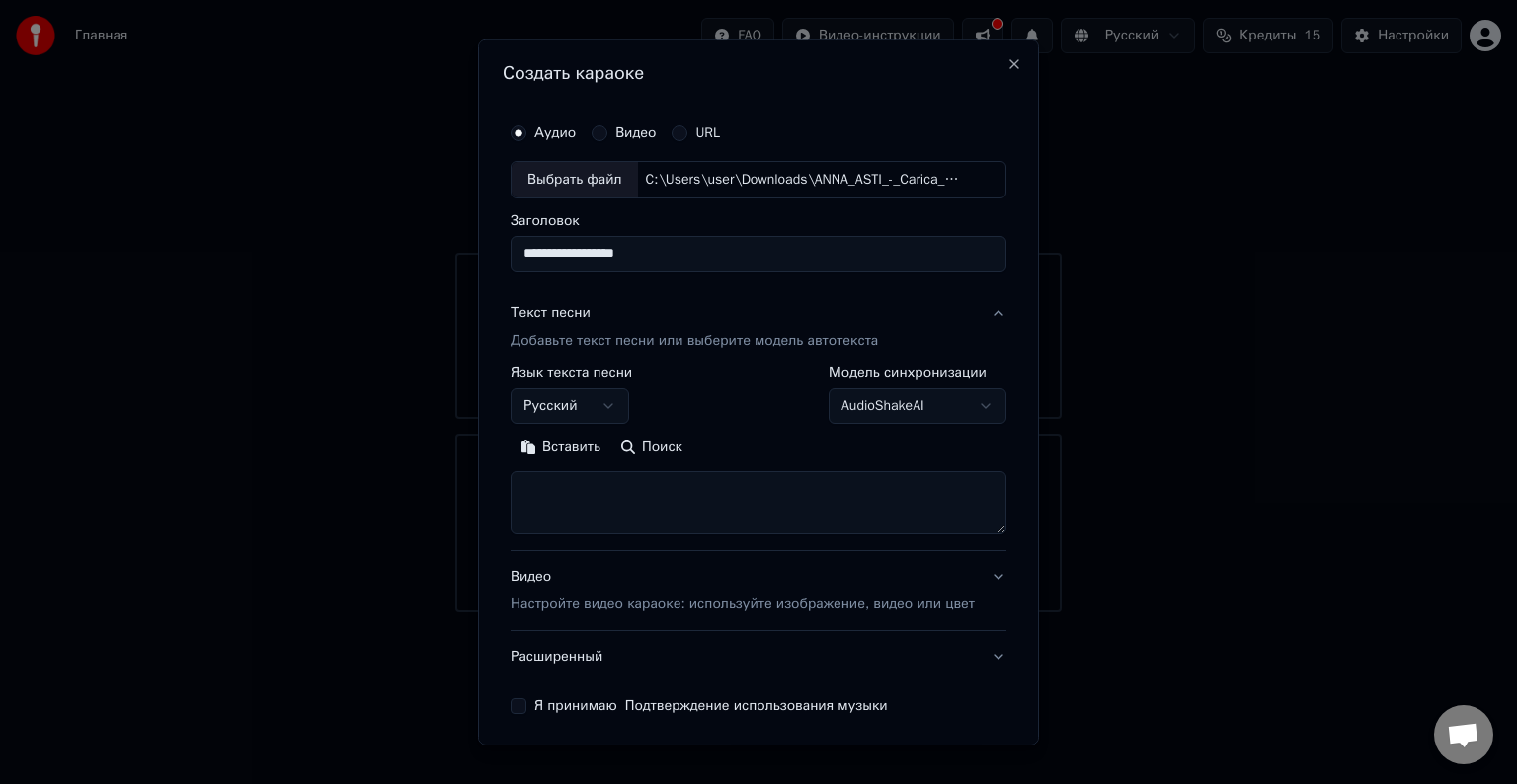 select on "**" 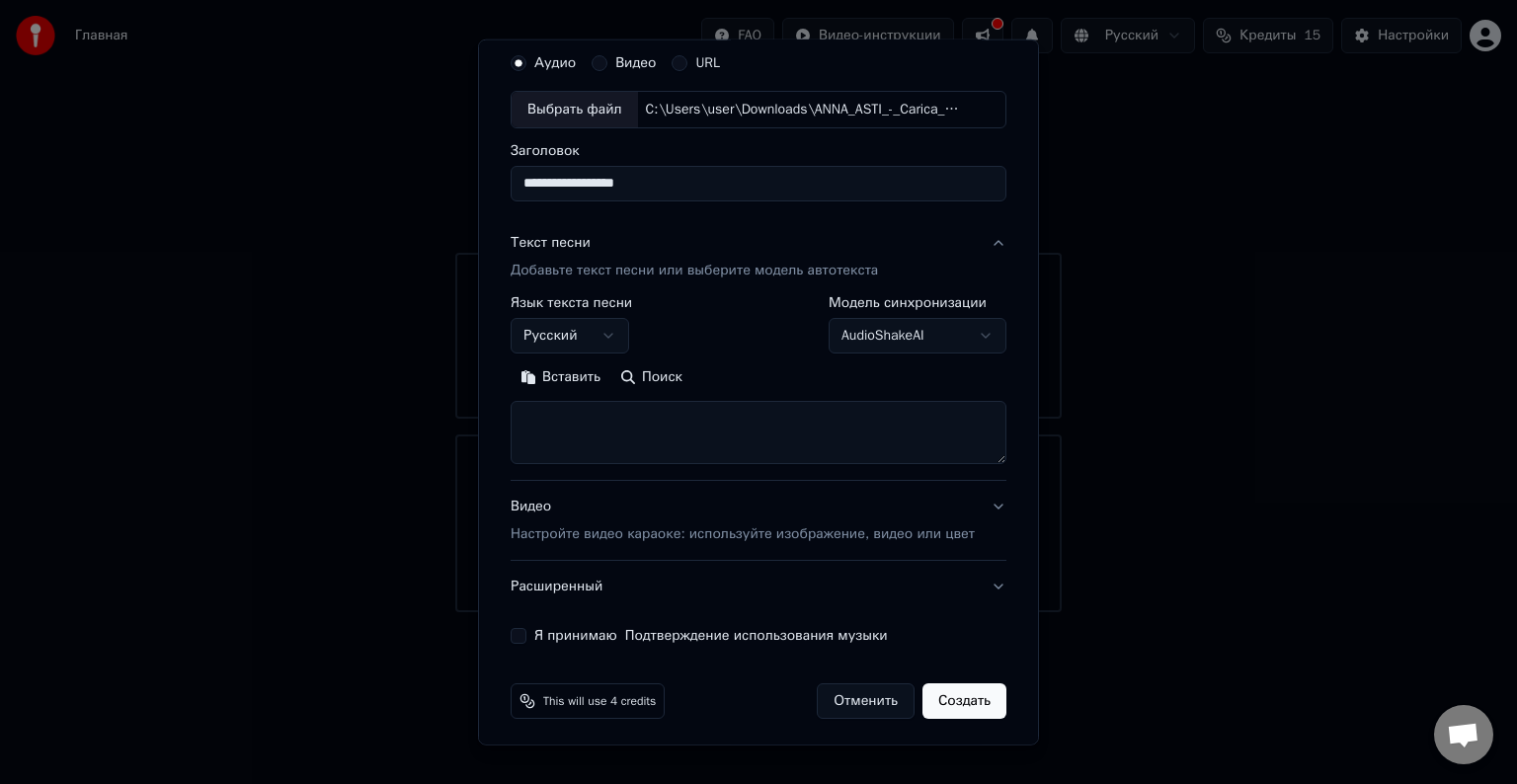 scroll, scrollTop: 75, scrollLeft: 0, axis: vertical 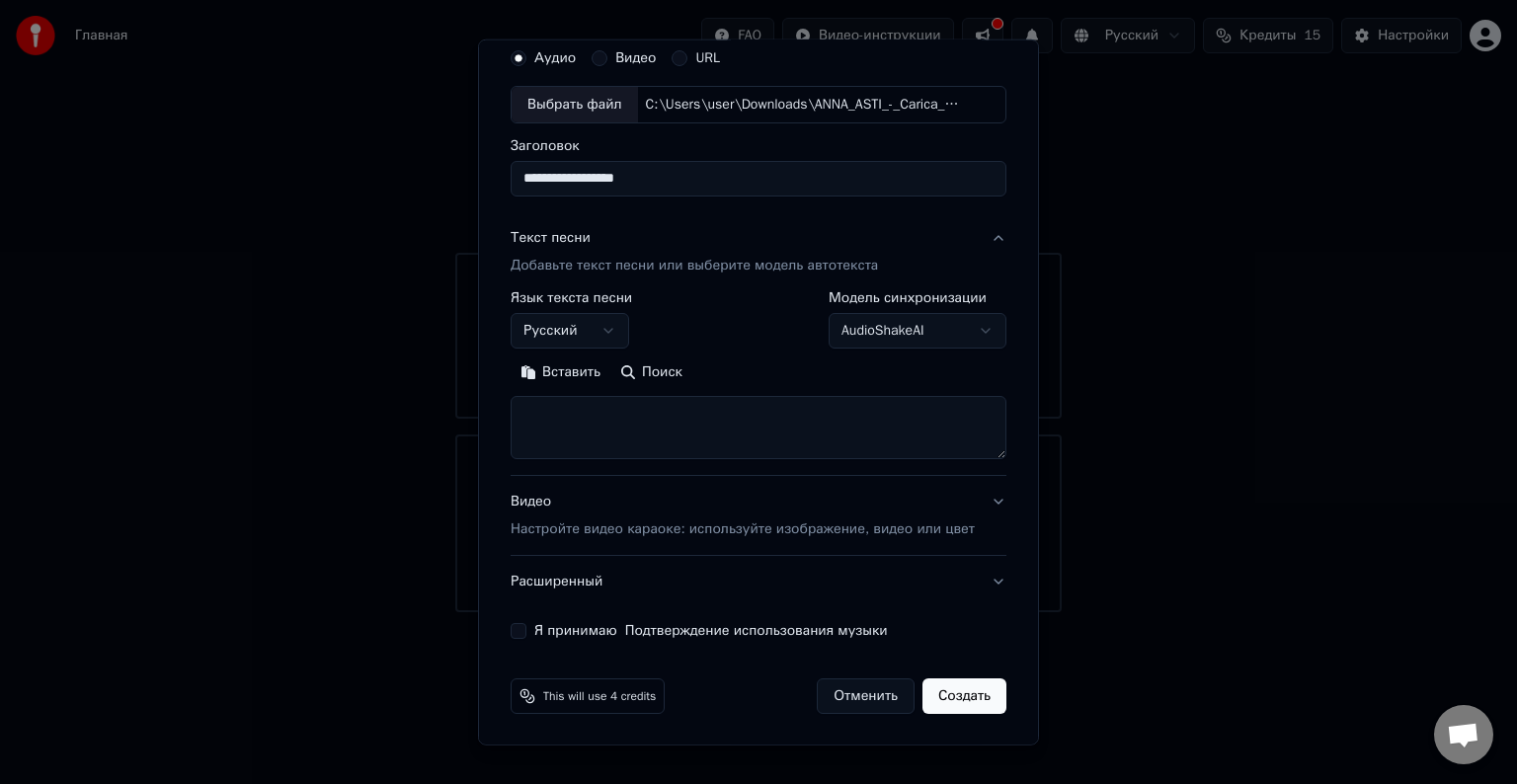 click on "Видео Настройте видео караоке: используйте изображение, видео или цвет" at bounding box center (758, 515) 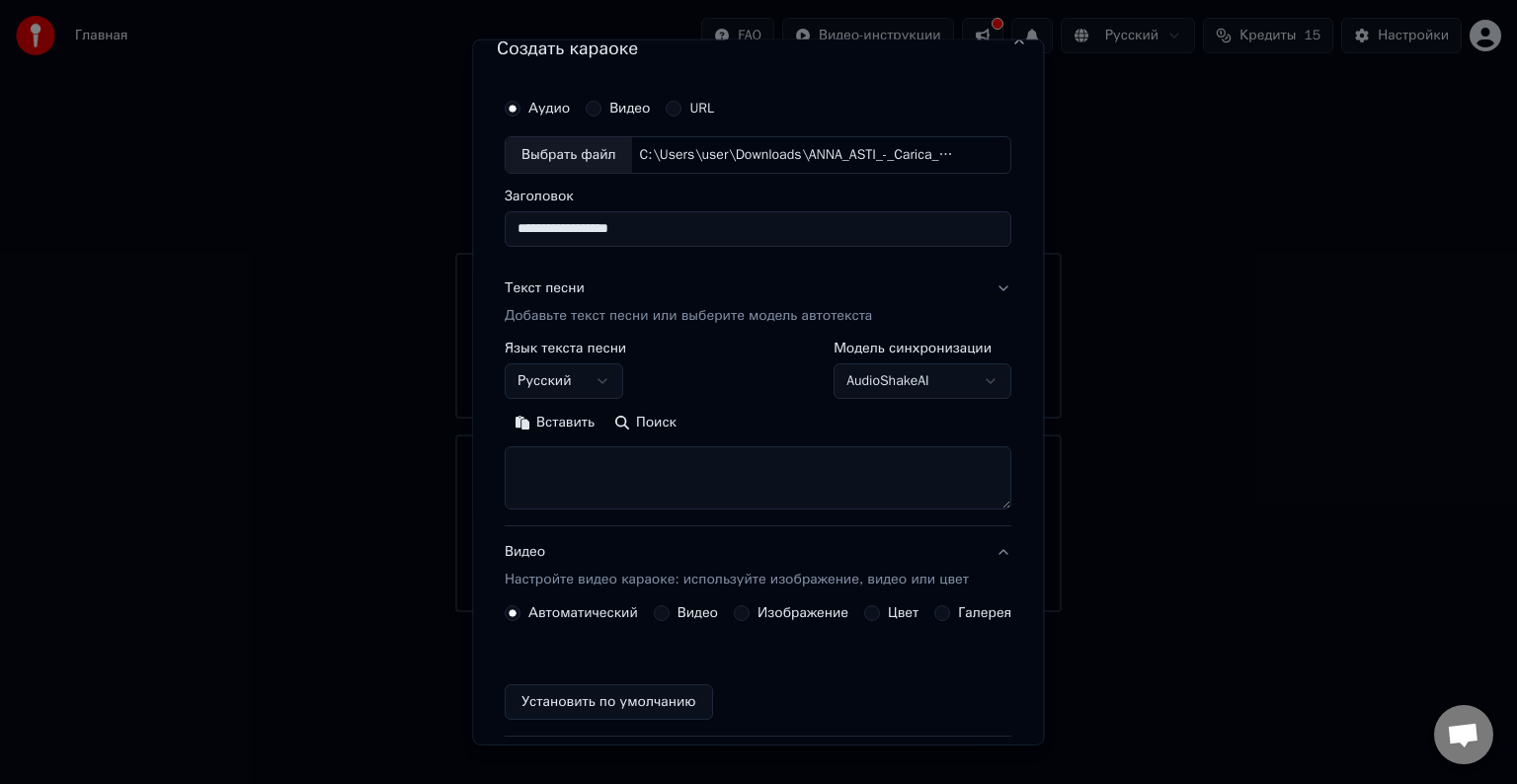 scroll, scrollTop: 22, scrollLeft: 0, axis: vertical 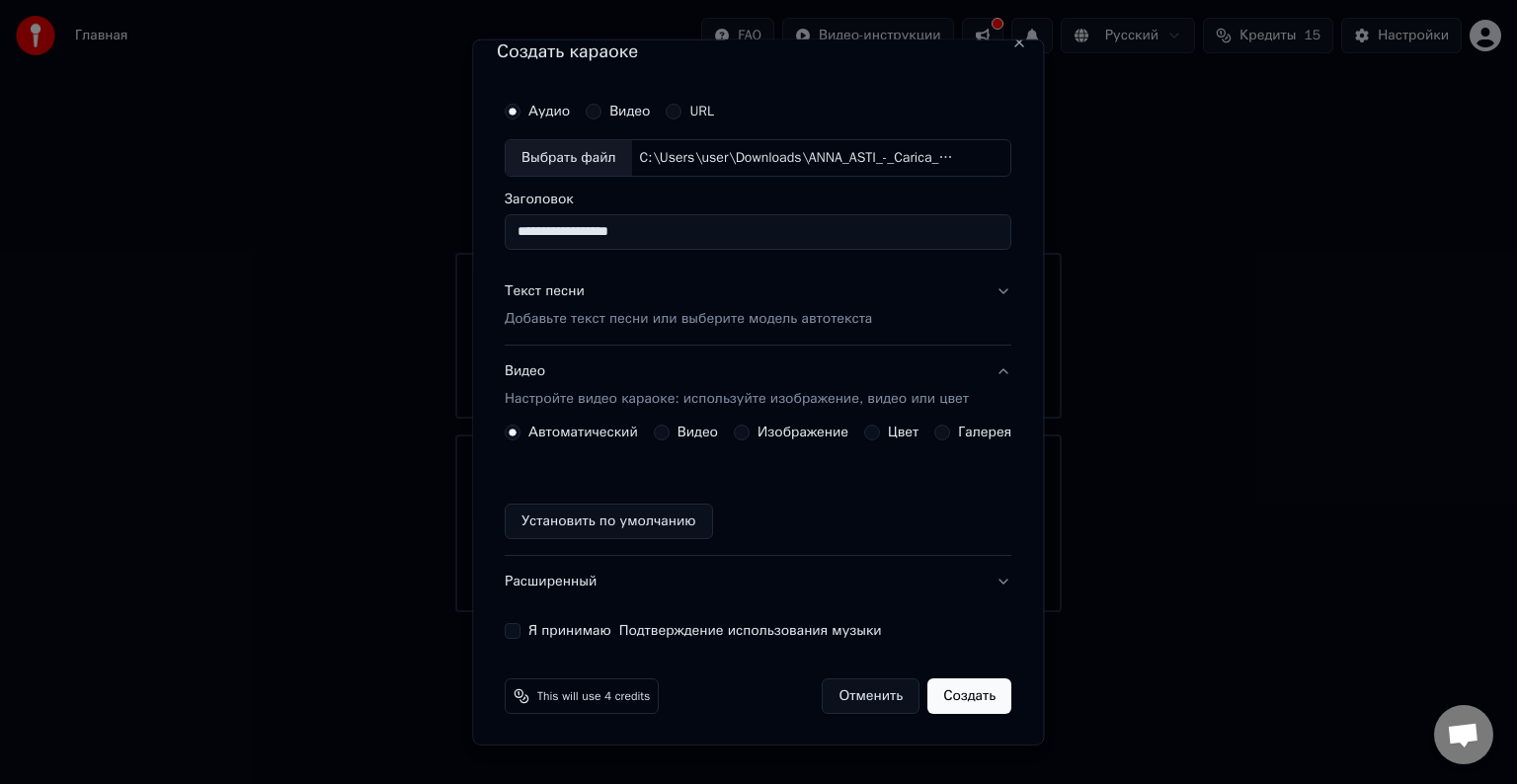 click on "Видео" at bounding box center [662, 432] 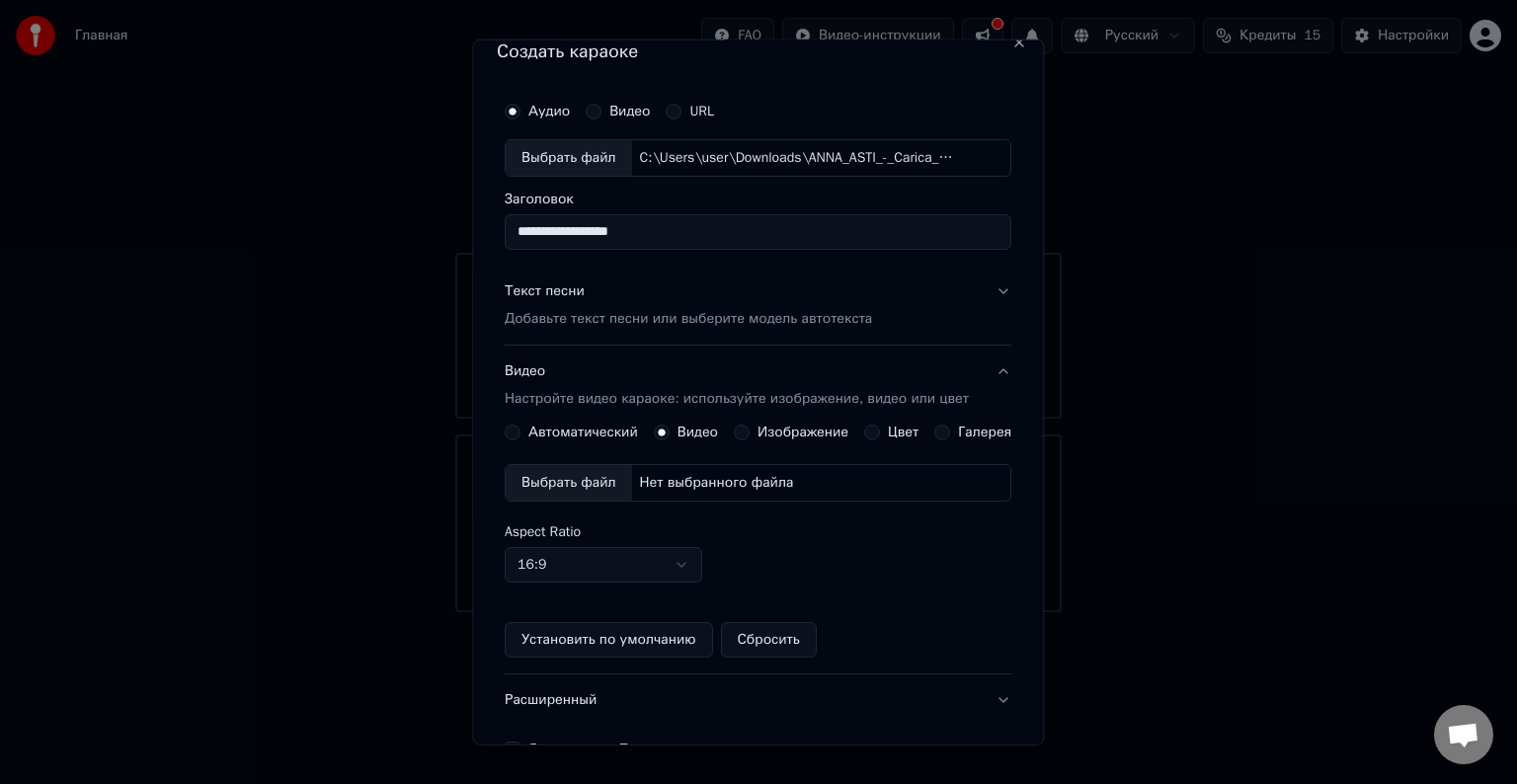 click on "**********" at bounding box center (758, 306) 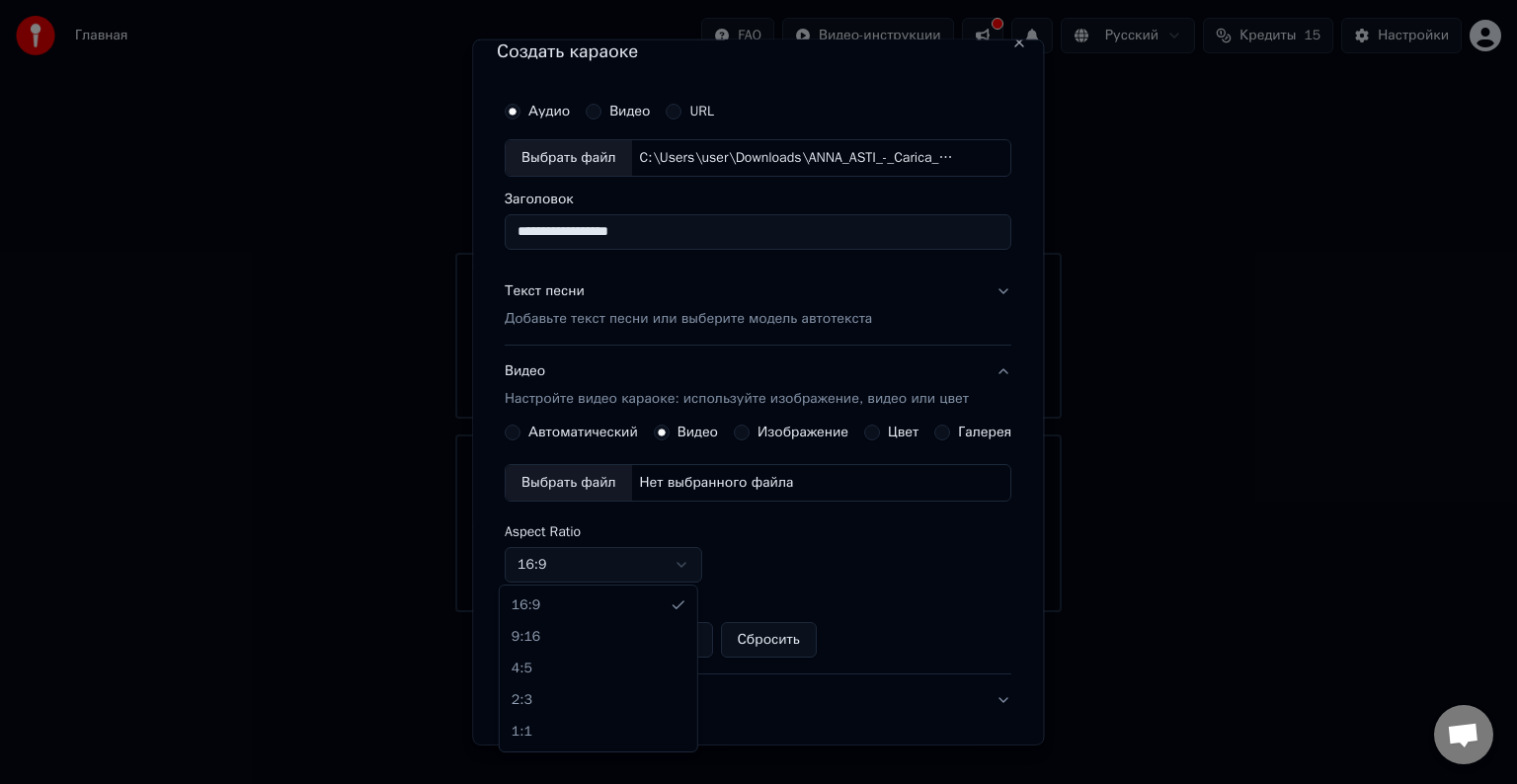 click on "**********" at bounding box center (758, 306) 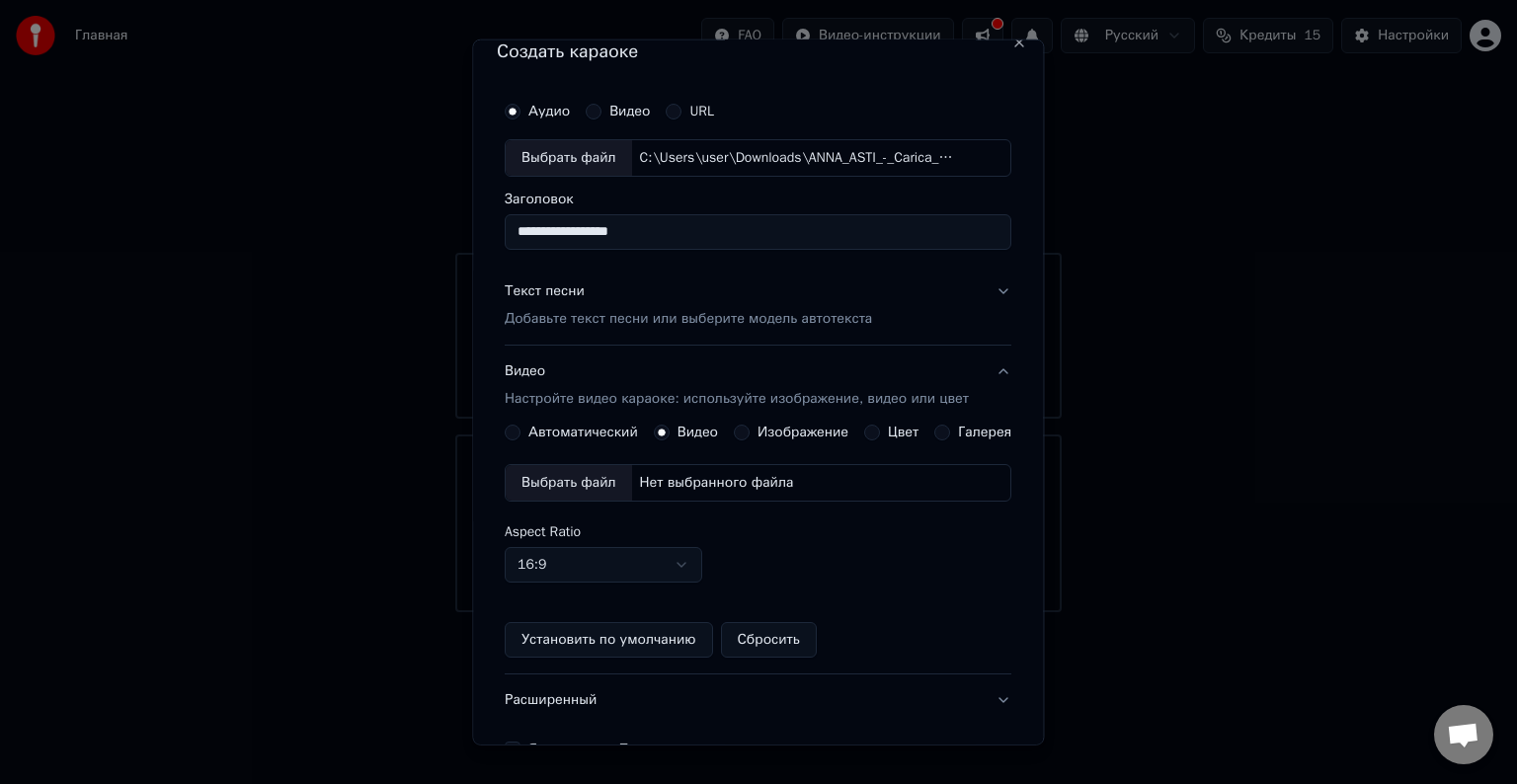 click on "**********" at bounding box center [758, 306] 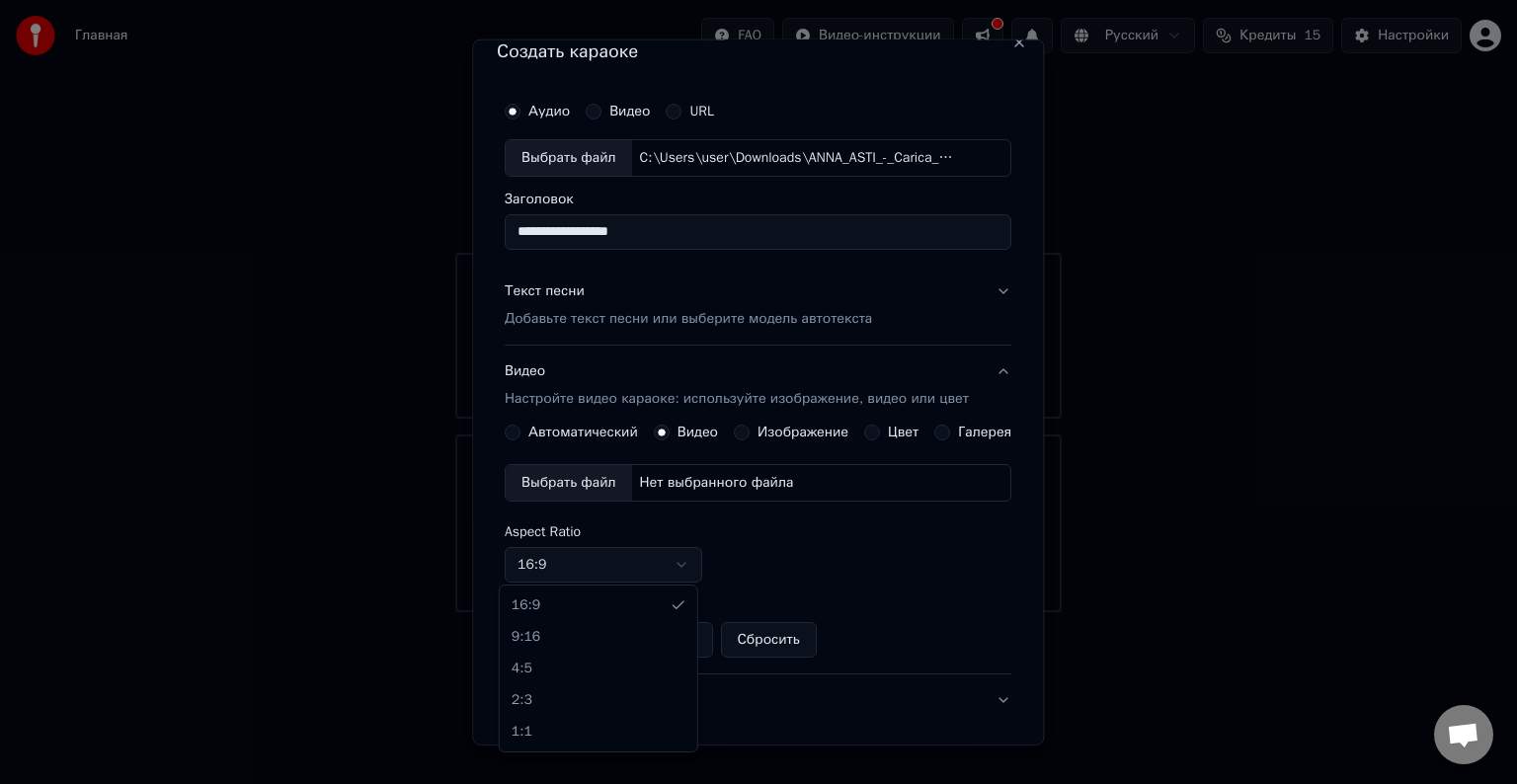 click on "**********" at bounding box center [758, 306] 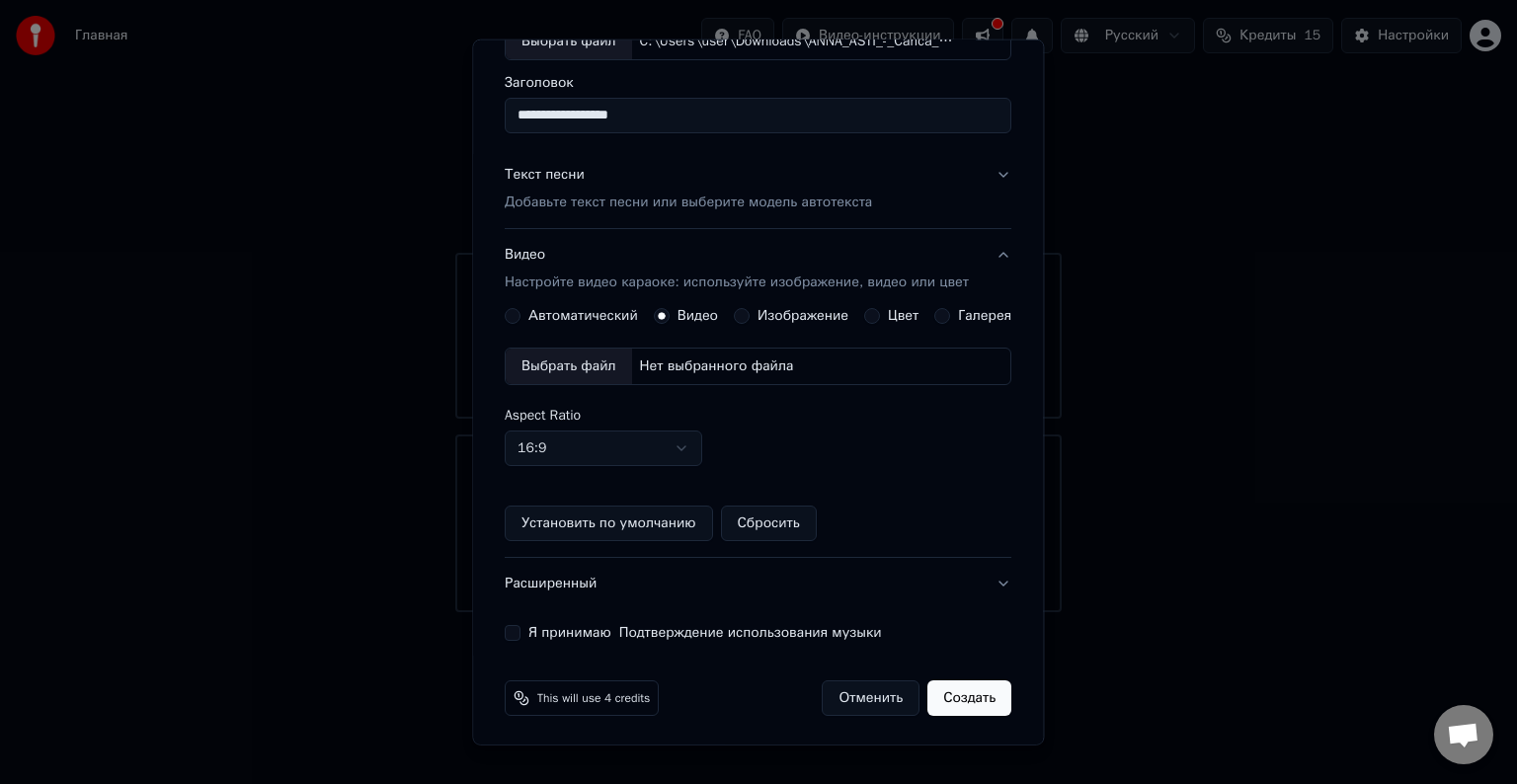 scroll, scrollTop: 139, scrollLeft: 0, axis: vertical 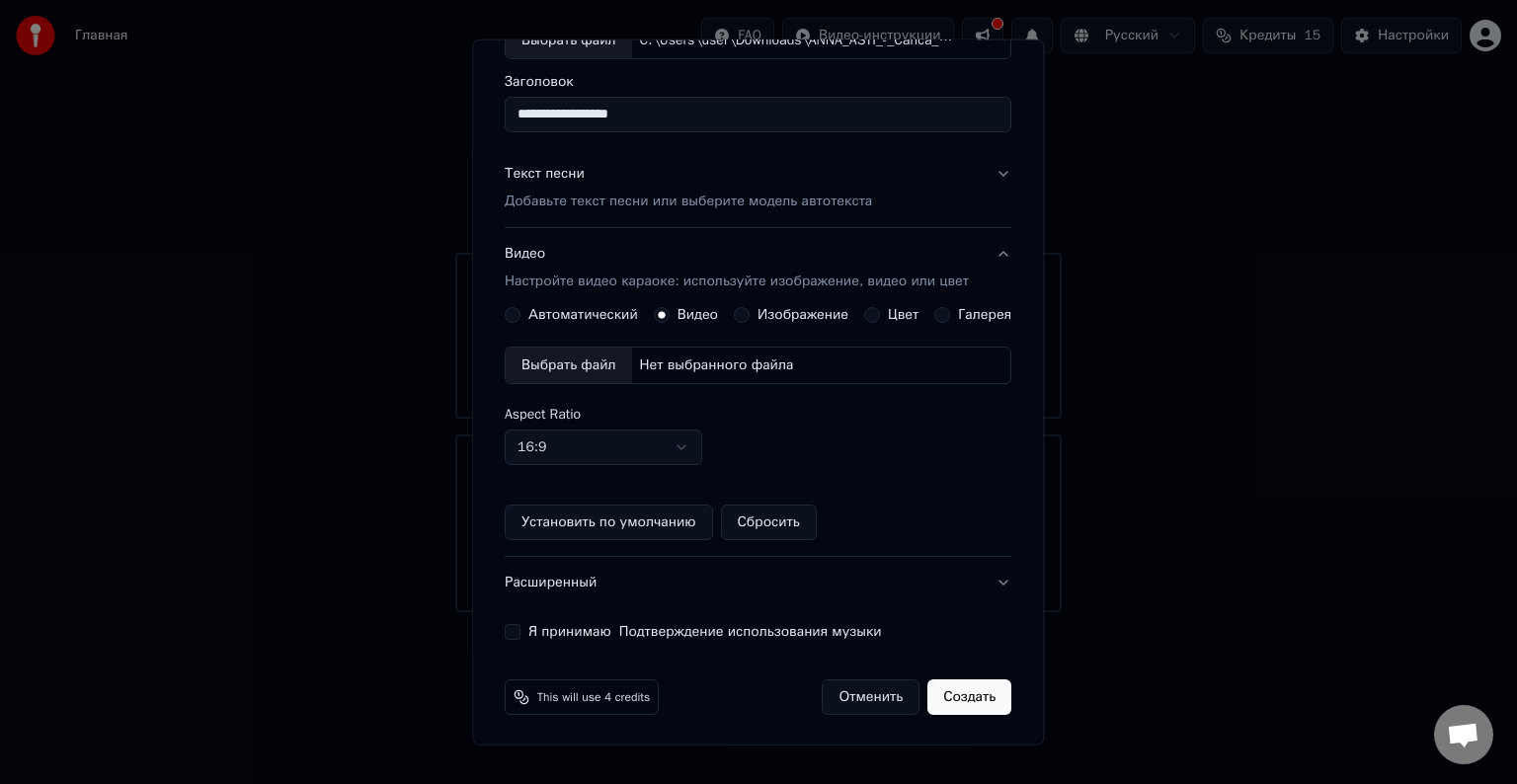 click on "Расширенный" at bounding box center [758, 583] 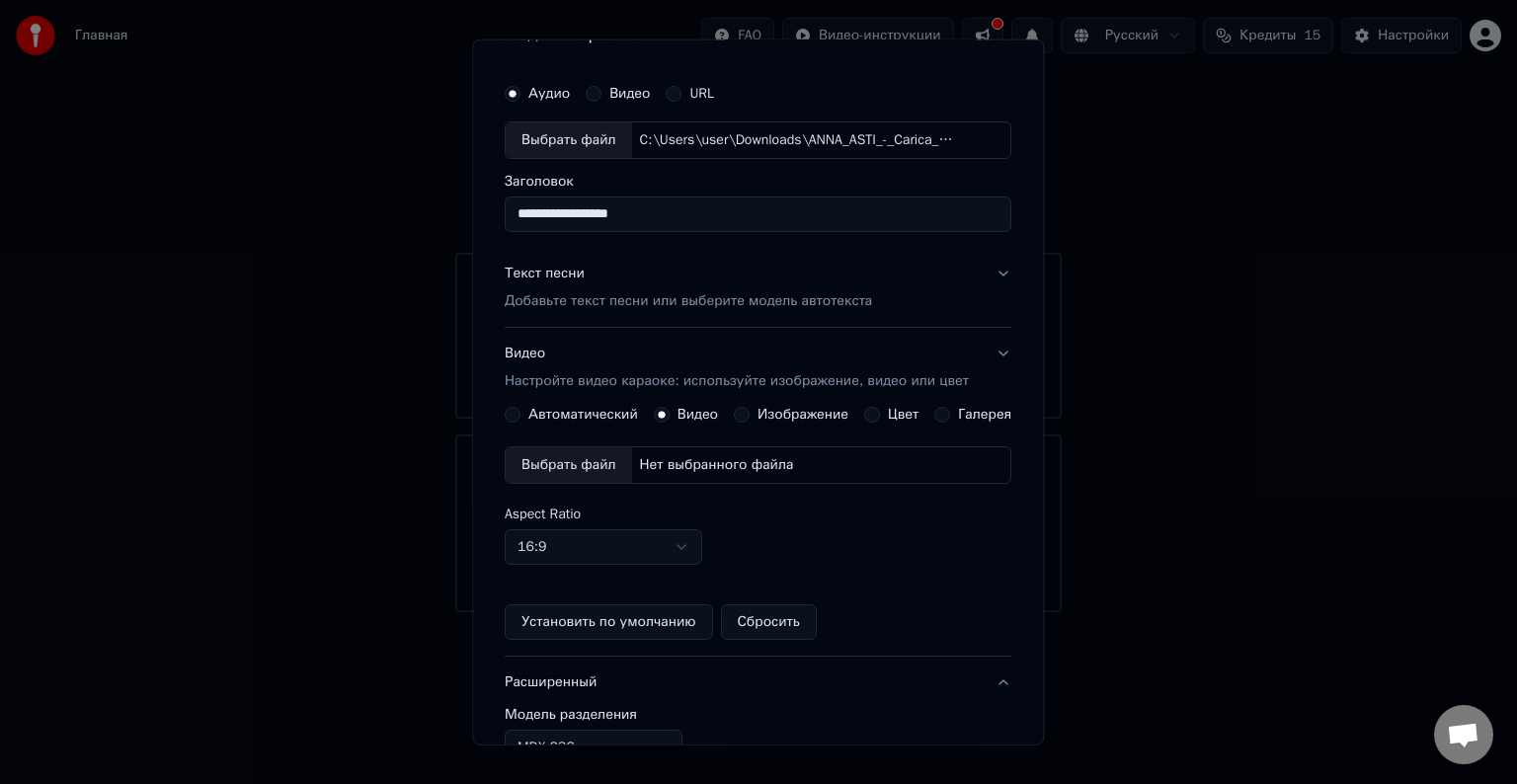 scroll, scrollTop: 0, scrollLeft: 0, axis: both 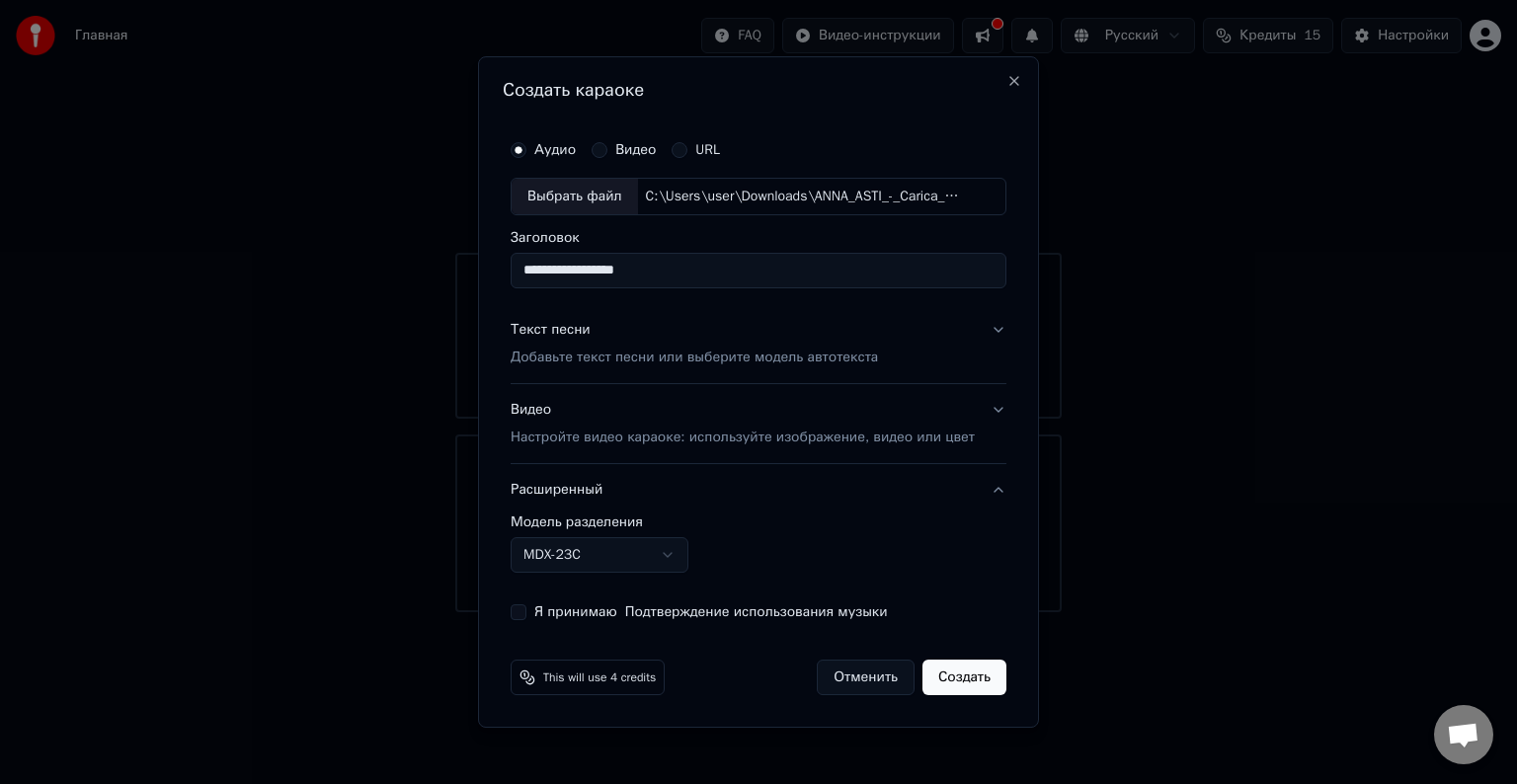 click on "Расширенный" at bounding box center (758, 490) 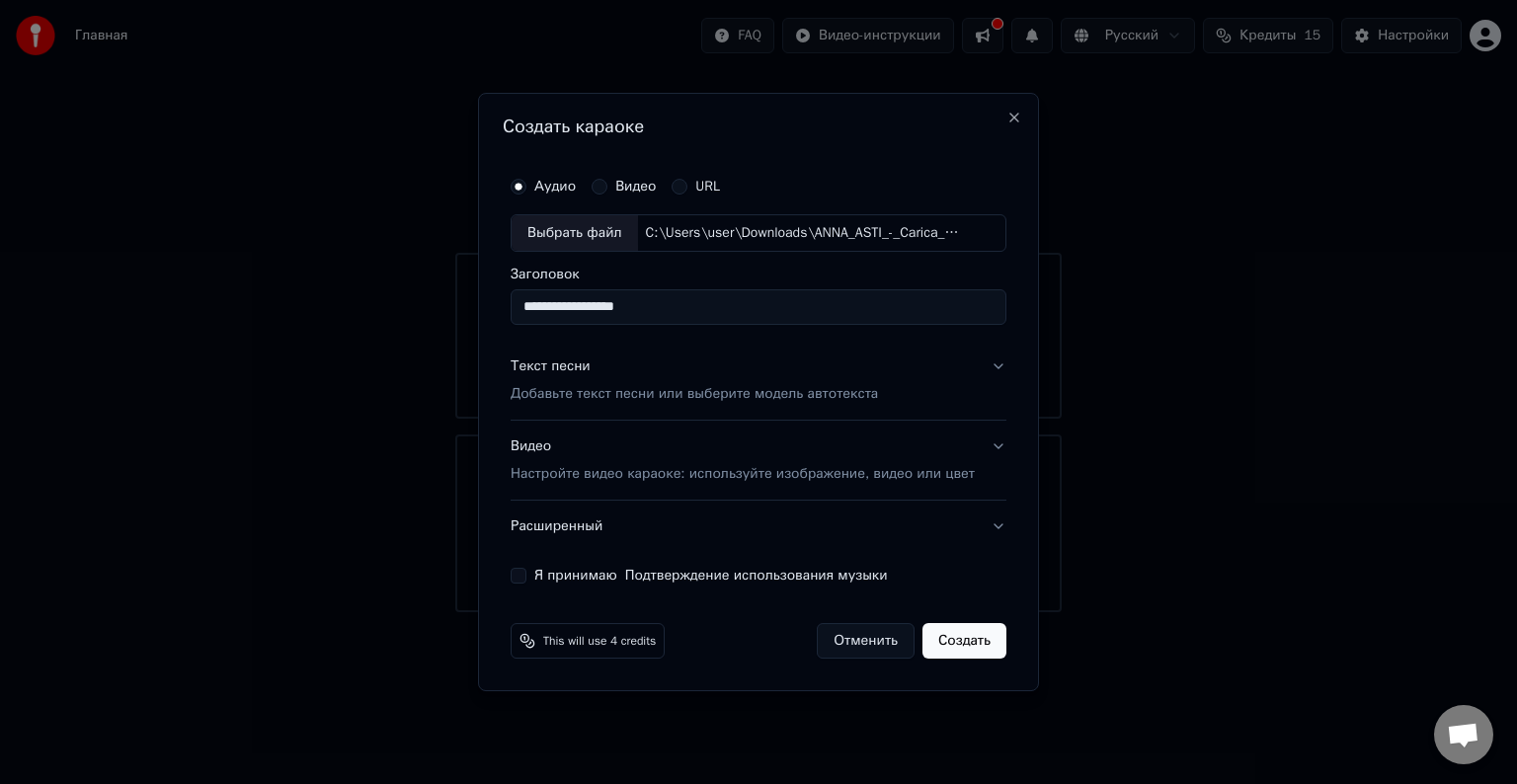 click on "Текст песни Добавьте текст песни или выберите модель автотекста" at bounding box center [758, 380] 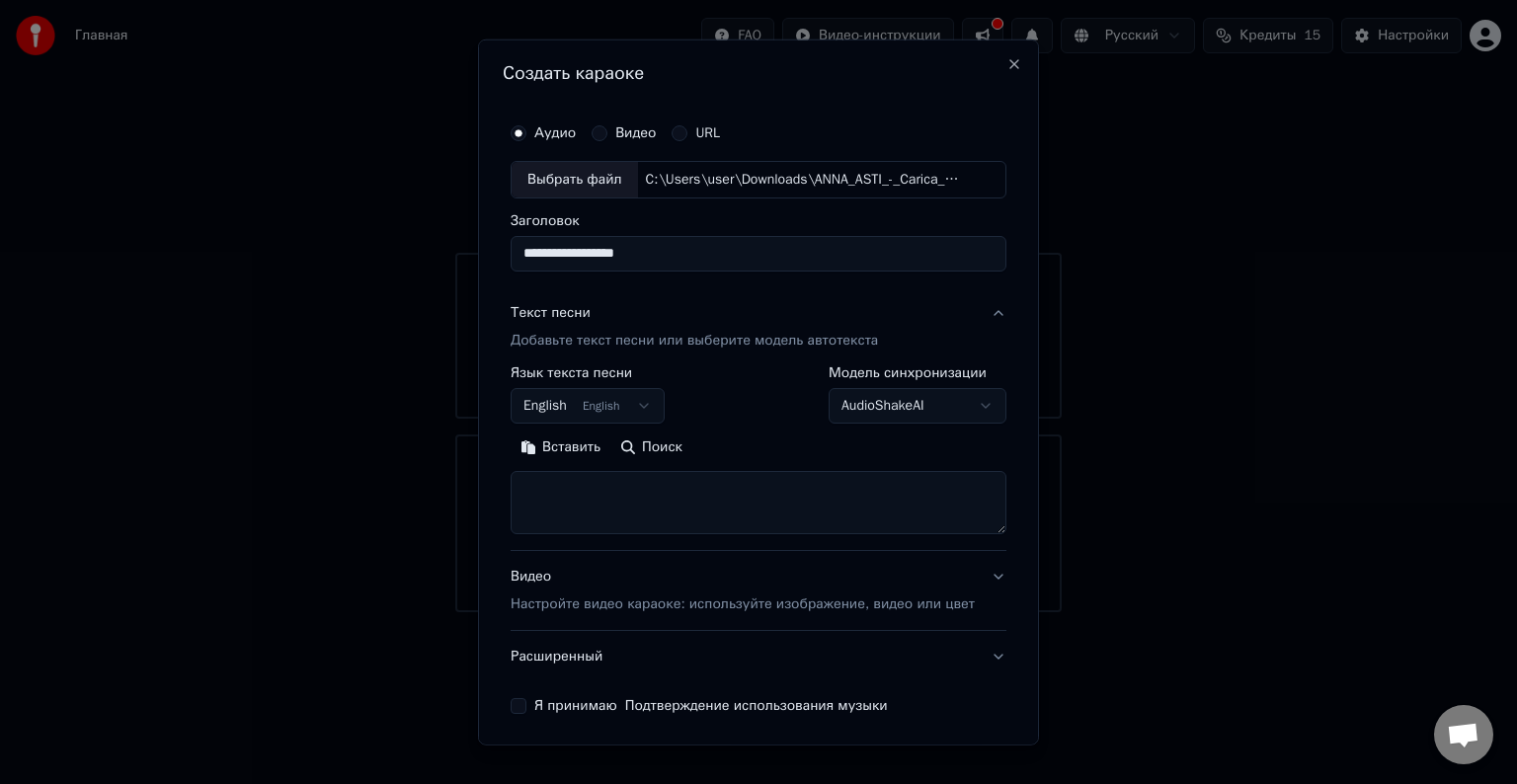 click on "**********" at bounding box center (758, 306) 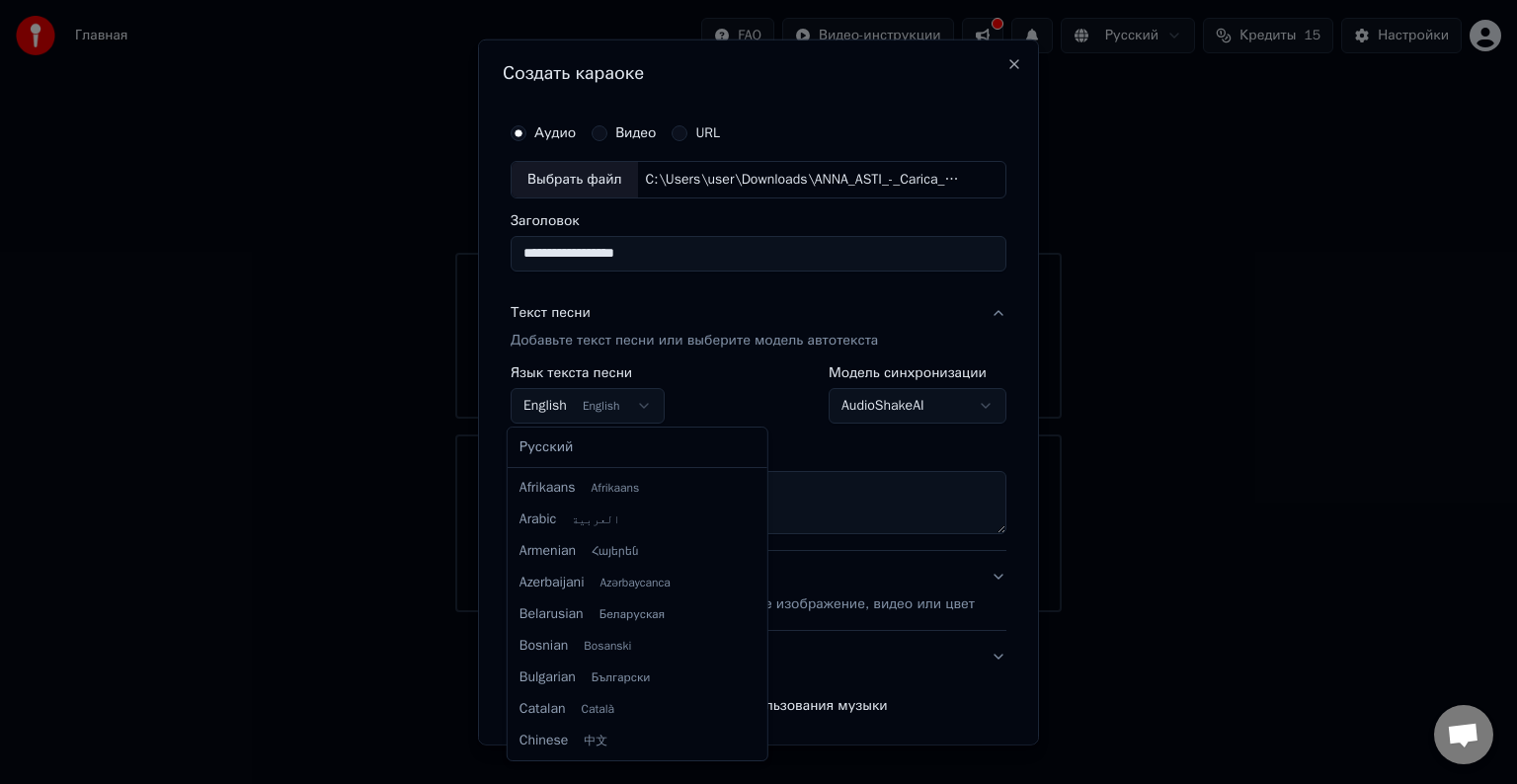 scroll, scrollTop: 158, scrollLeft: 0, axis: vertical 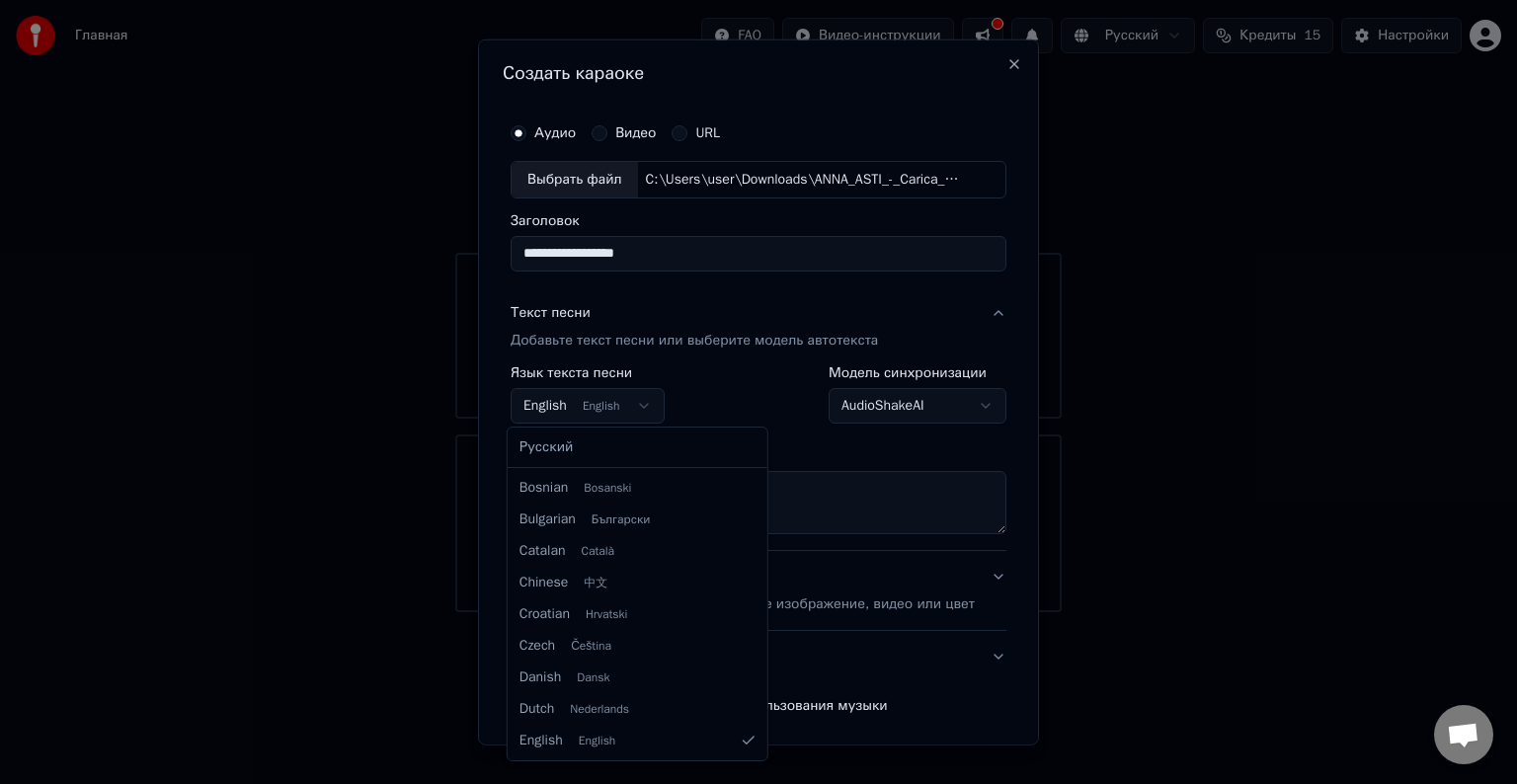 select on "**" 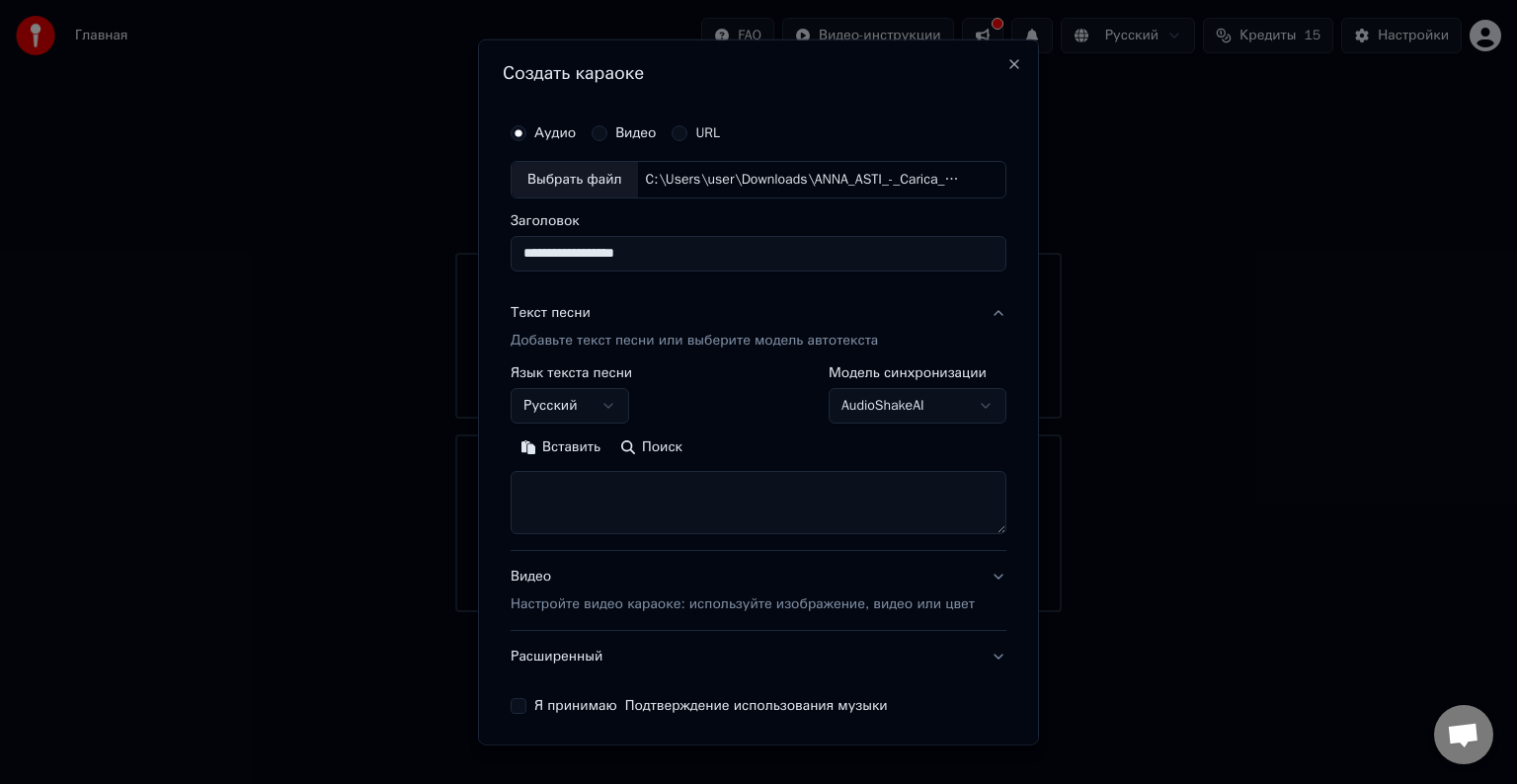 click at bounding box center (758, 503) 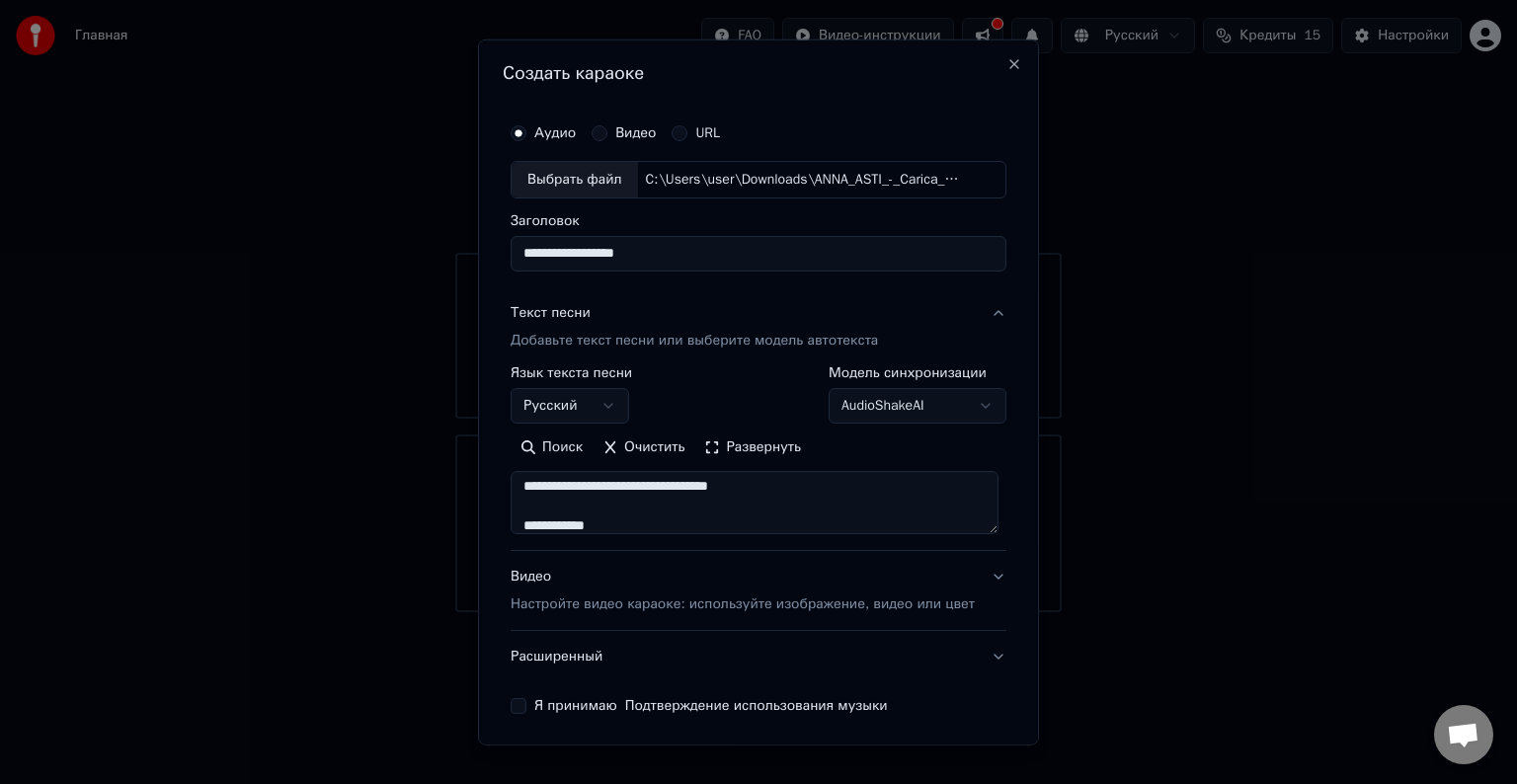 scroll, scrollTop: 0, scrollLeft: 0, axis: both 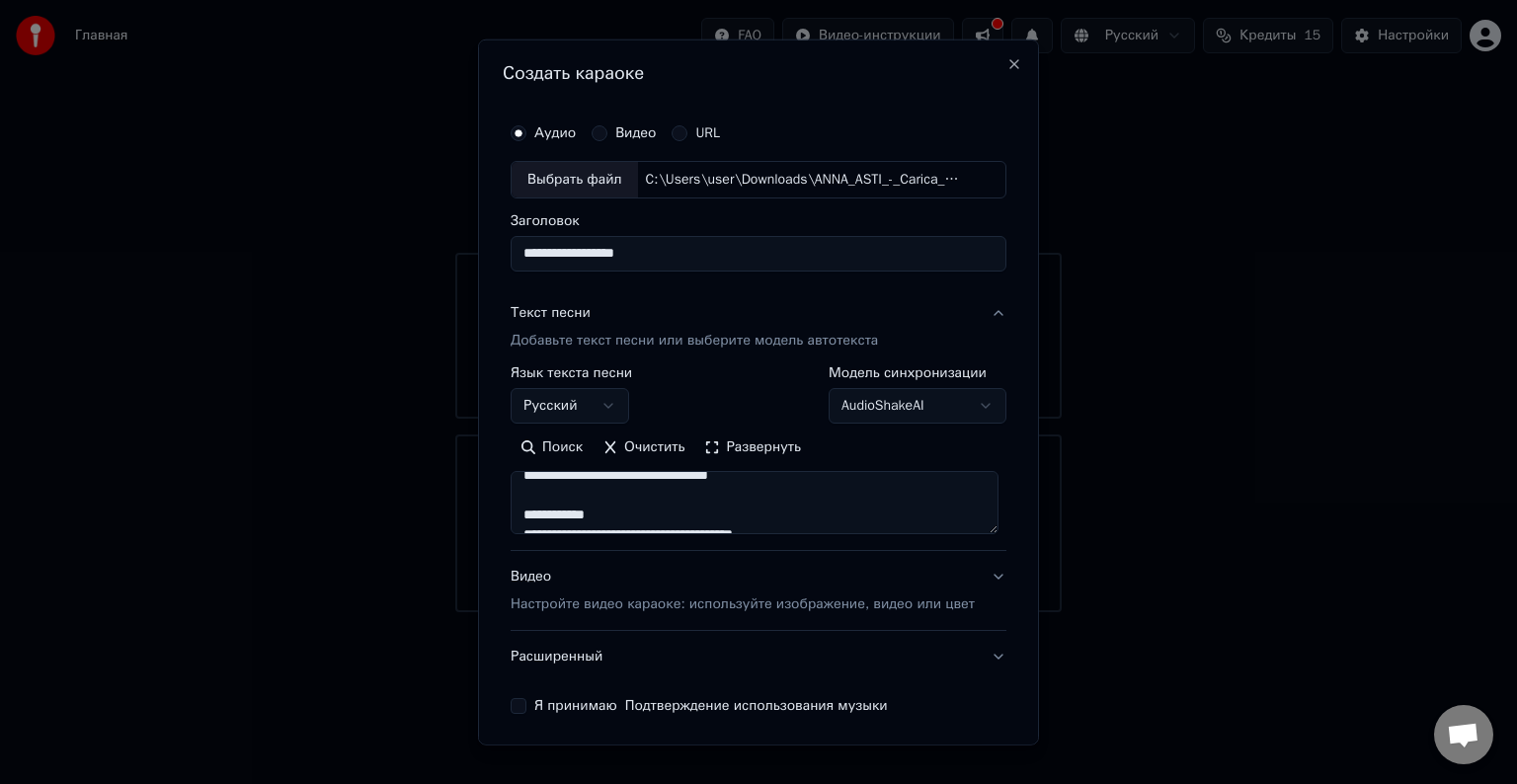 drag, startPoint x: 618, startPoint y: 488, endPoint x: 518, endPoint y: 493, distance: 100.124922 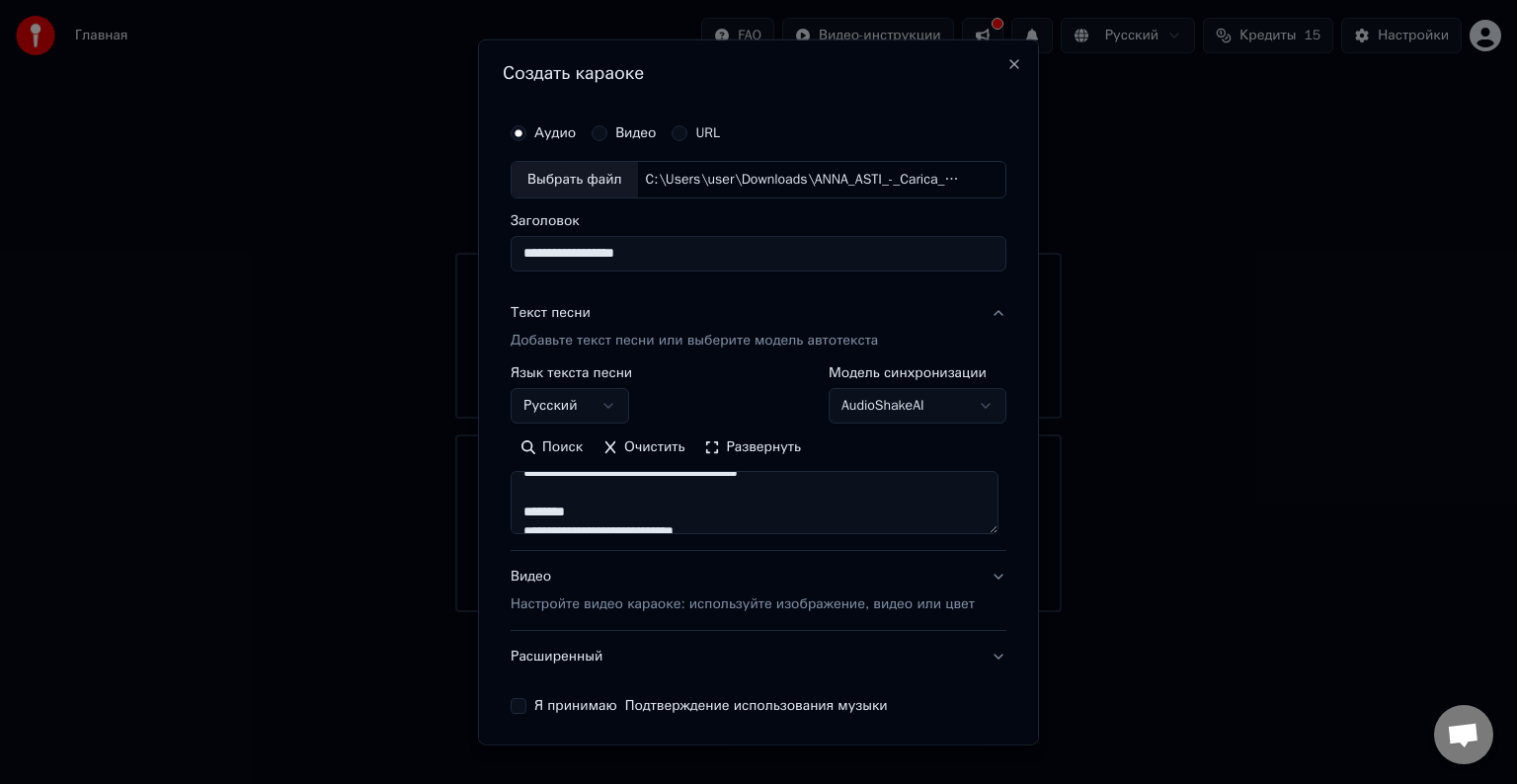 scroll, scrollTop: 166, scrollLeft: 0, axis: vertical 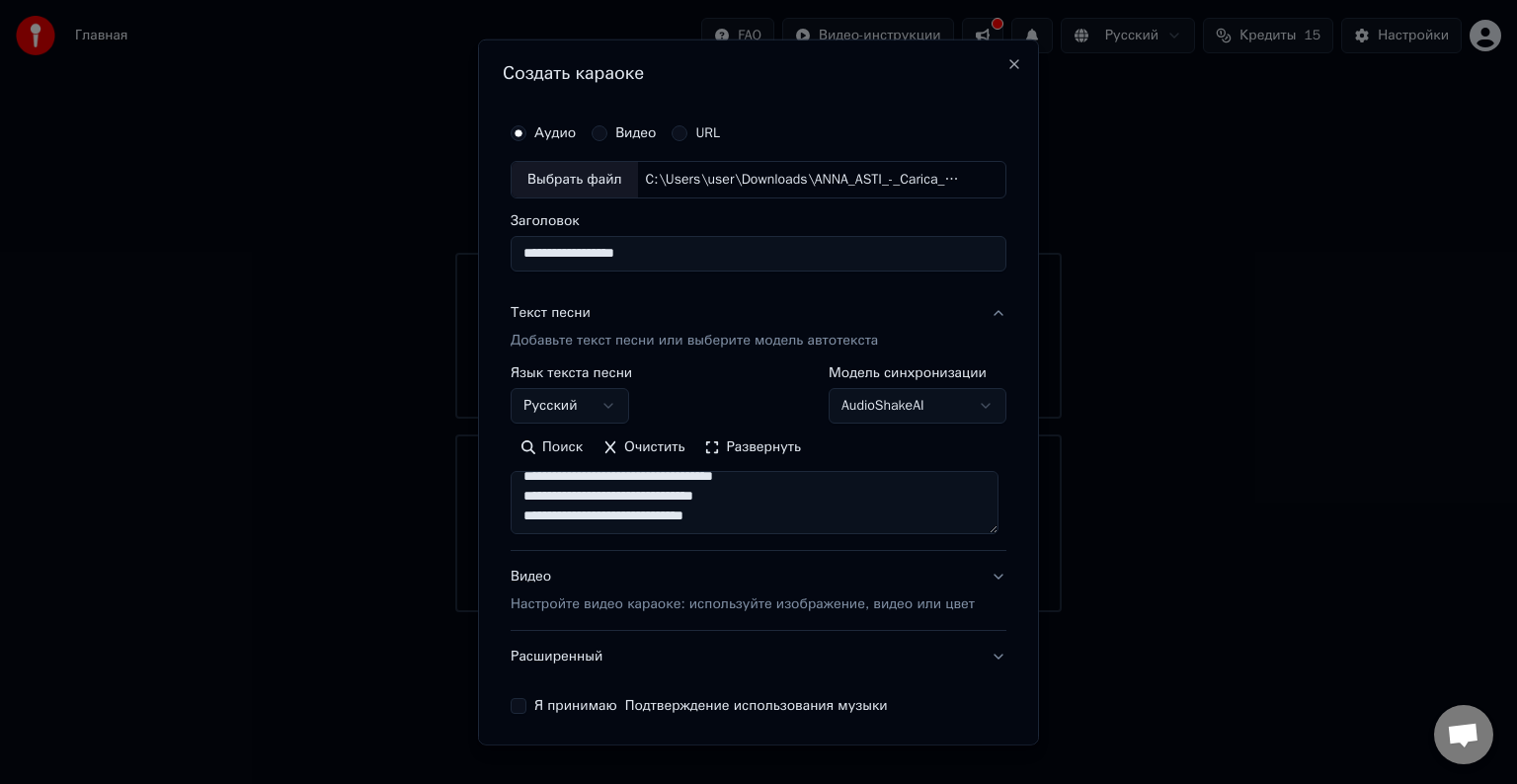 drag, startPoint x: 604, startPoint y: 496, endPoint x: 521, endPoint y: 490, distance: 83.21658 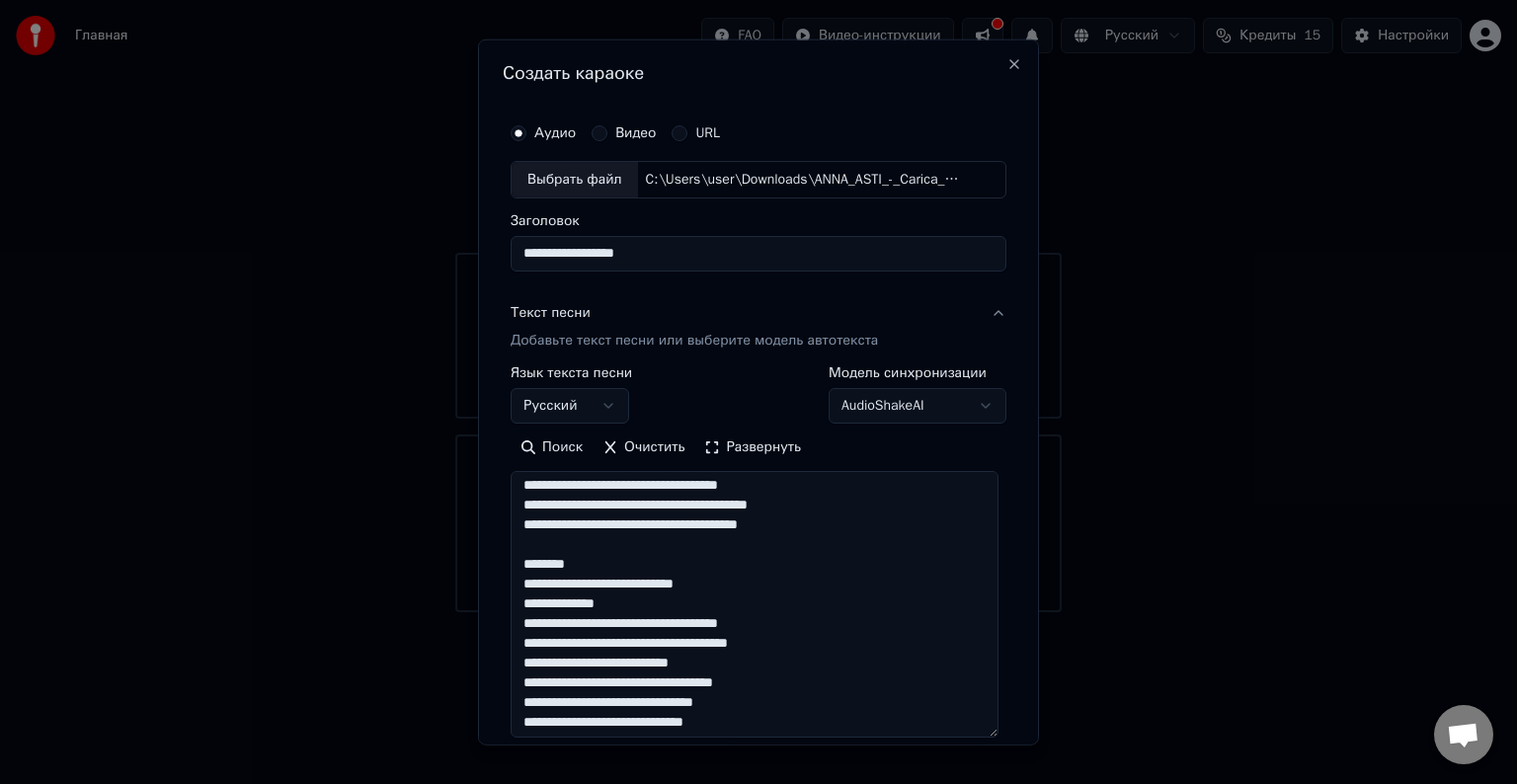 scroll, scrollTop: 99, scrollLeft: 0, axis: vertical 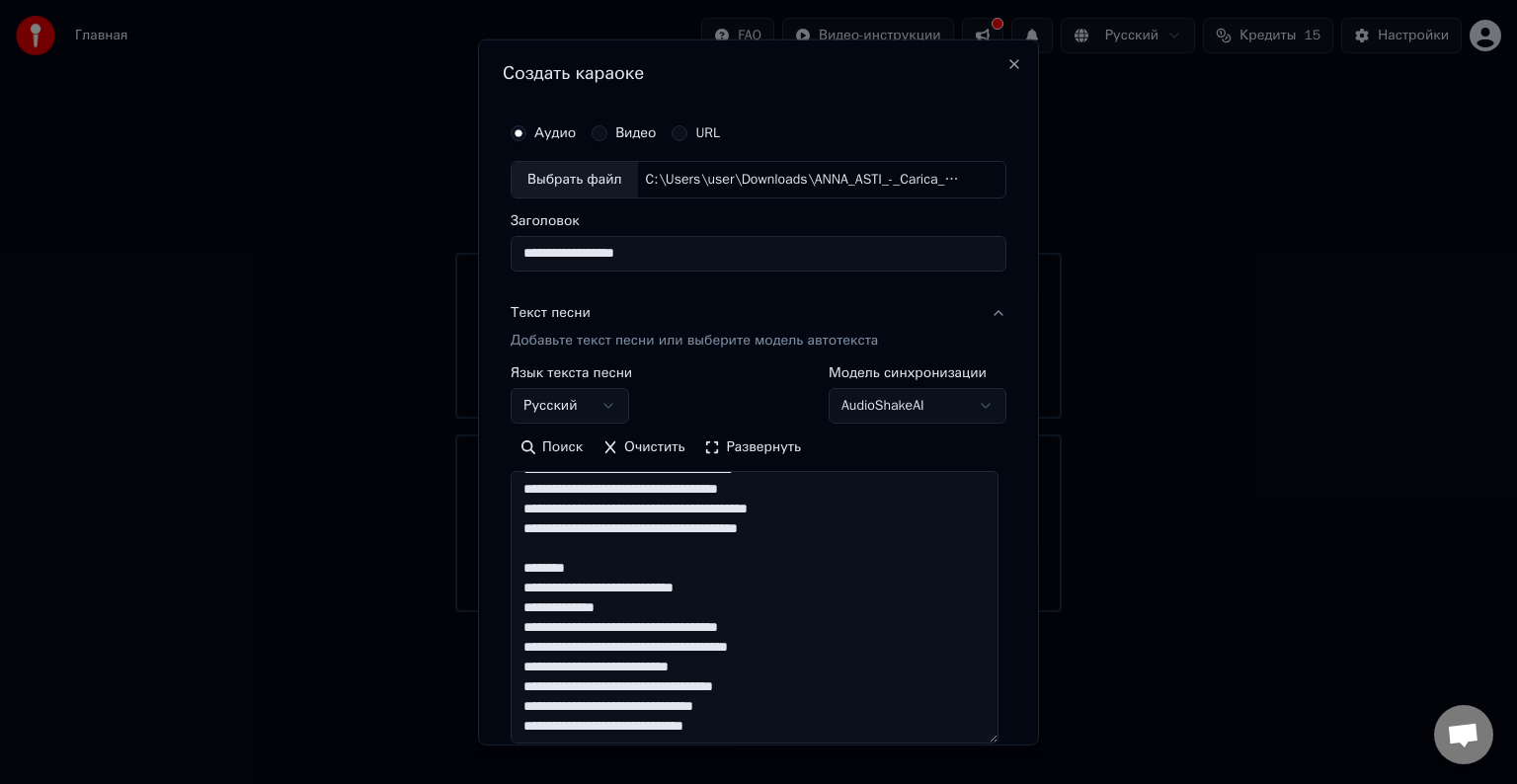 drag, startPoint x: 991, startPoint y: 528, endPoint x: 715, endPoint y: 561, distance: 277.96583 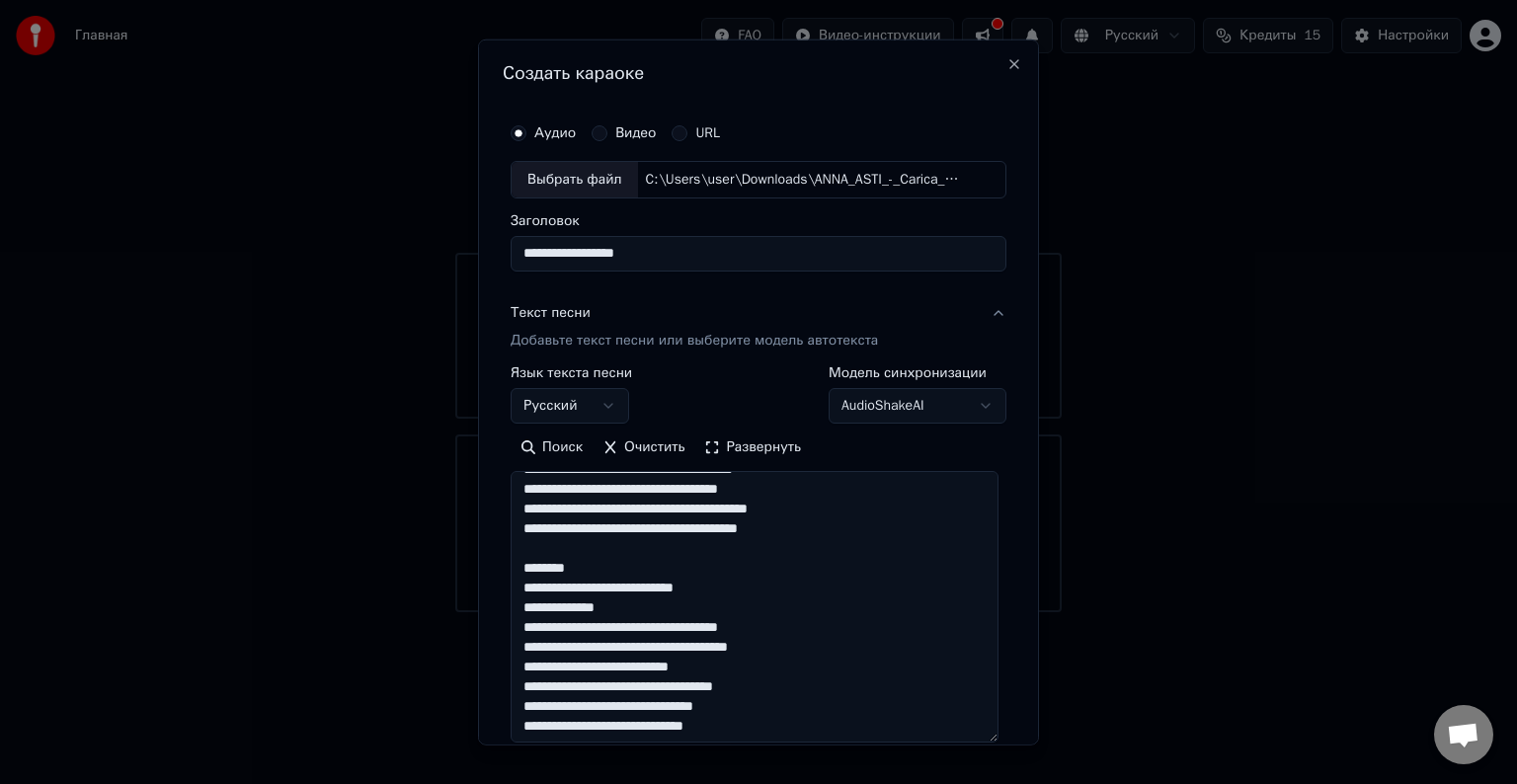 click on "**********" at bounding box center (755, 606) 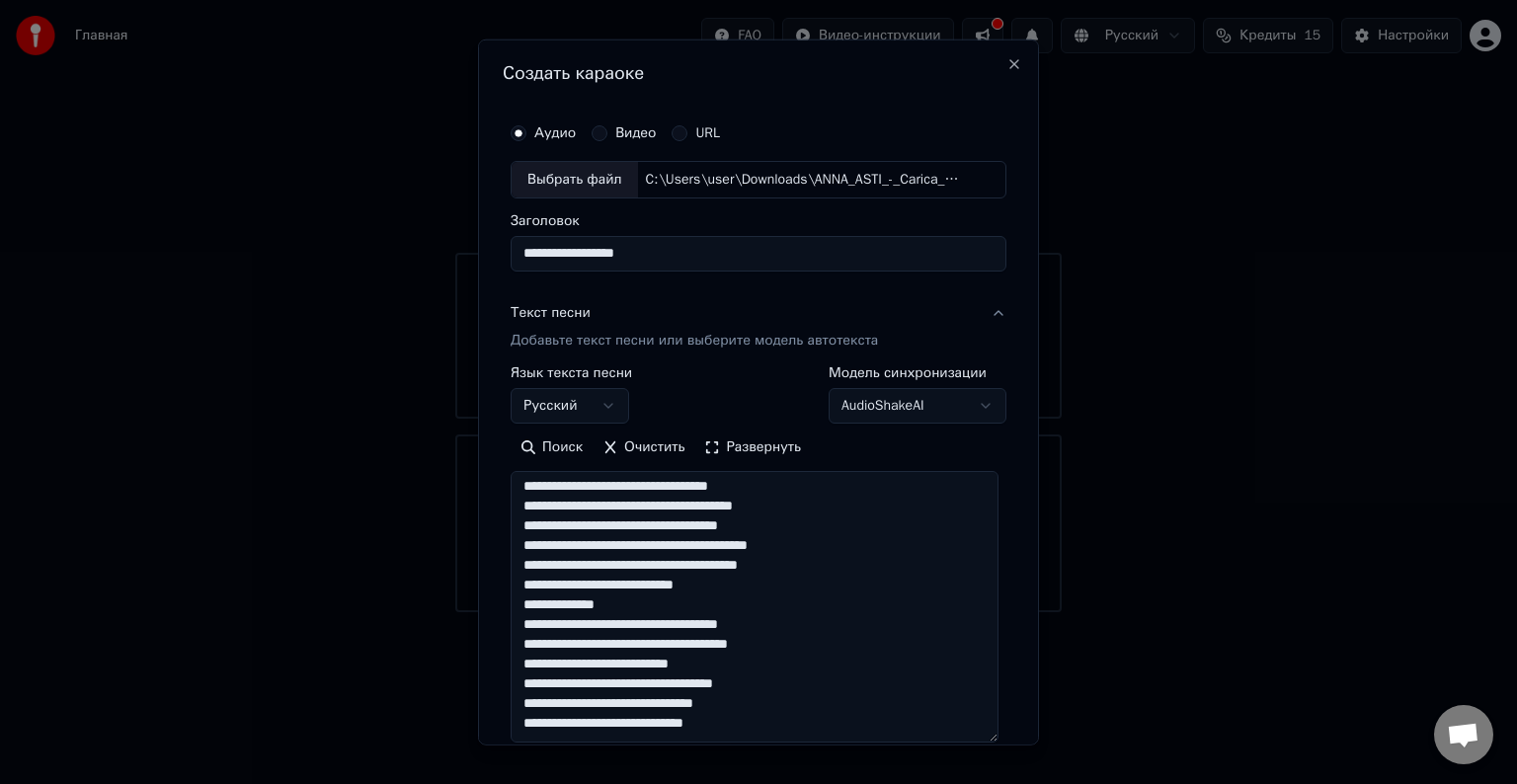 scroll, scrollTop: 61, scrollLeft: 0, axis: vertical 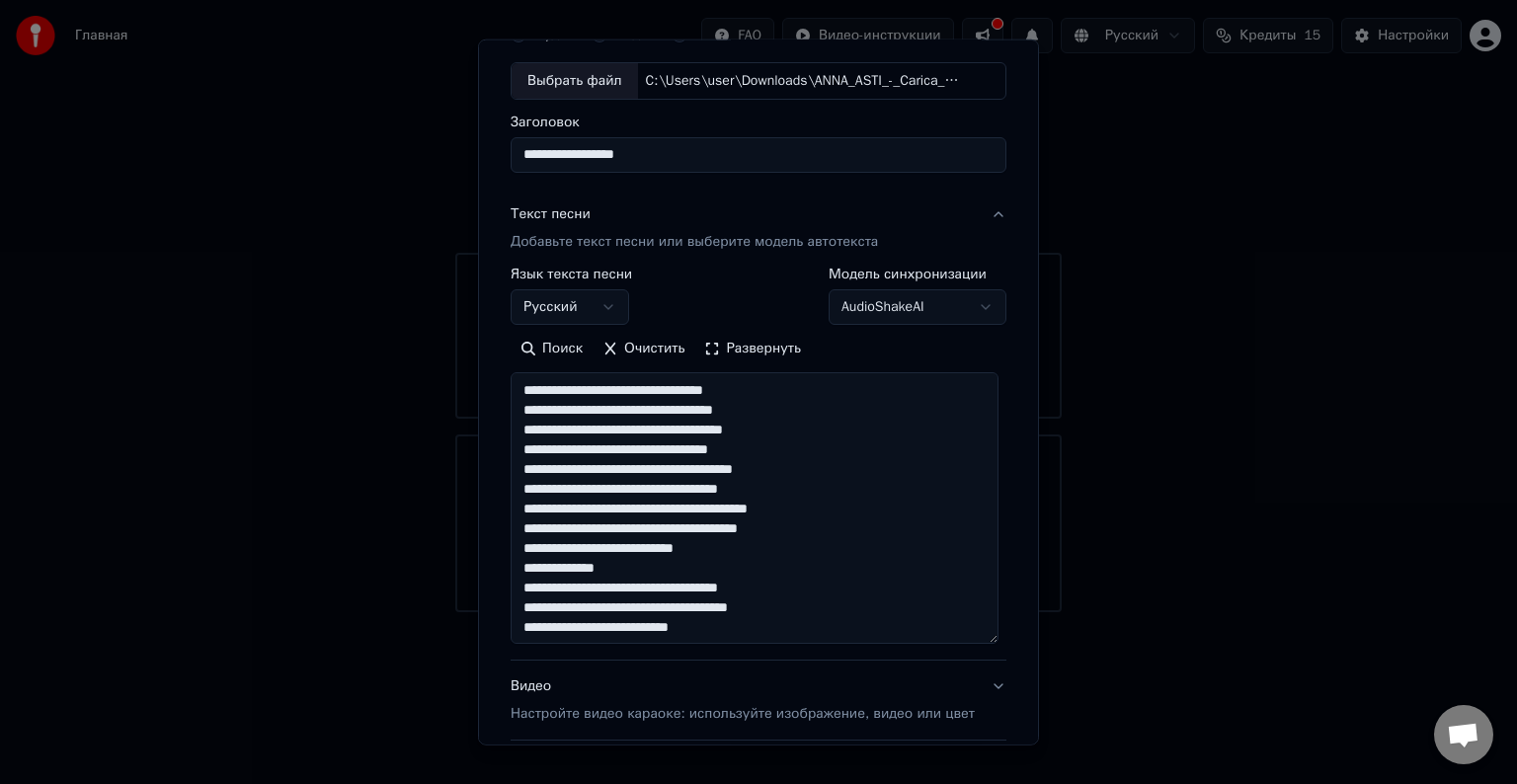 type on "**********" 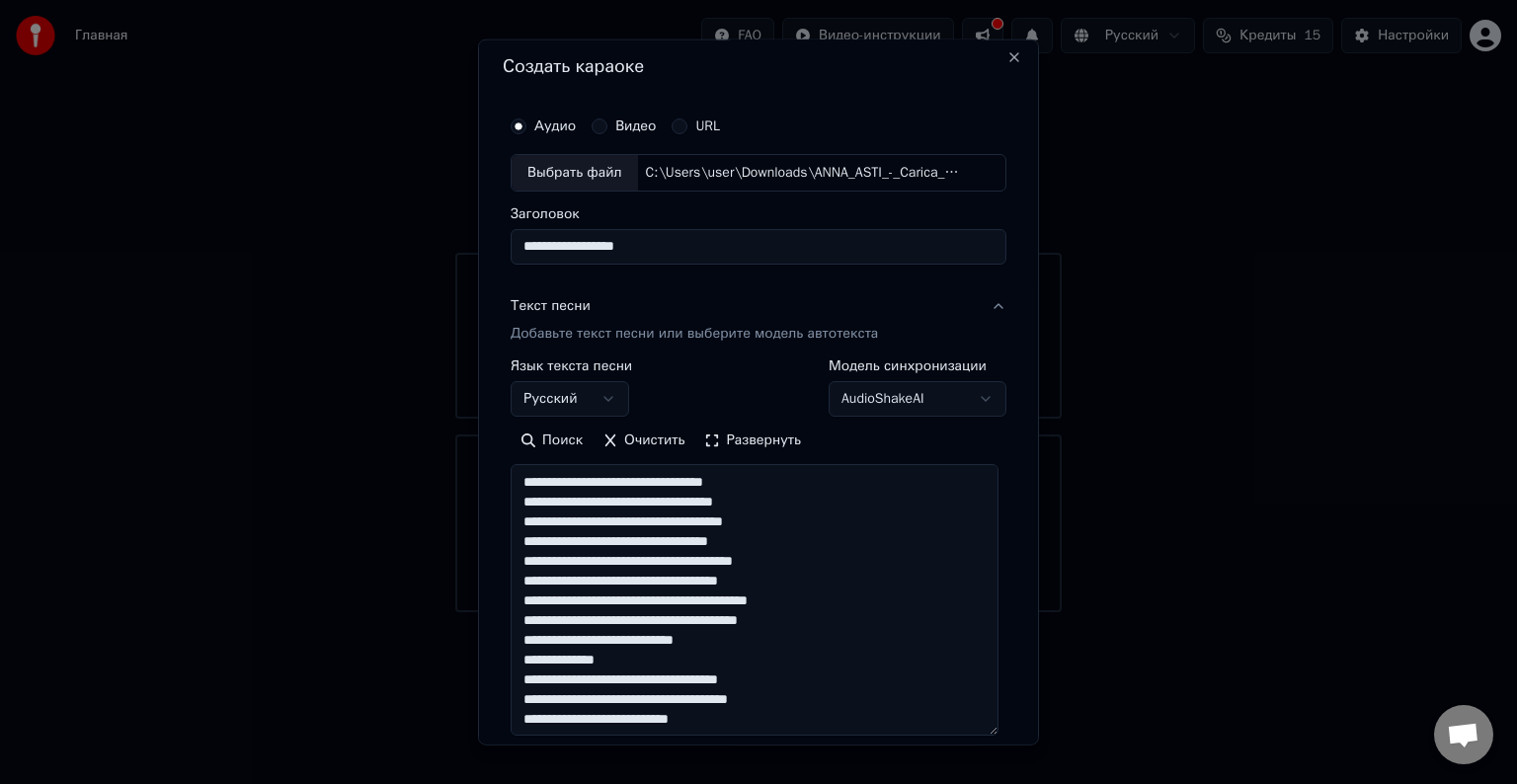 scroll, scrollTop: 0, scrollLeft: 0, axis: both 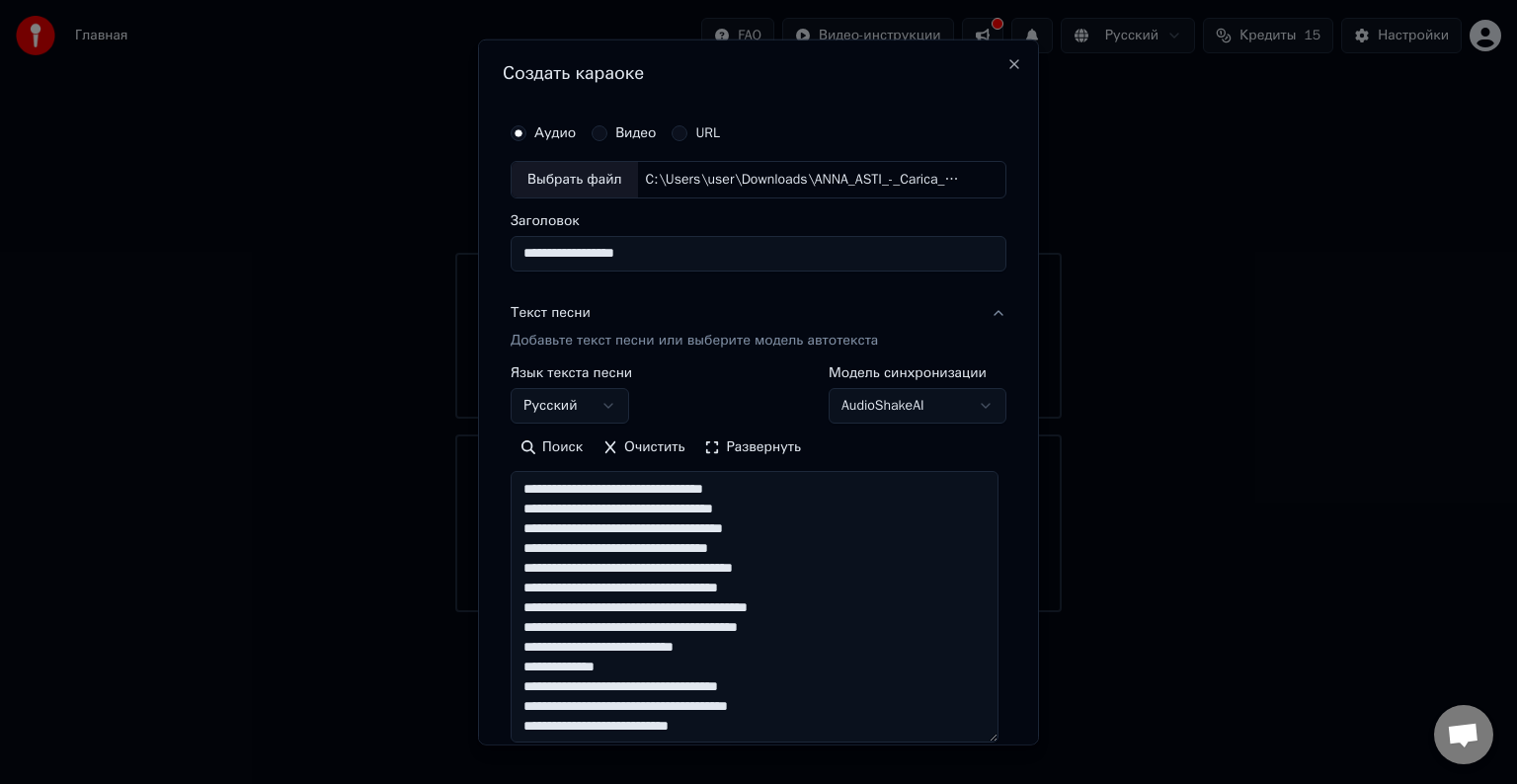 click on "Выбрать файл" at bounding box center (575, 180) 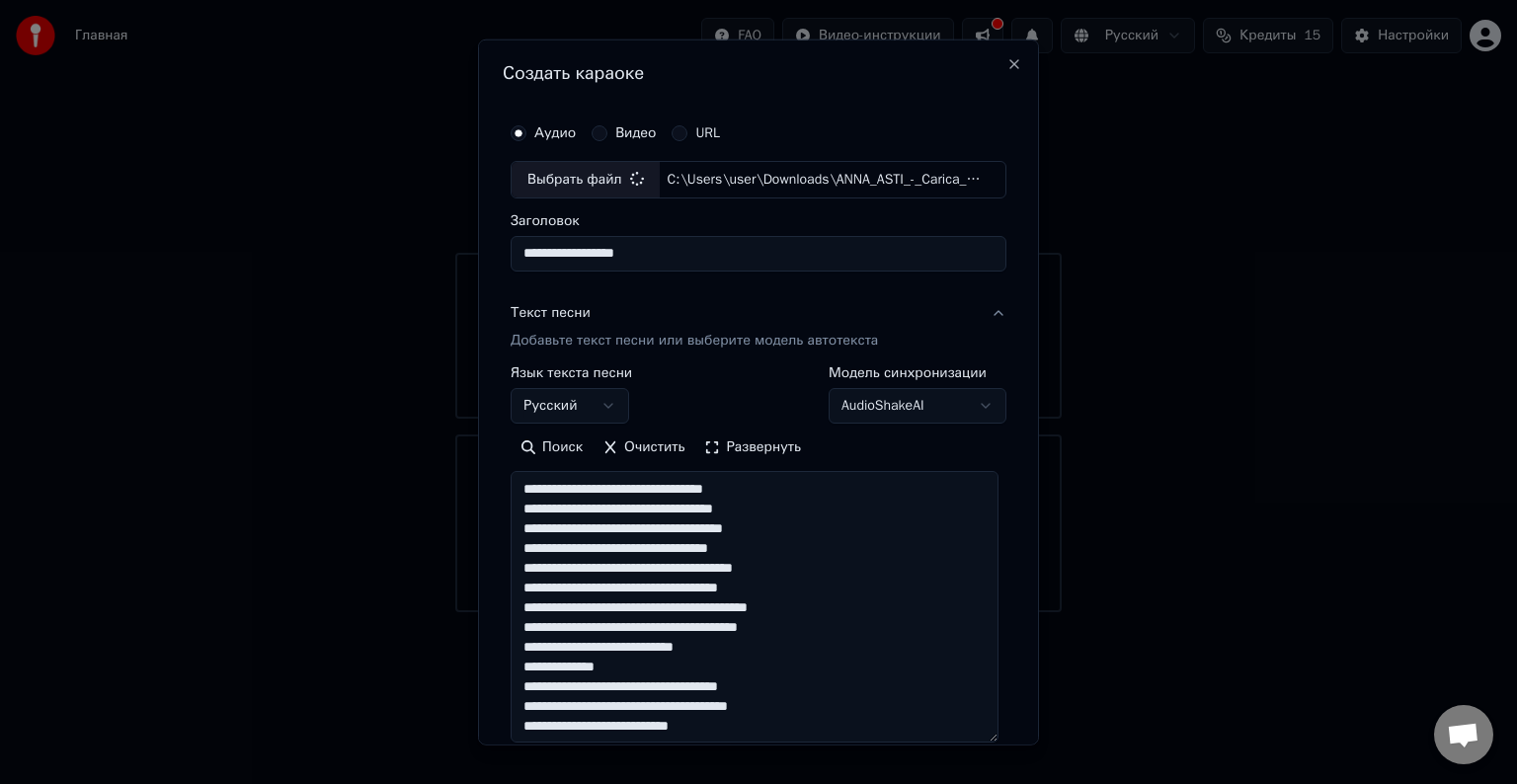 type on "**********" 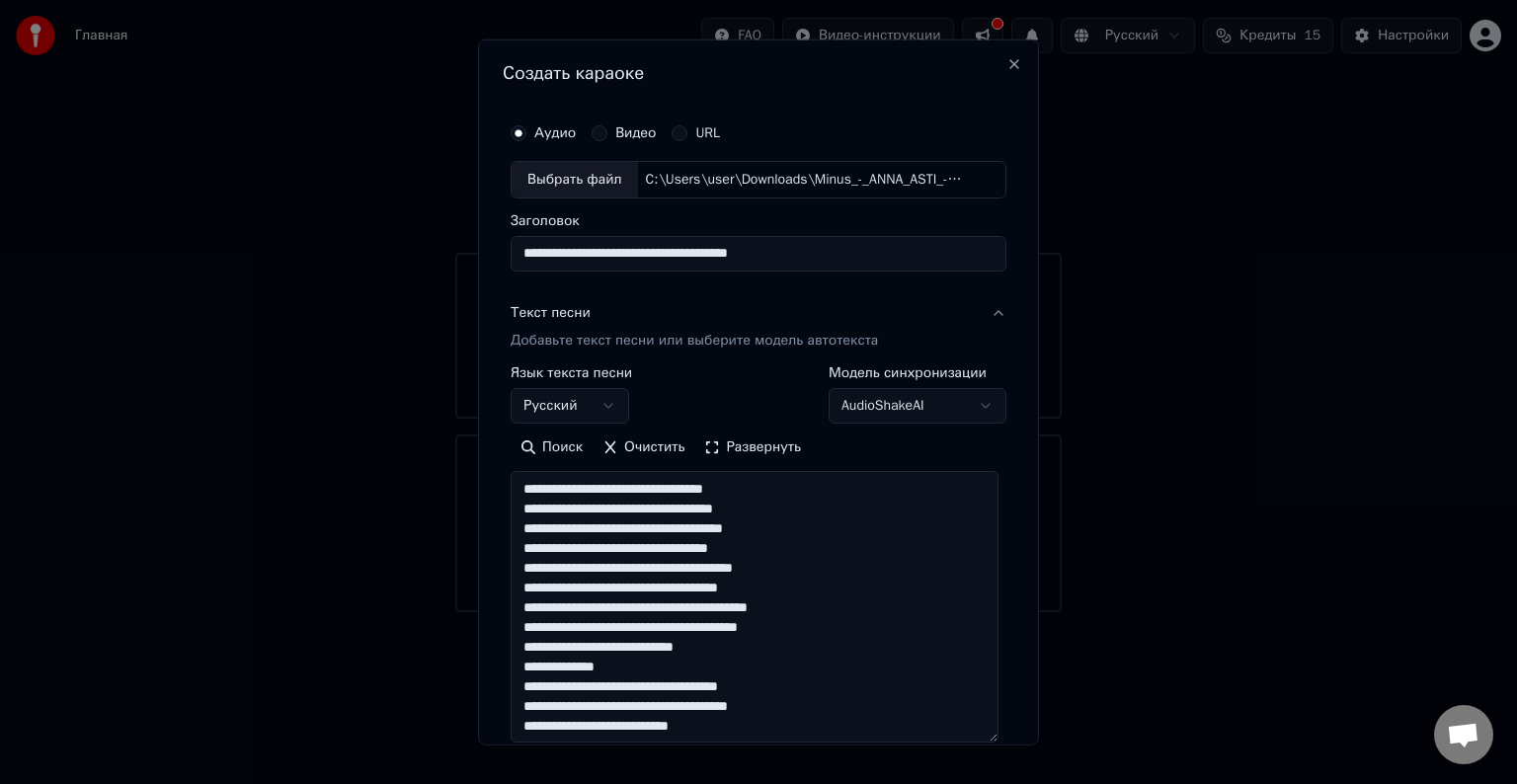 drag, startPoint x: 857, startPoint y: 253, endPoint x: 363, endPoint y: 271, distance: 494.32783 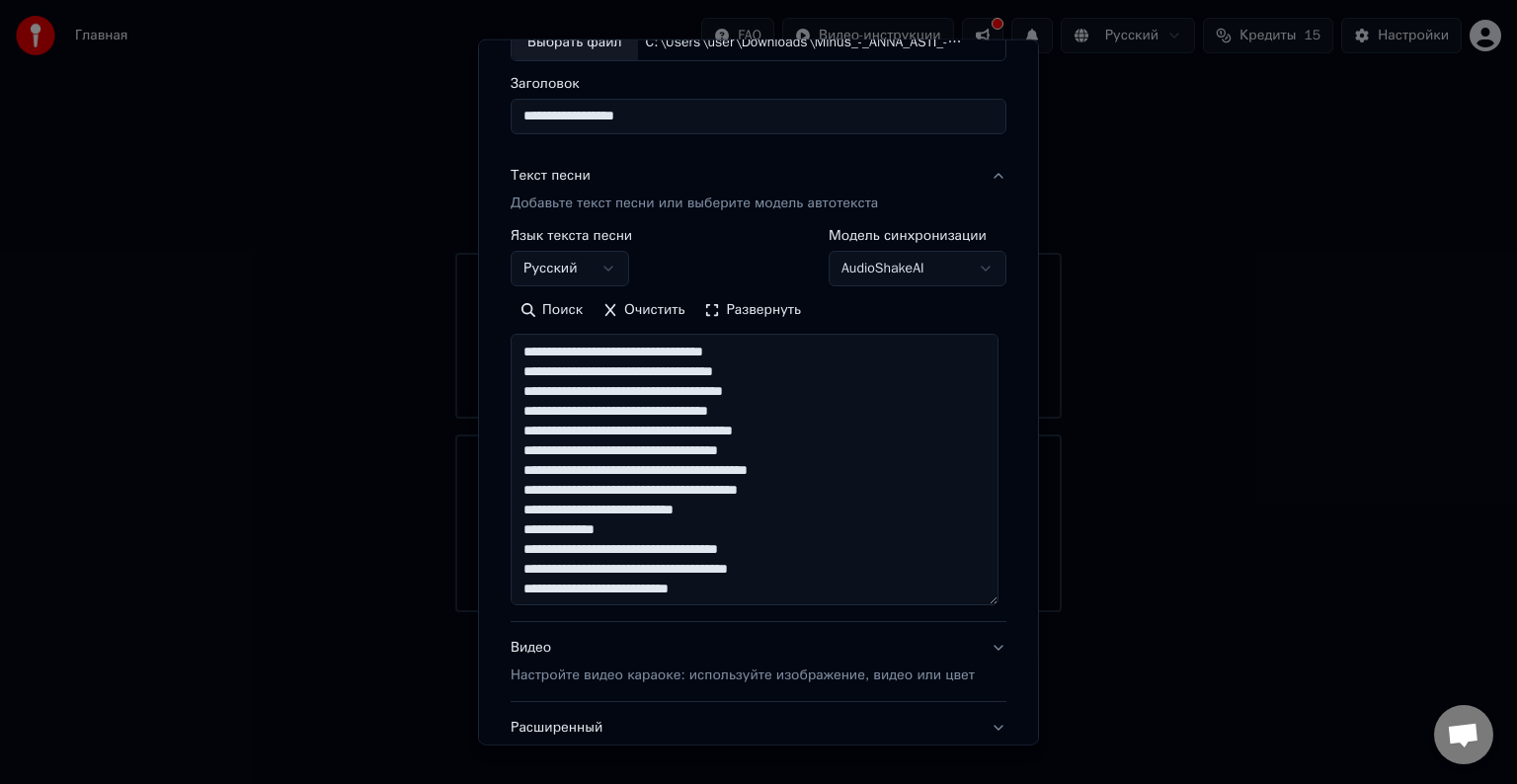 scroll, scrollTop: 197, scrollLeft: 0, axis: vertical 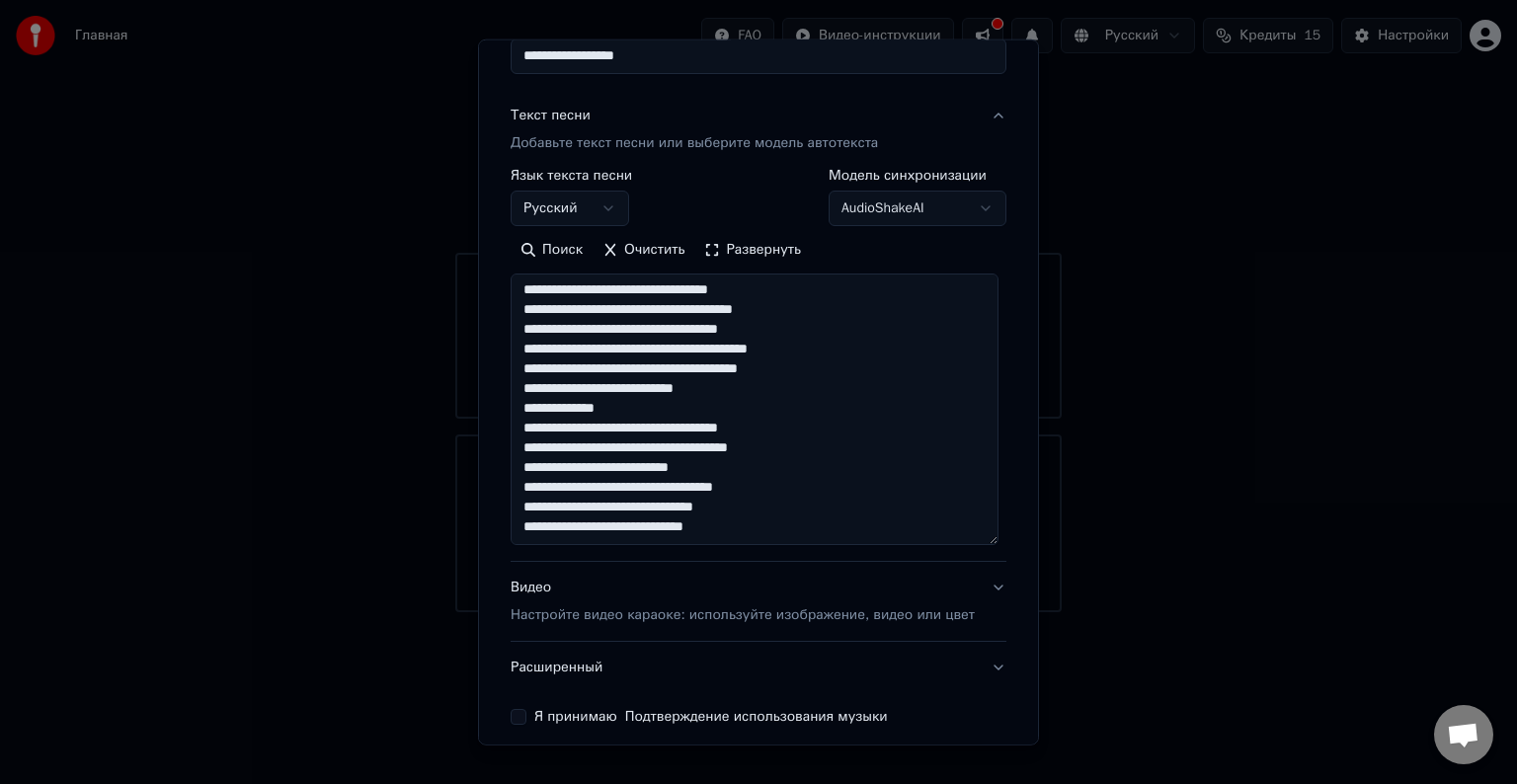type on "**********" 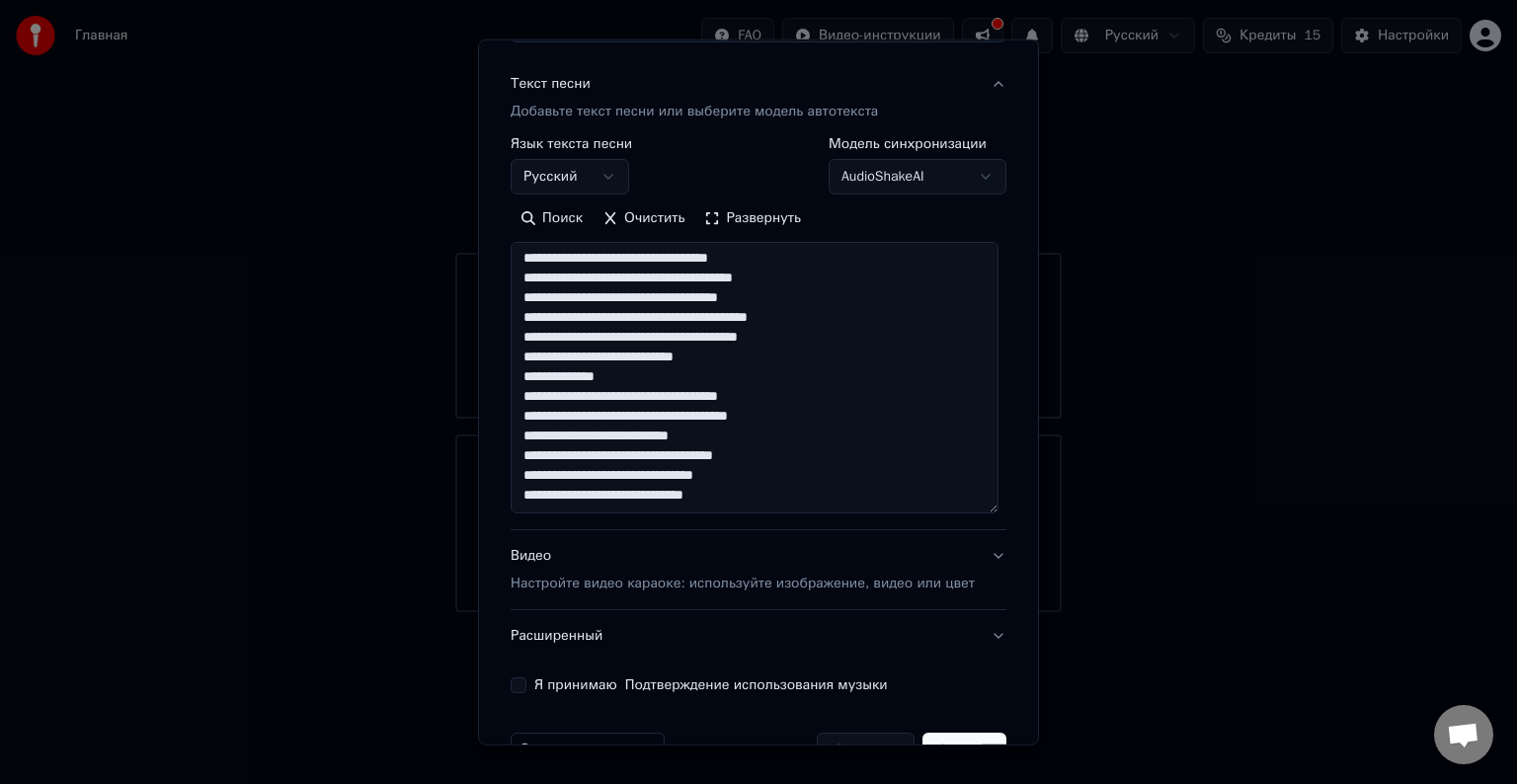 scroll, scrollTop: 283, scrollLeft: 0, axis: vertical 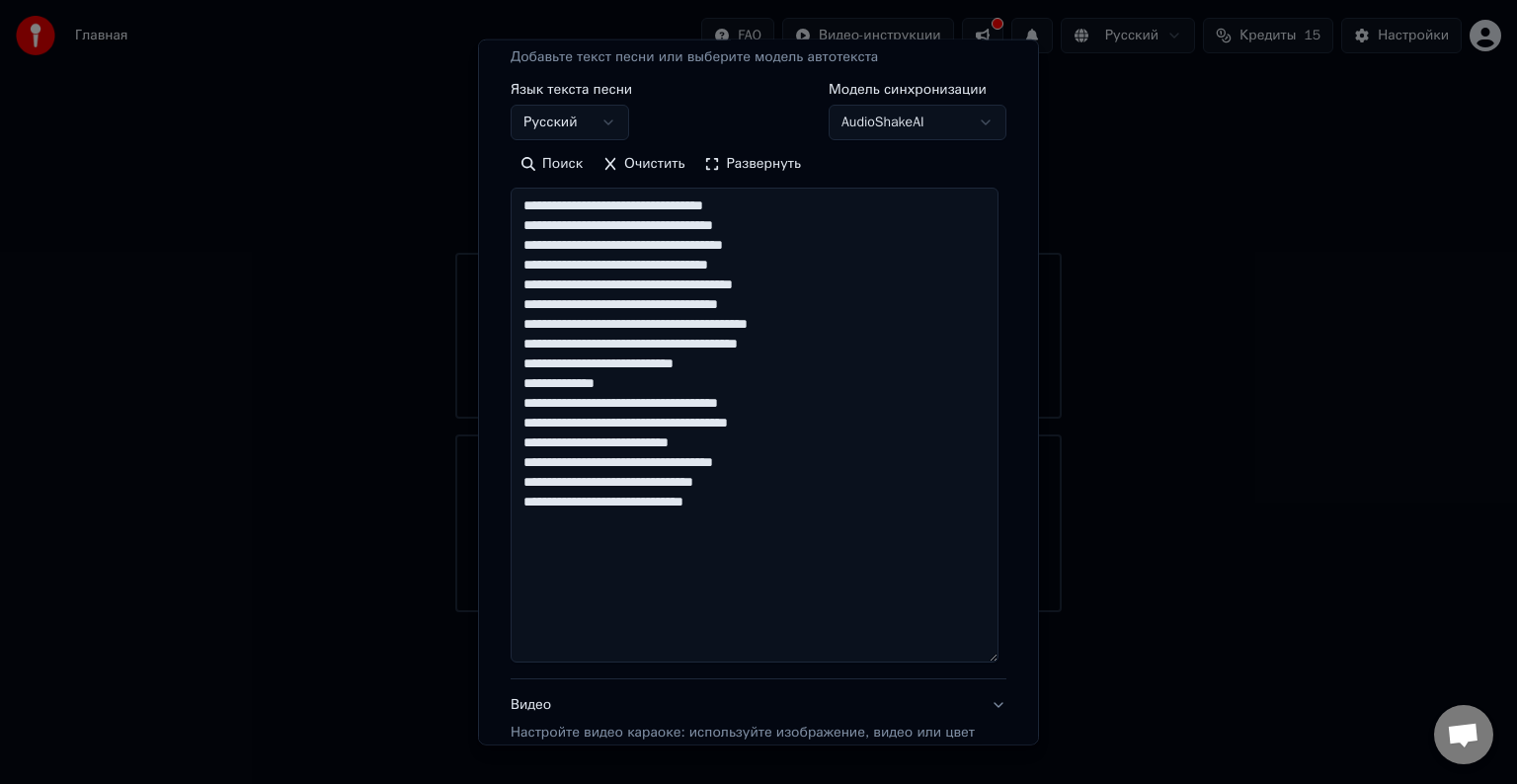 drag, startPoint x: 988, startPoint y: 455, endPoint x: 958, endPoint y: 645, distance: 192.35384 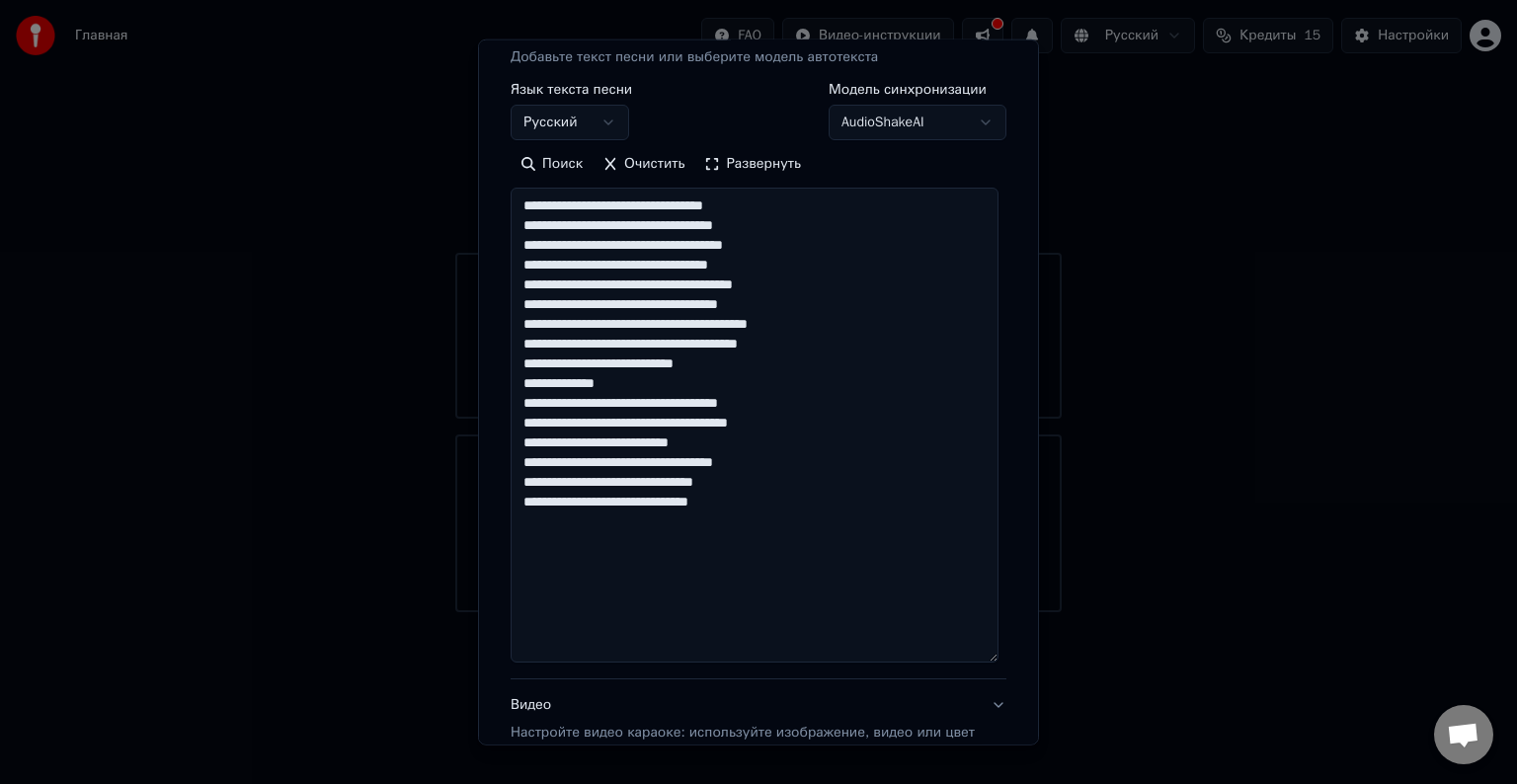 paste on "**********" 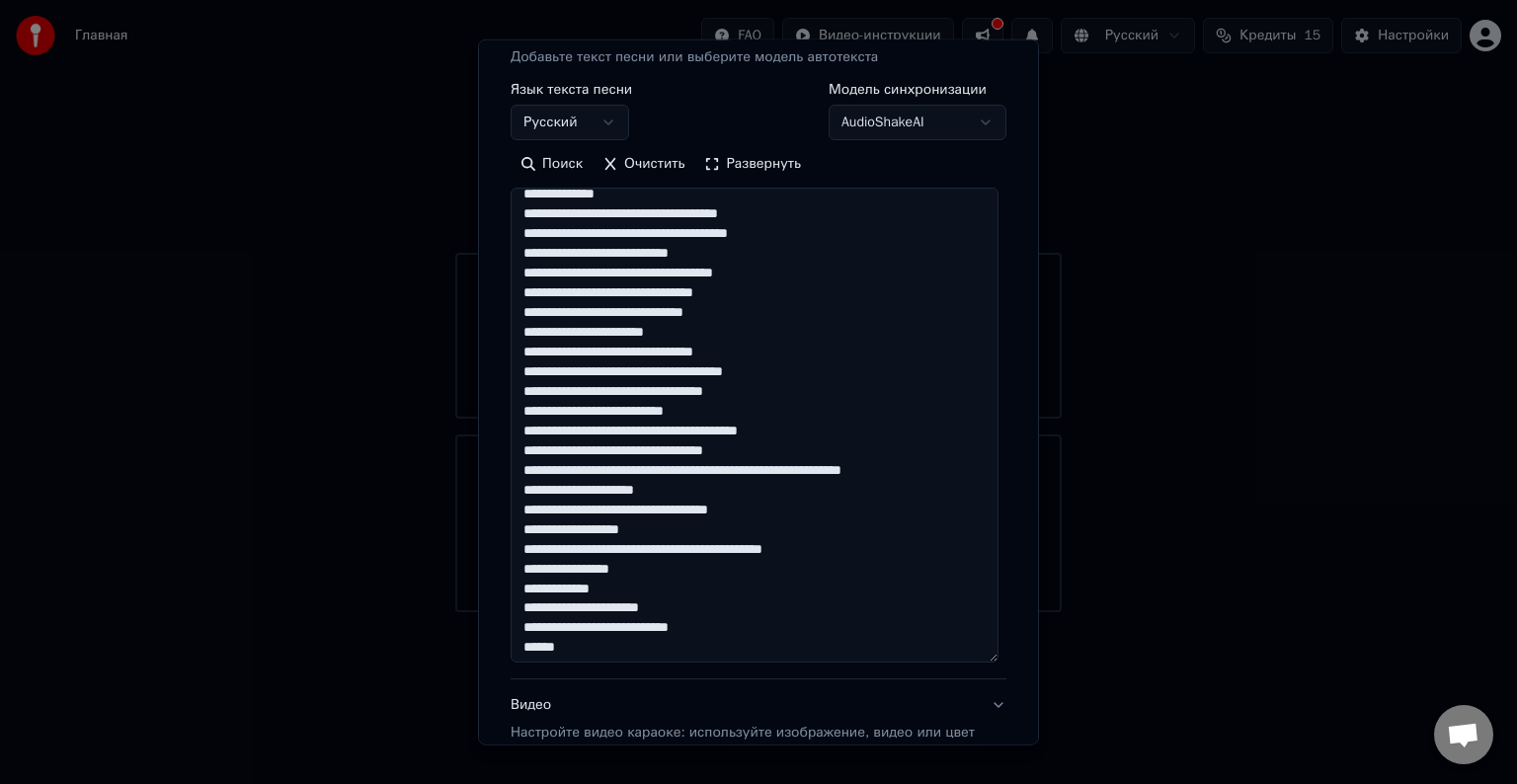 scroll, scrollTop: 197, scrollLeft: 0, axis: vertical 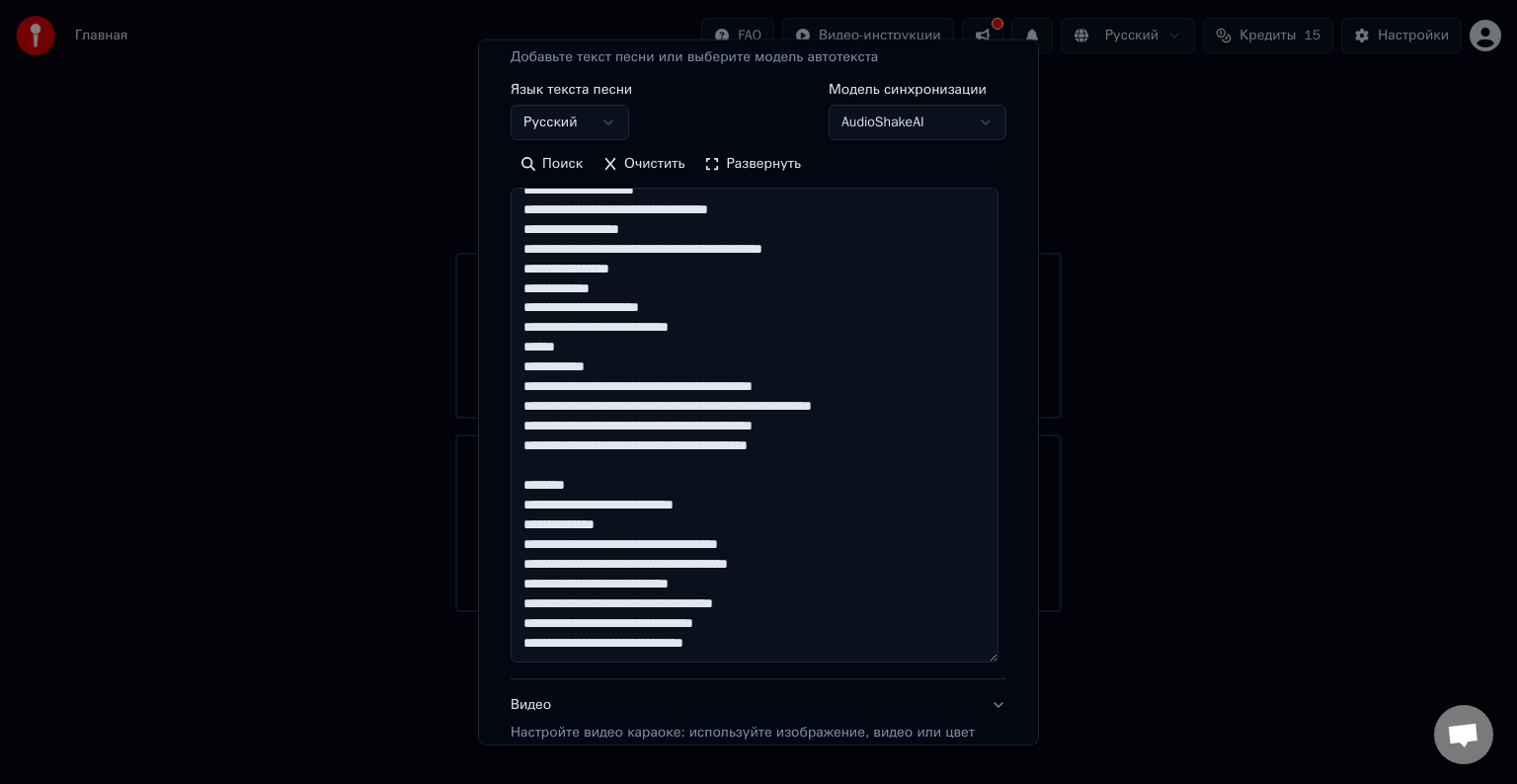 drag, startPoint x: 520, startPoint y: 477, endPoint x: 622, endPoint y: 356, distance: 158.25612 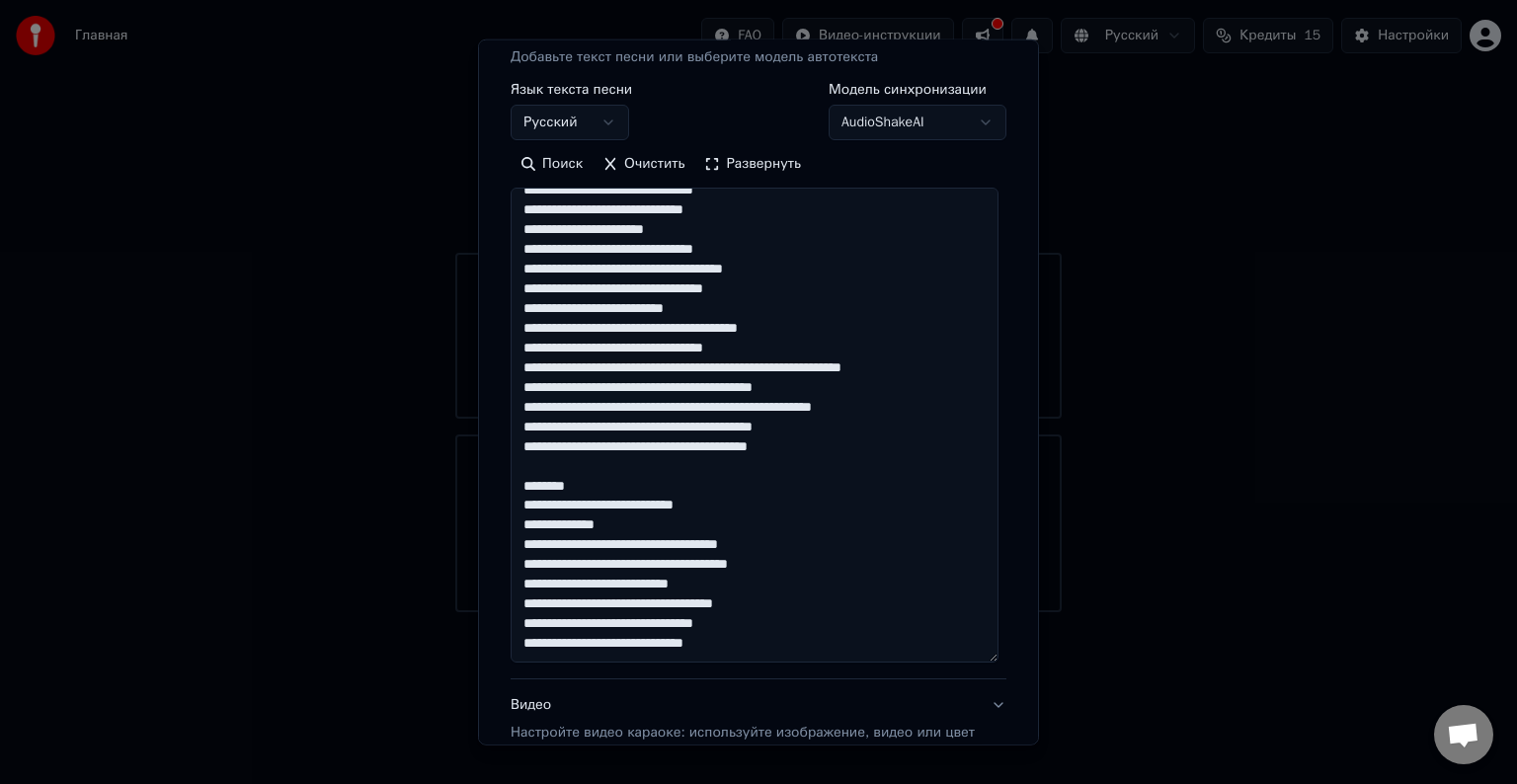 scroll, scrollTop: 292, scrollLeft: 0, axis: vertical 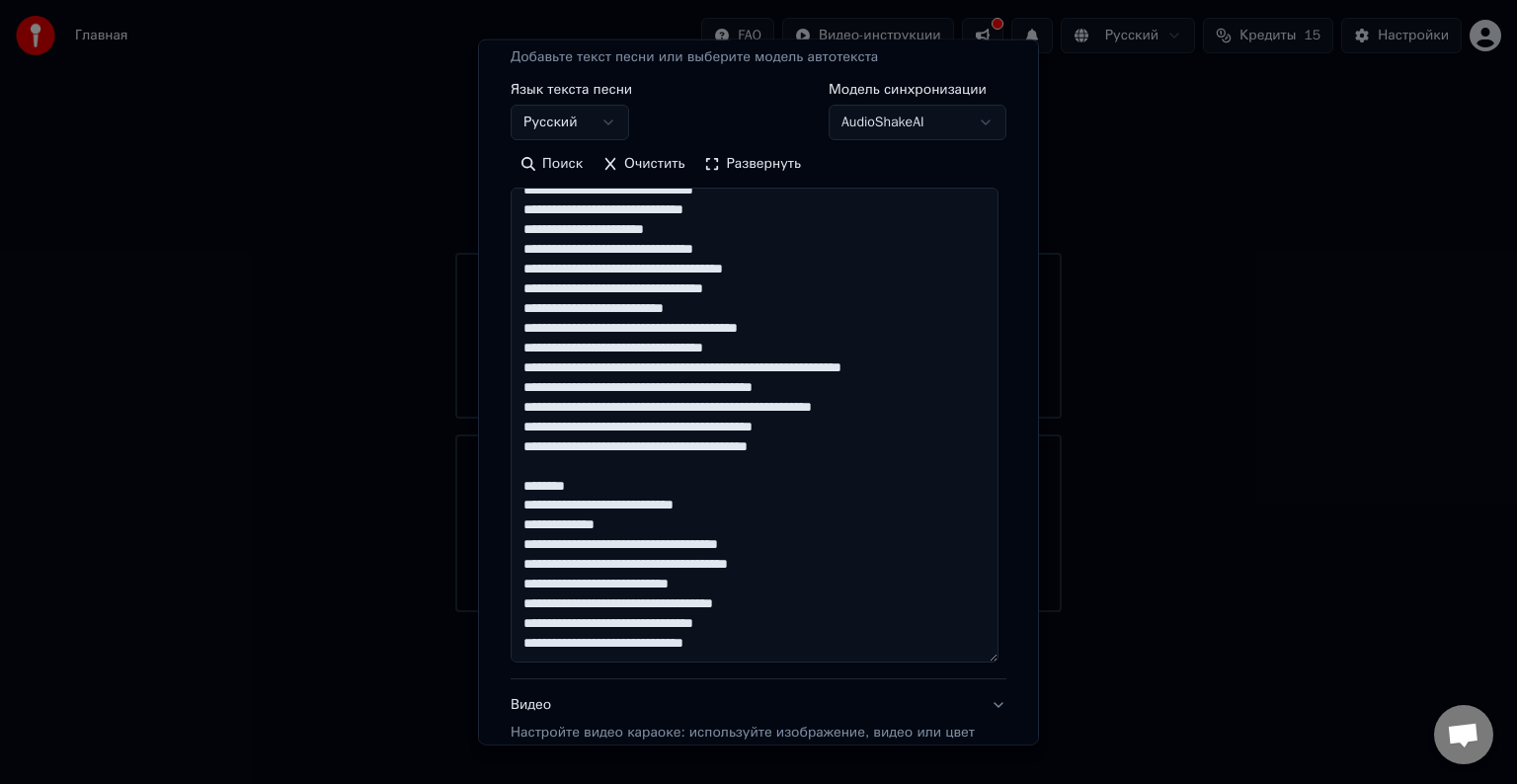 drag, startPoint x: 586, startPoint y: 489, endPoint x: 519, endPoint y: 466, distance: 70.8378 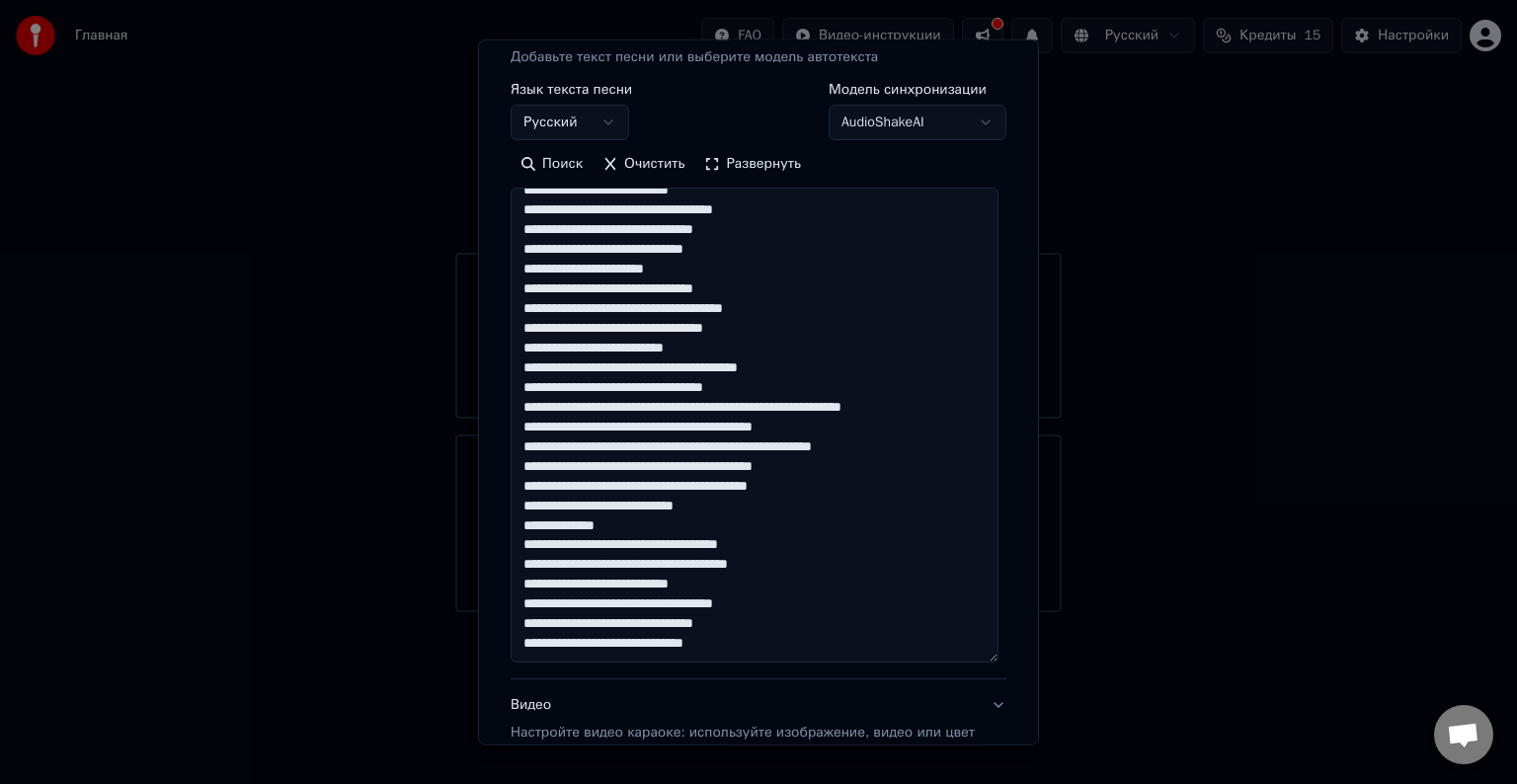 scroll, scrollTop: 253, scrollLeft: 0, axis: vertical 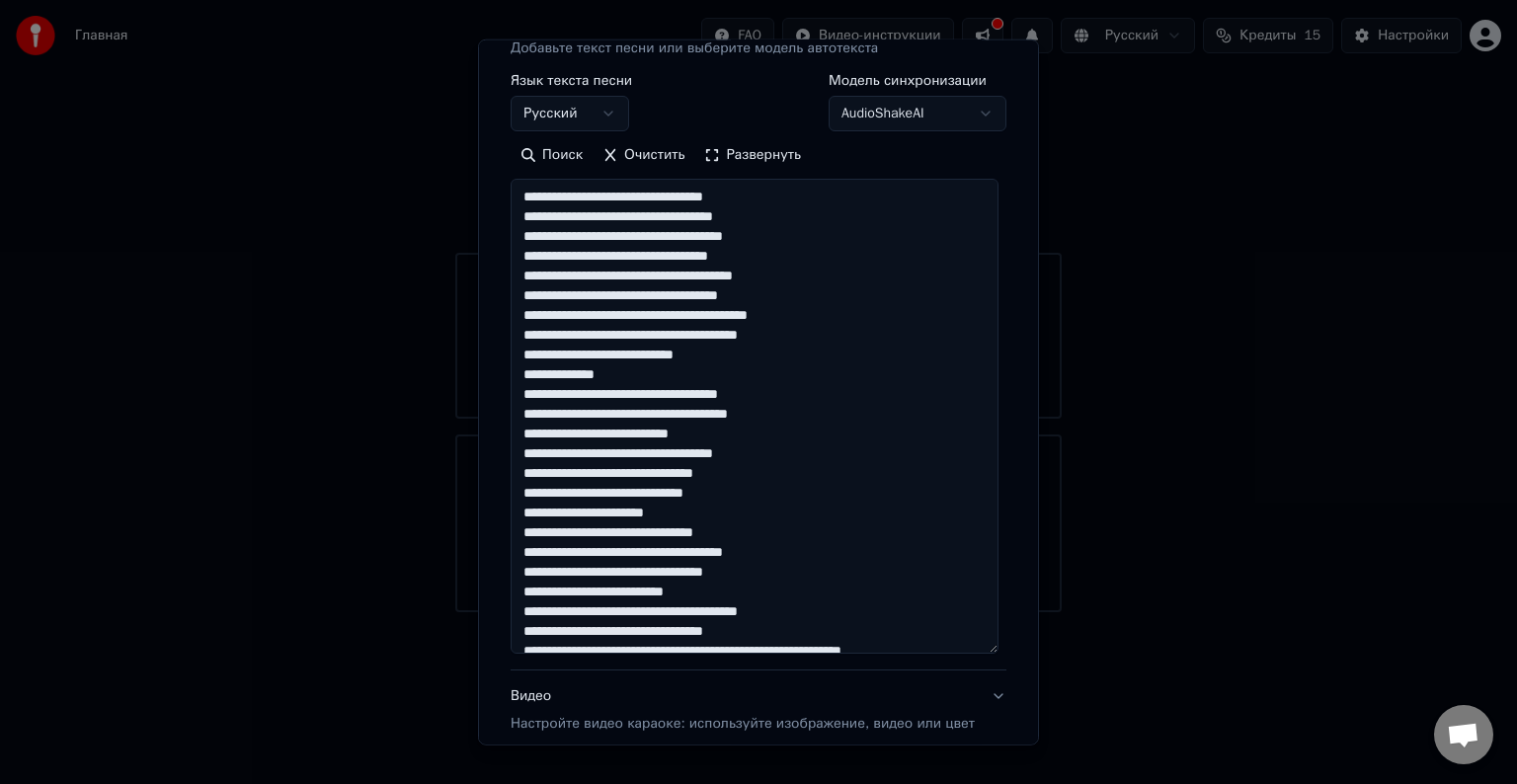 drag, startPoint x: 817, startPoint y: 219, endPoint x: 741, endPoint y: 222, distance: 76.05919 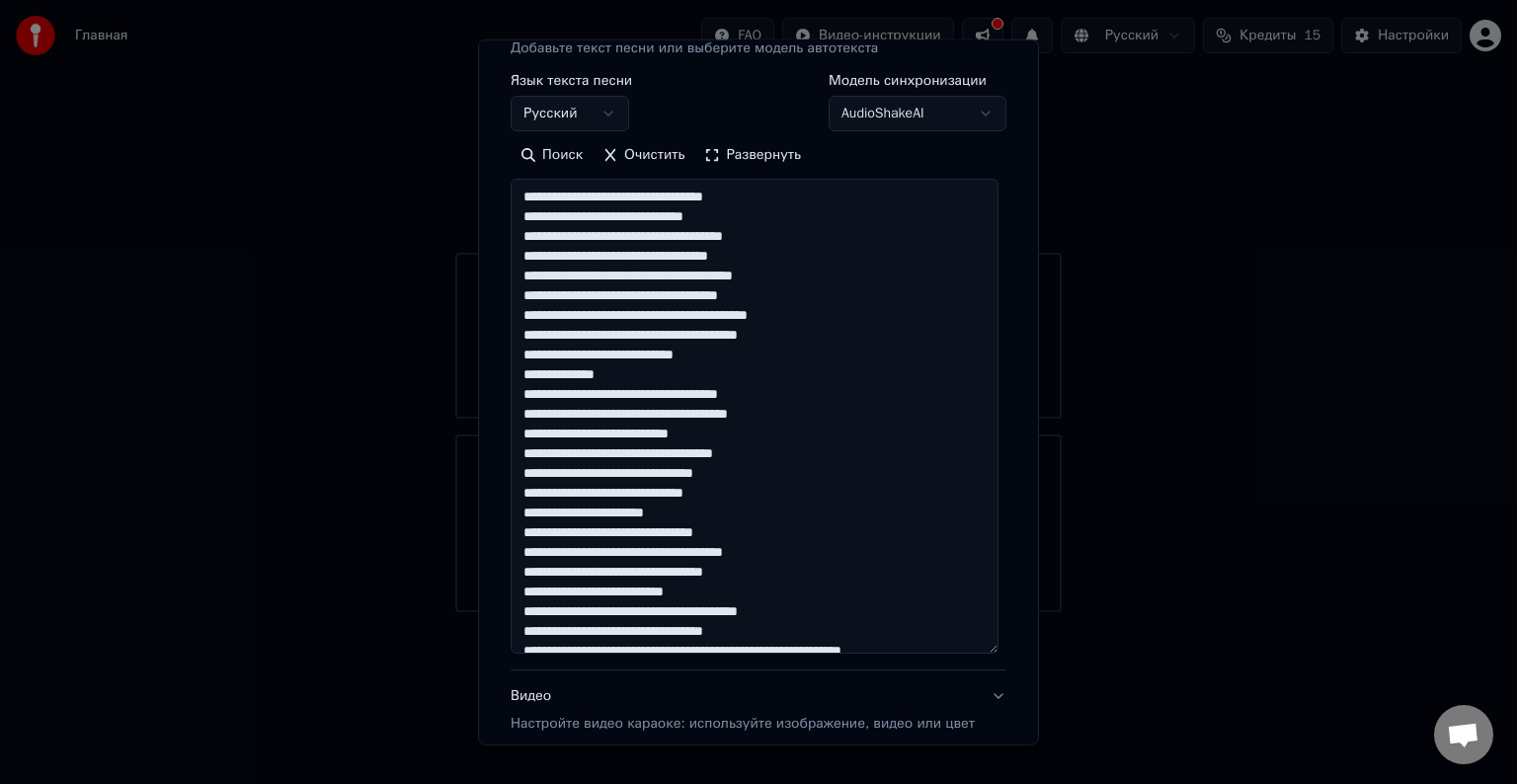 drag, startPoint x: 804, startPoint y: 274, endPoint x: 776, endPoint y: 273, distance: 28.01785 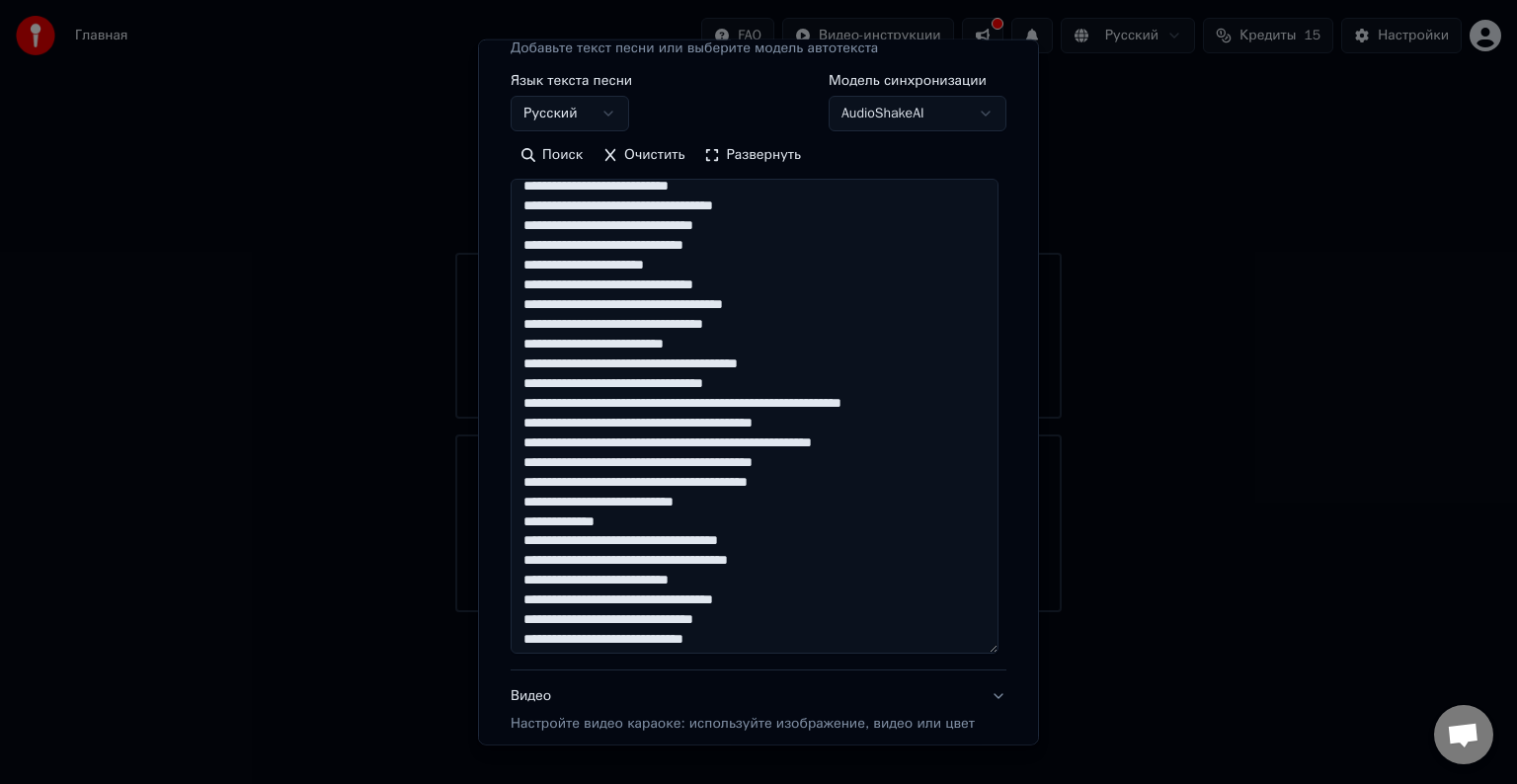 scroll, scrollTop: 253, scrollLeft: 0, axis: vertical 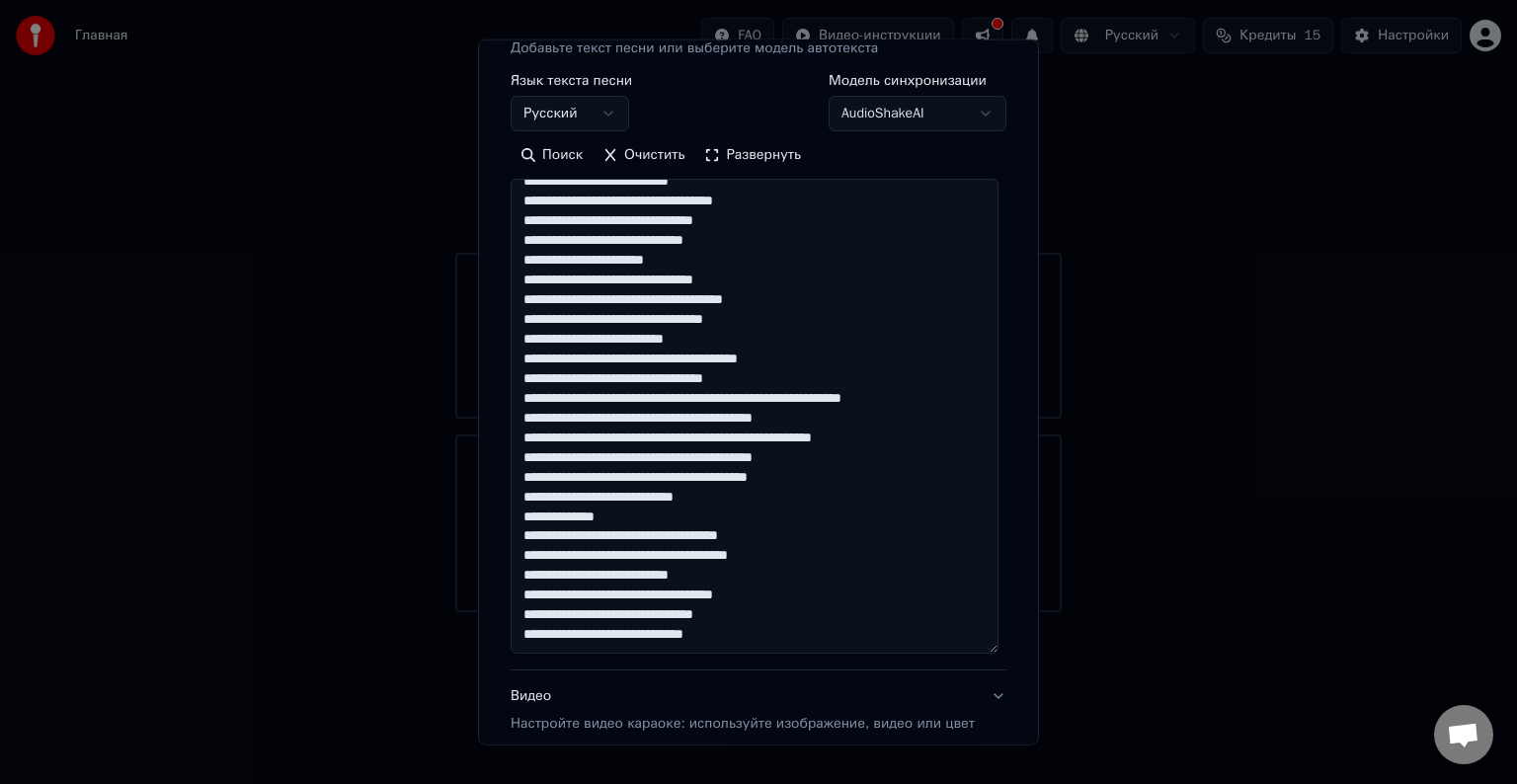 click at bounding box center [755, 416] 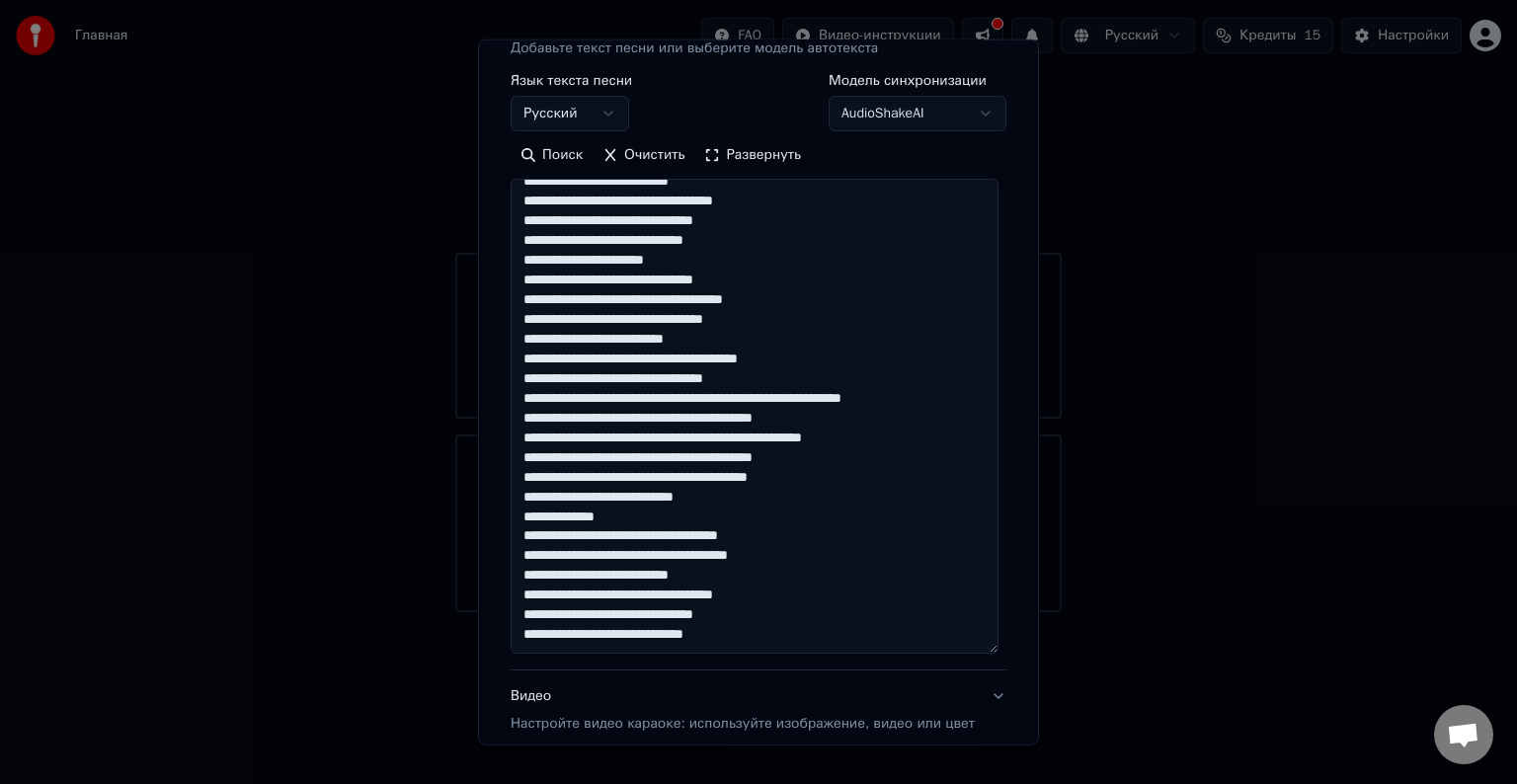 click at bounding box center [755, 416] 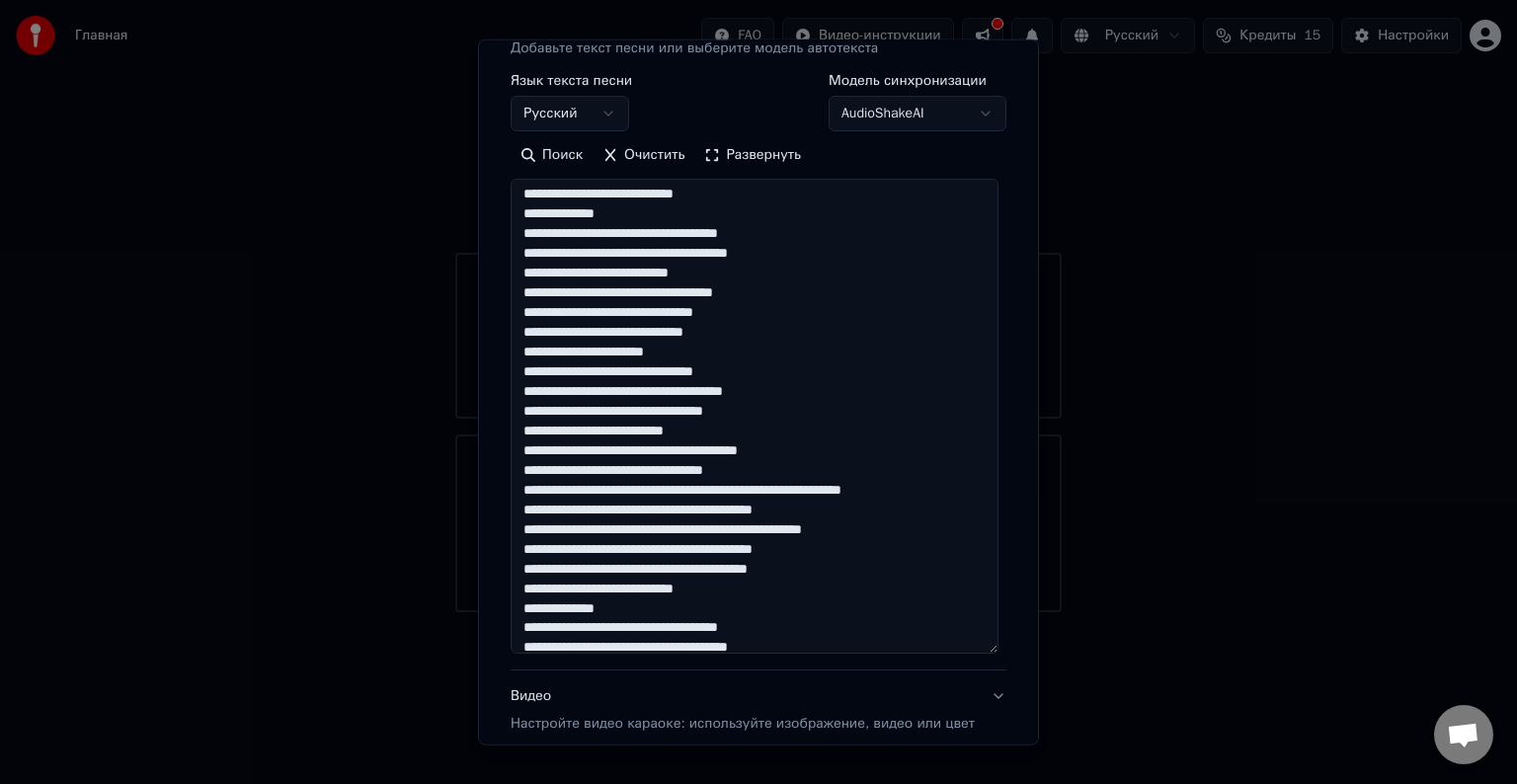 scroll, scrollTop: 154, scrollLeft: 0, axis: vertical 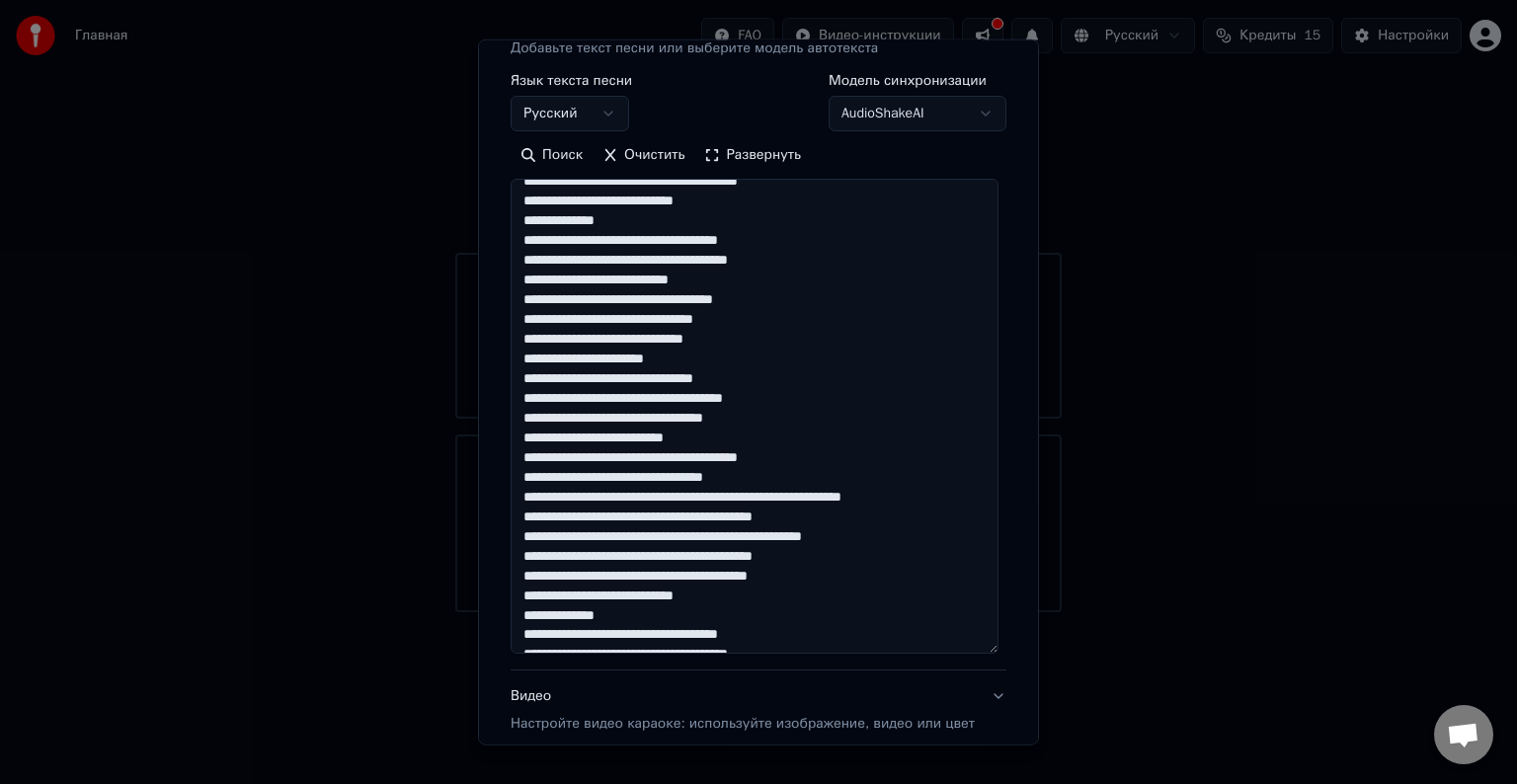 click at bounding box center [755, 416] 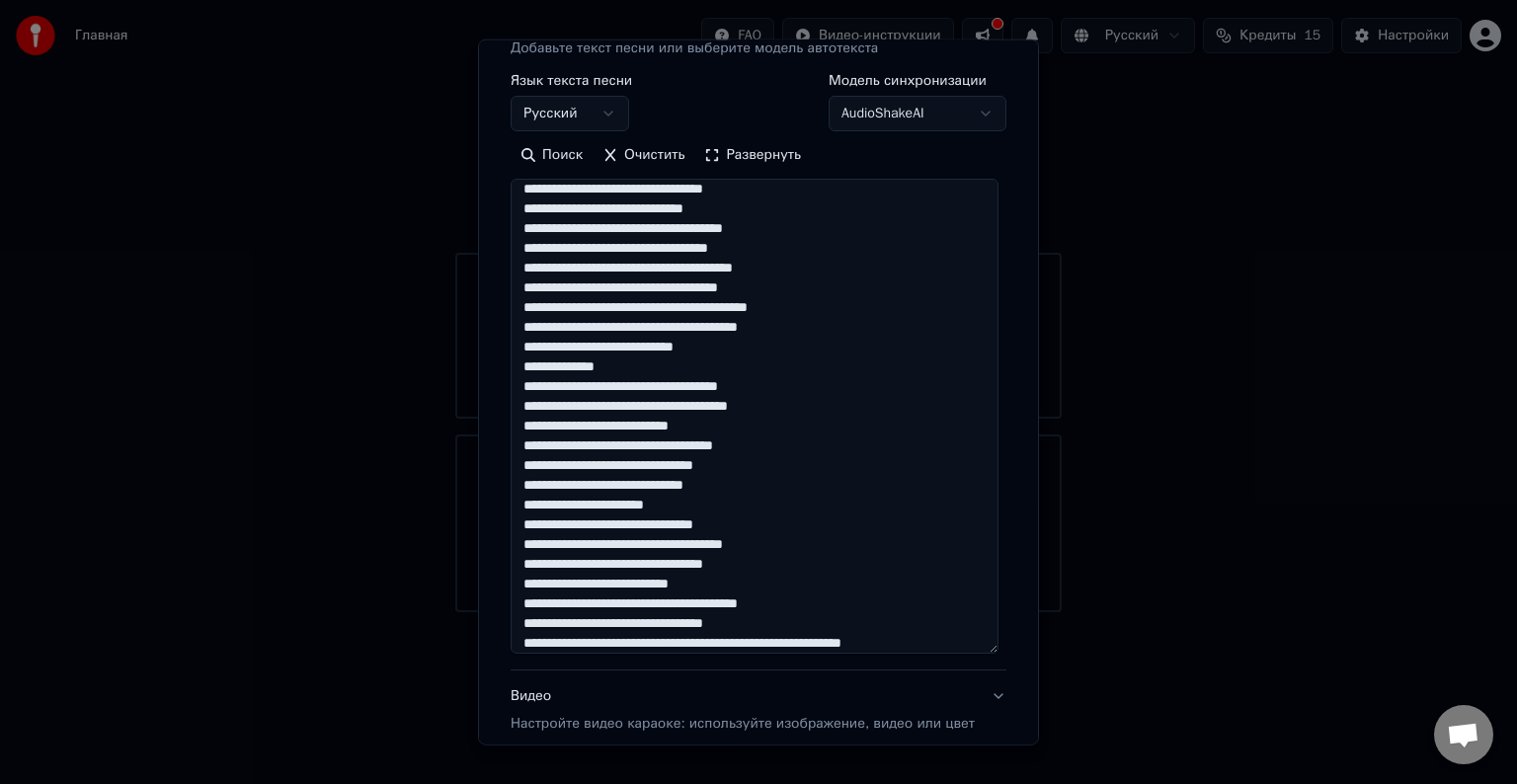 scroll, scrollTop: 0, scrollLeft: 0, axis: both 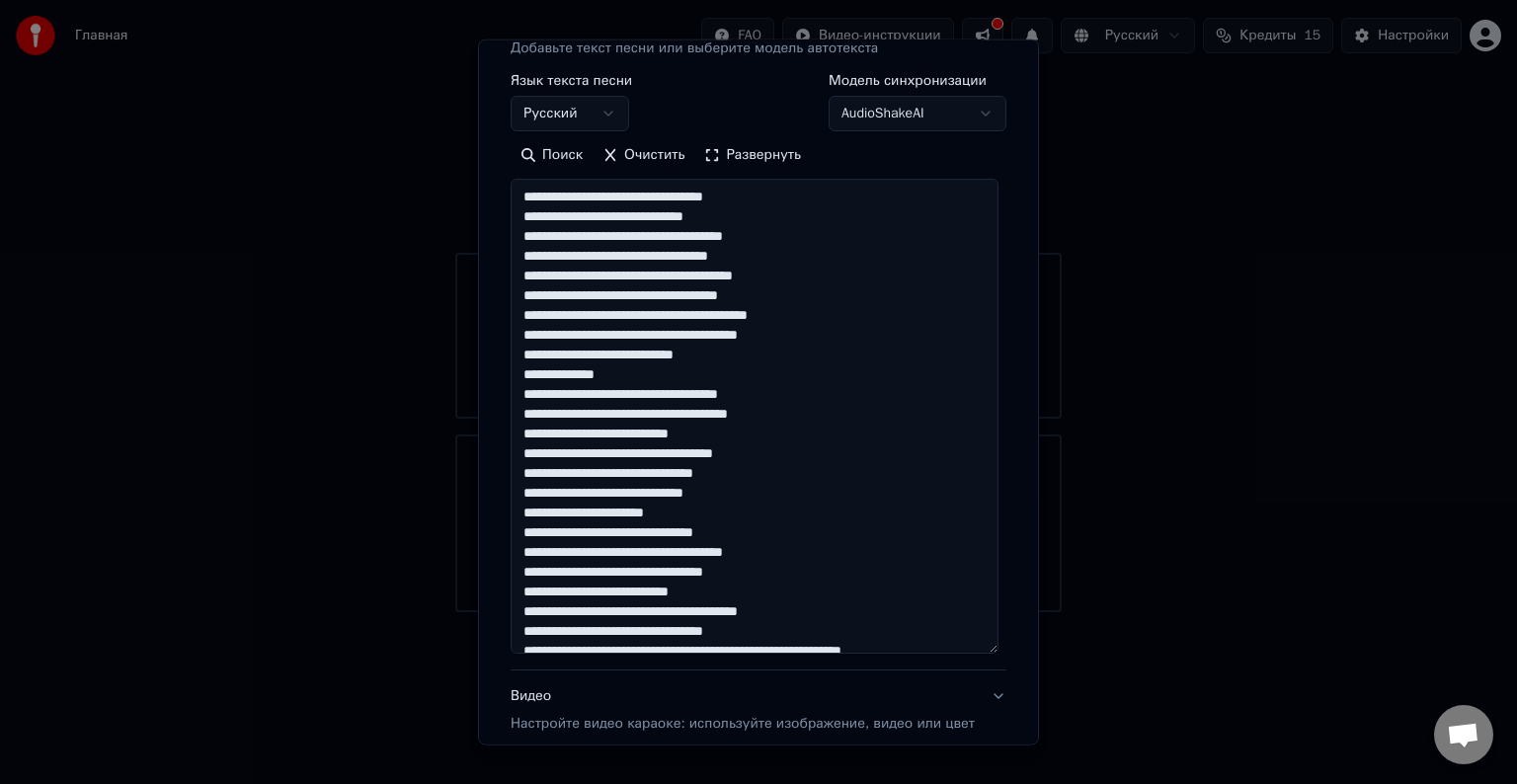 click at bounding box center [755, 416] 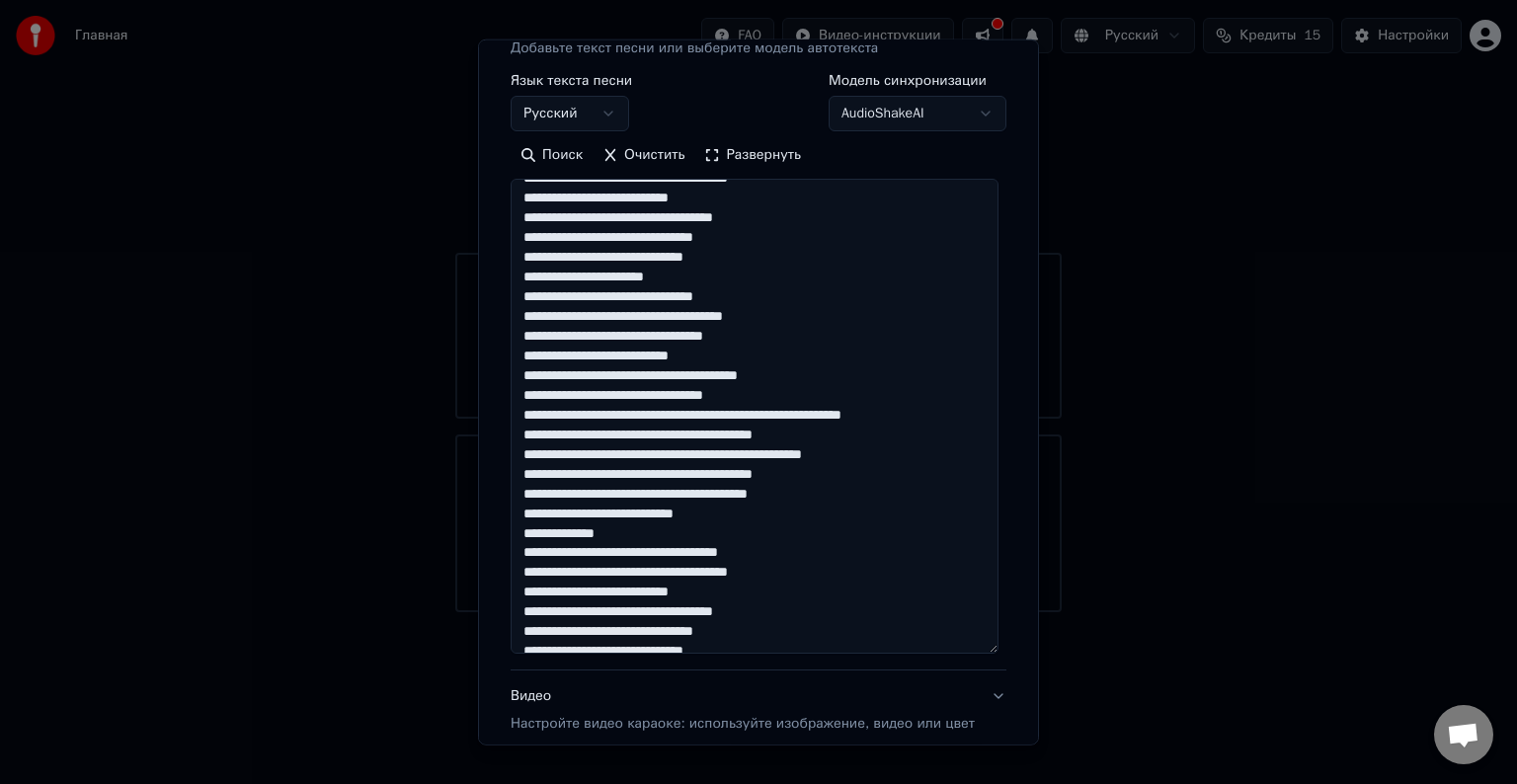 scroll, scrollTop: 253, scrollLeft: 0, axis: vertical 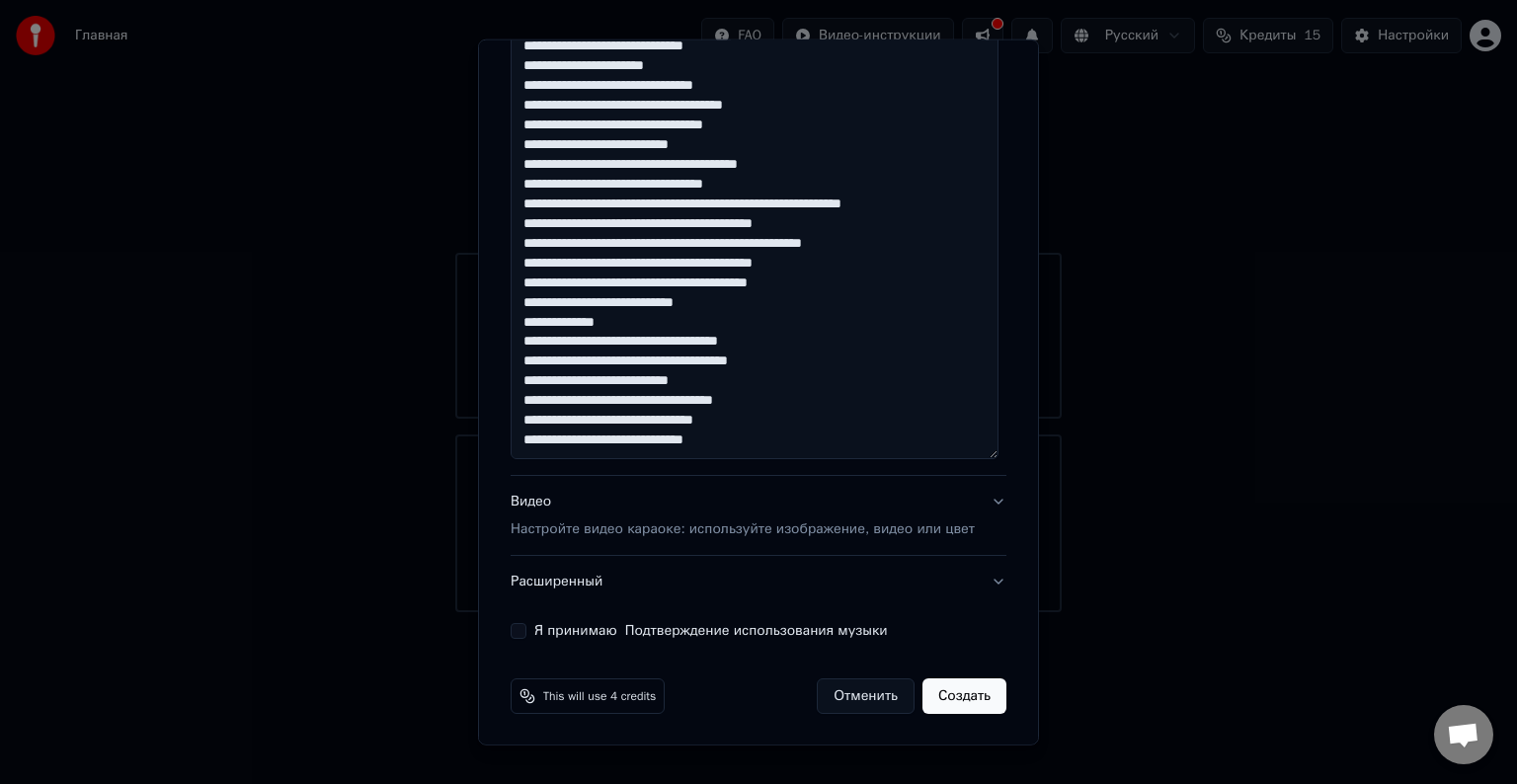 type on "**********" 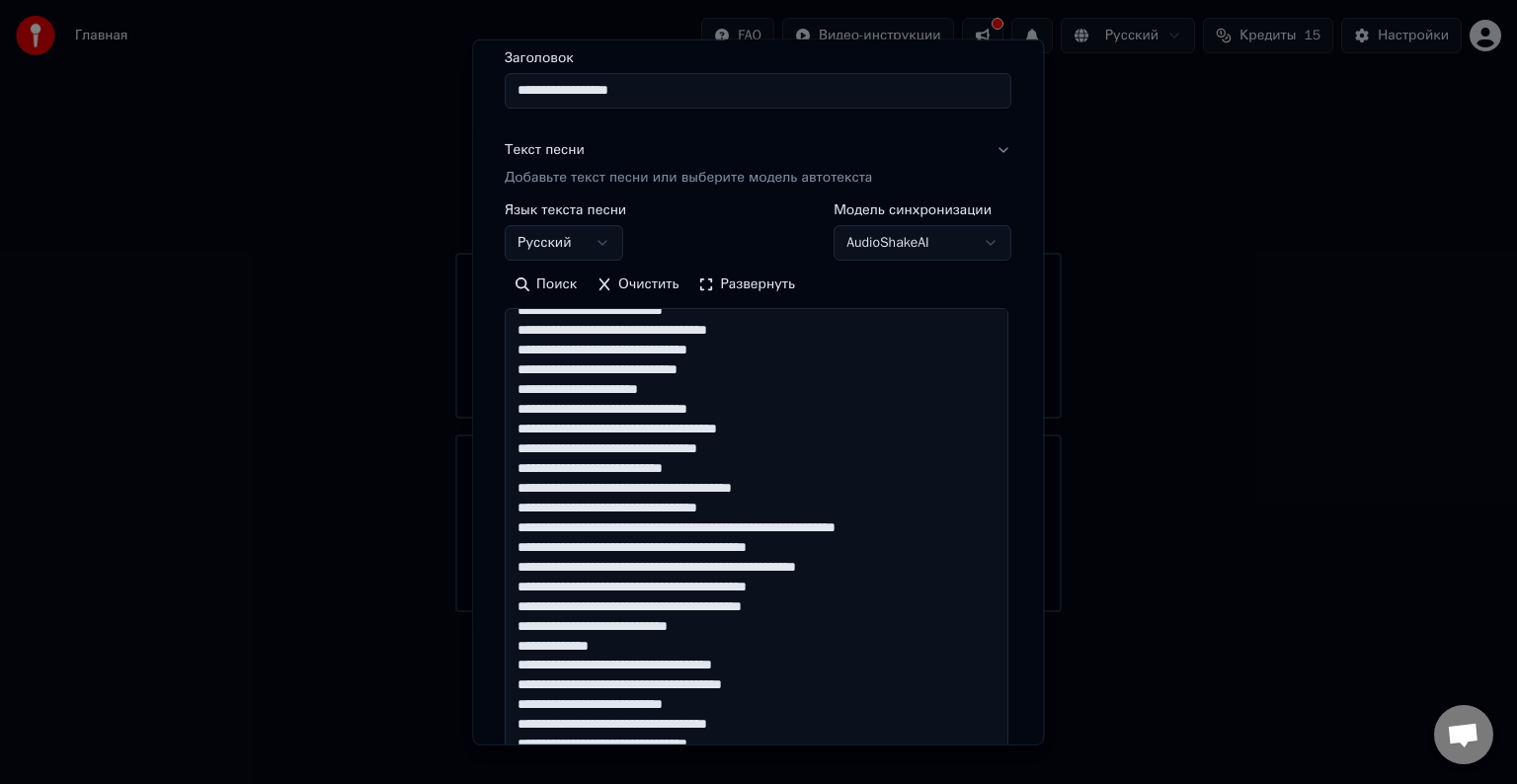 scroll, scrollTop: 139, scrollLeft: 0, axis: vertical 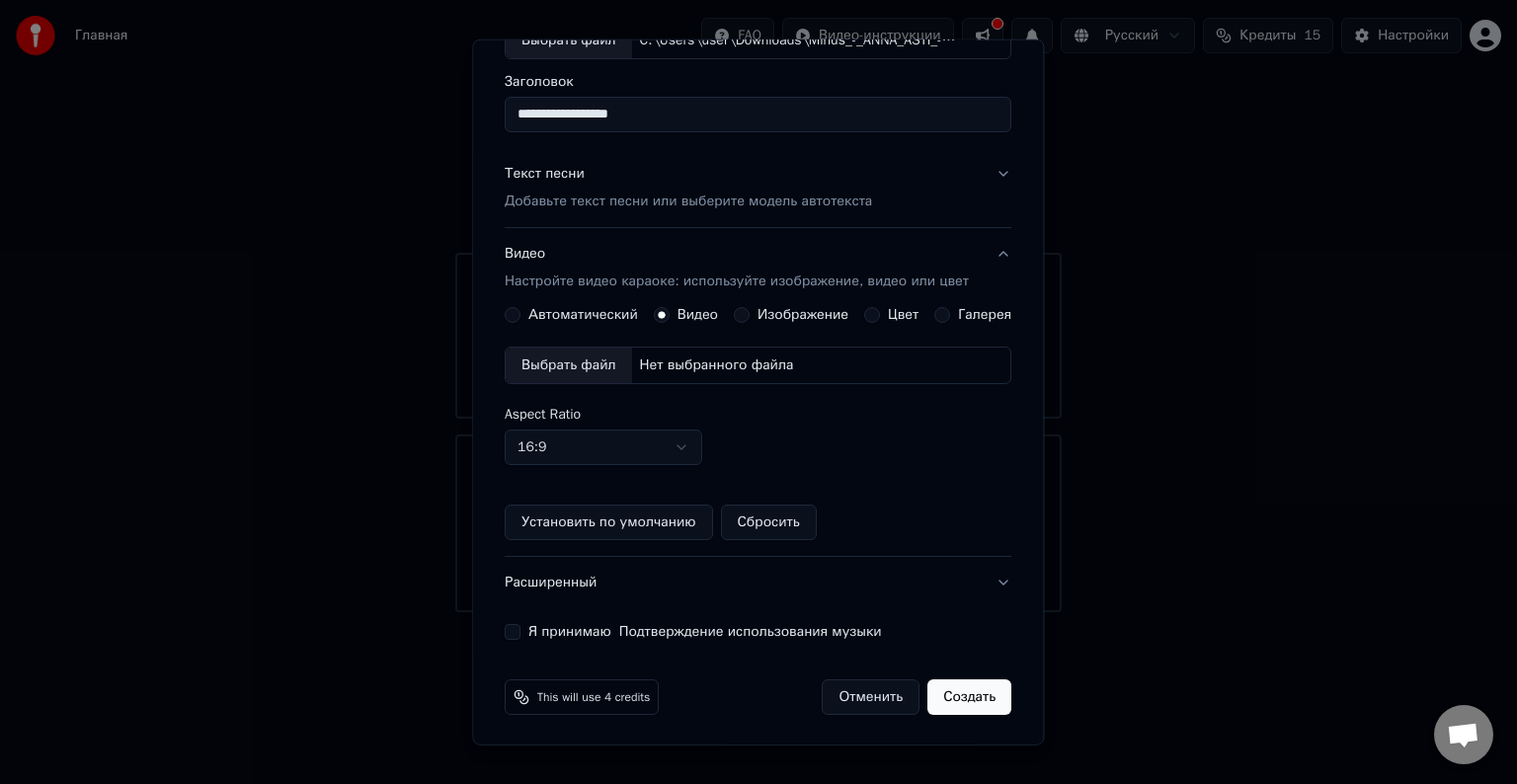click on "Выбрать файл" at bounding box center (569, 365) 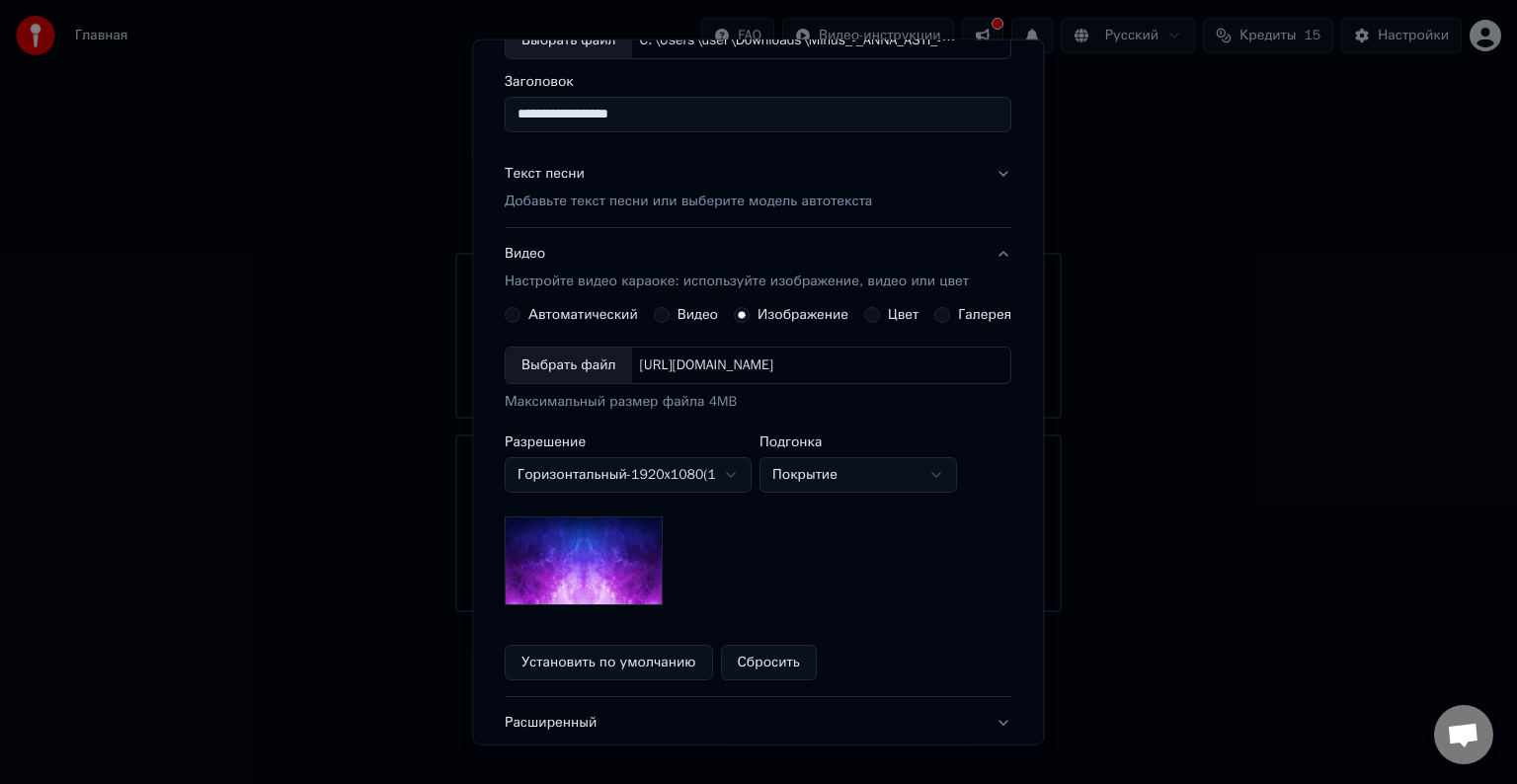 click on "Автоматический" at bounding box center (513, 315) 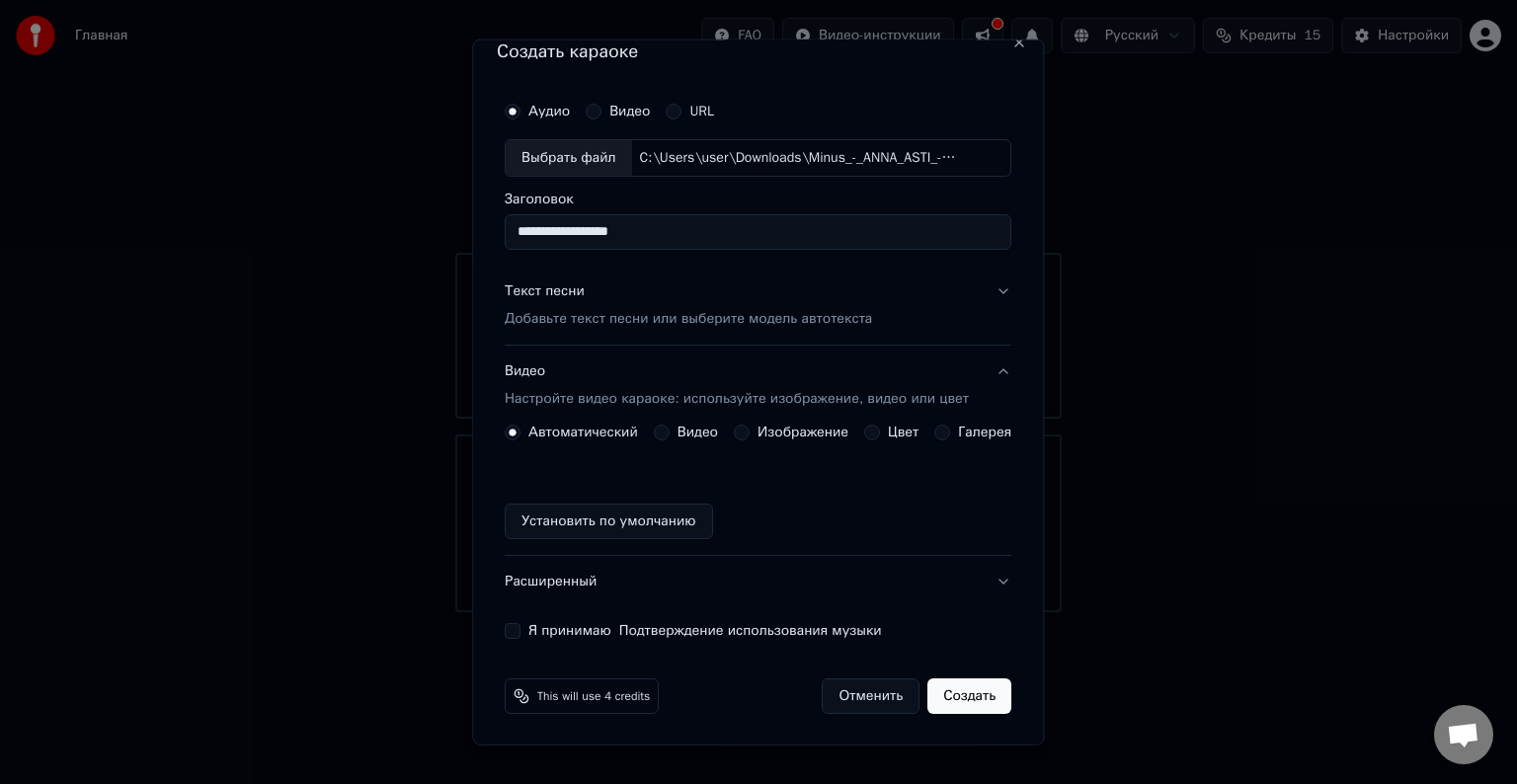 click on "Установить по умолчанию" at bounding box center [608, 521] 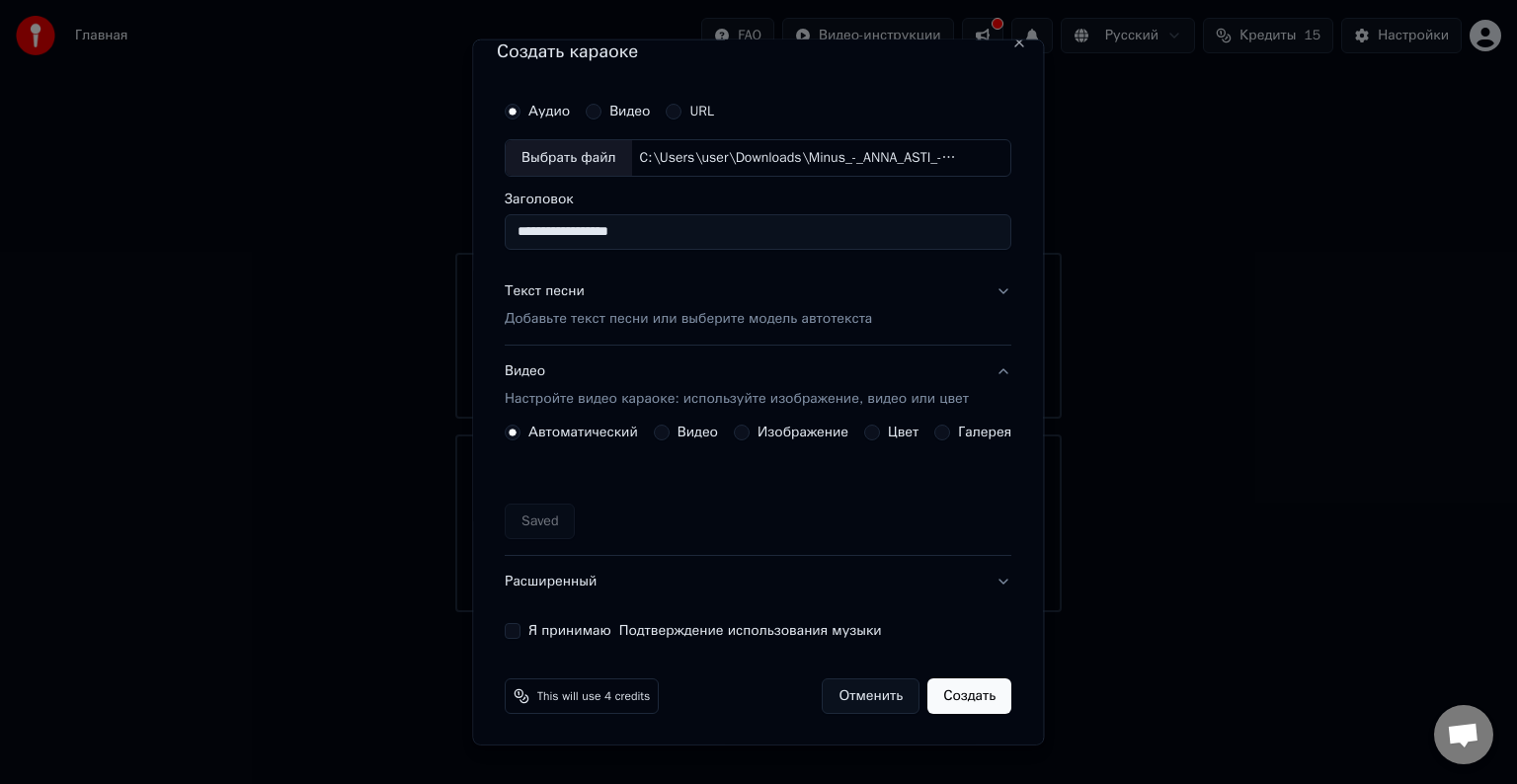 click on "Saved" at bounding box center (758, 521) 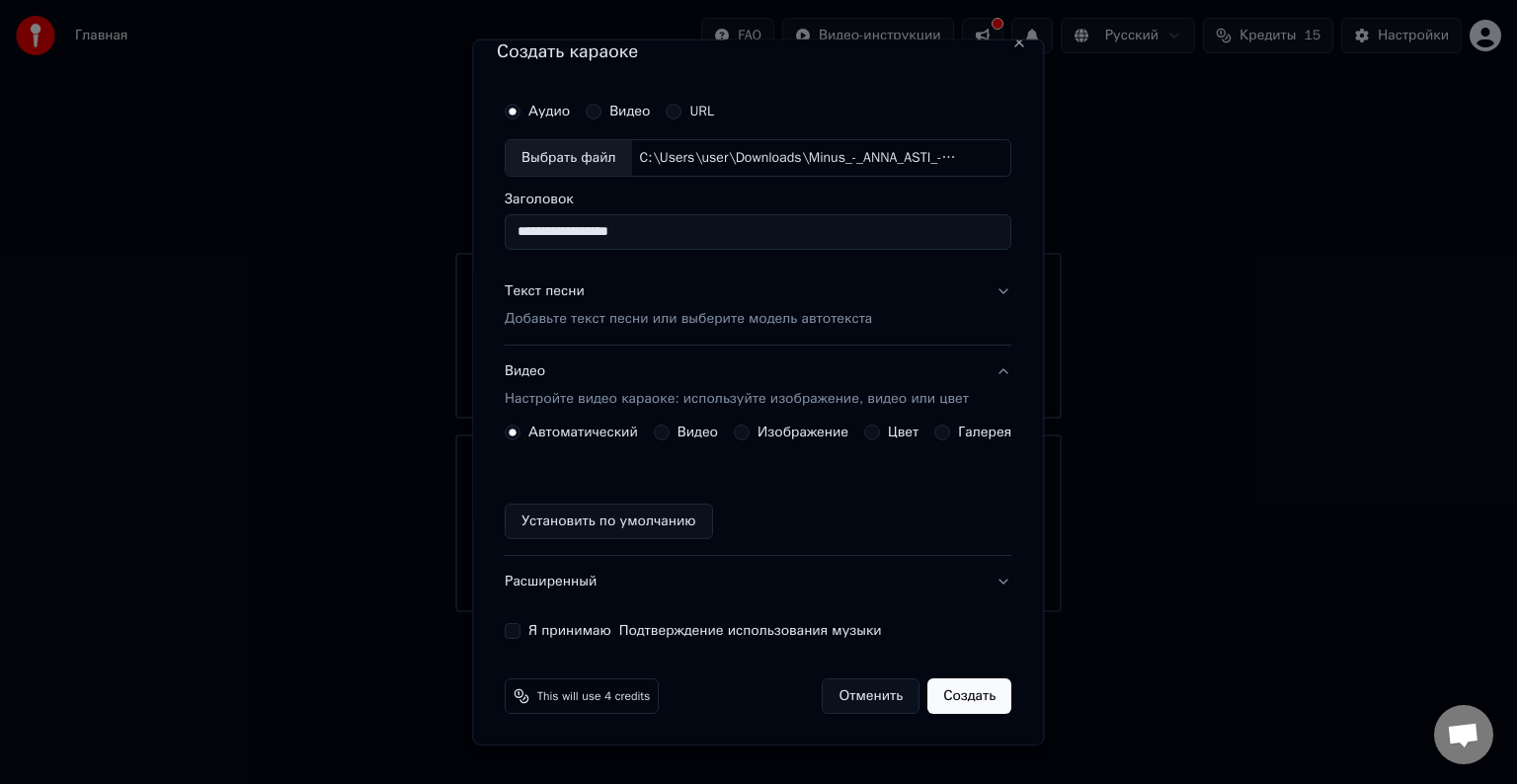 click on "Добавьте текст песни или выберите модель автотекста" at bounding box center [688, 319] 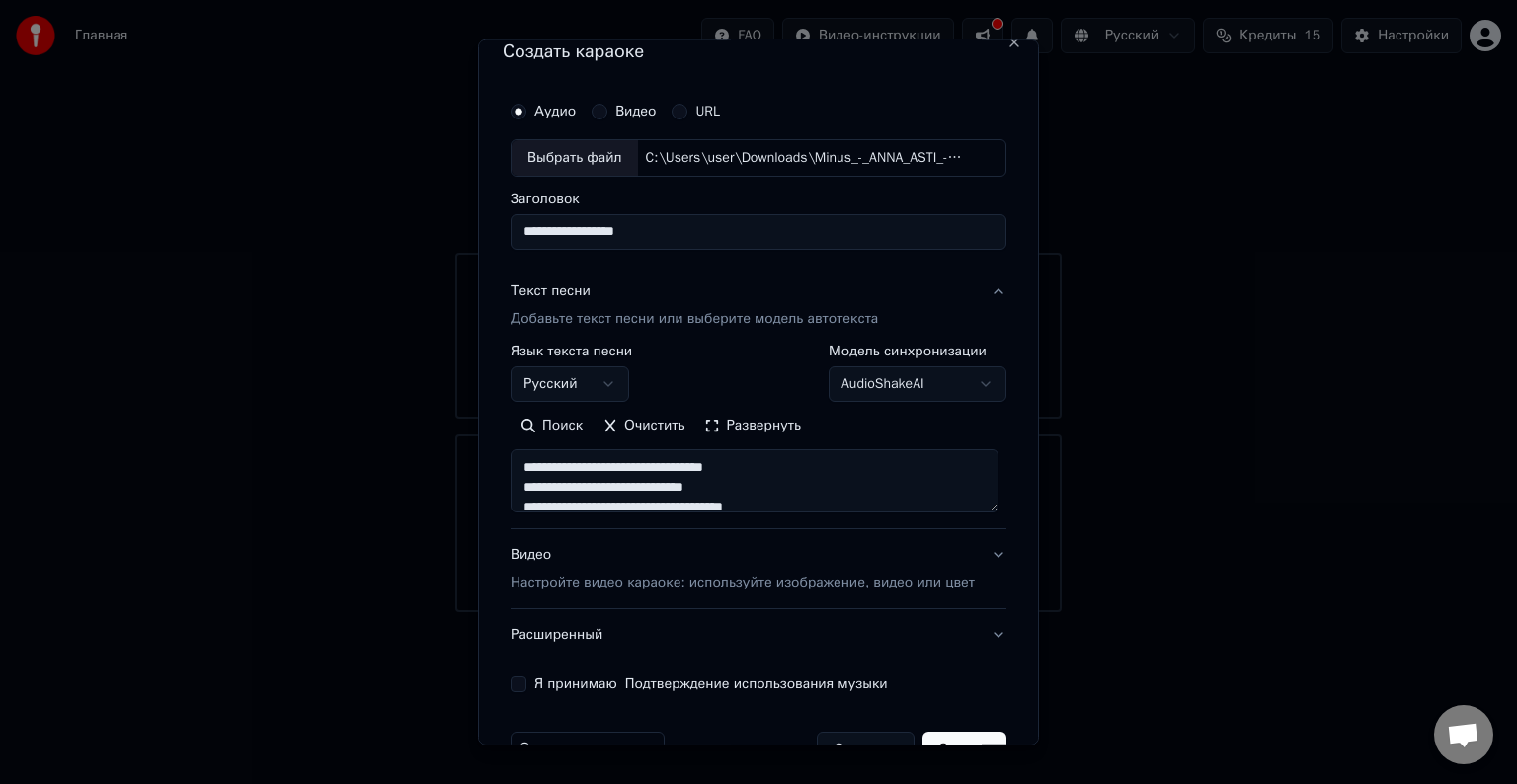 click on "Добавьте текст песни или выберите модель автотекста" at bounding box center [694, 319] 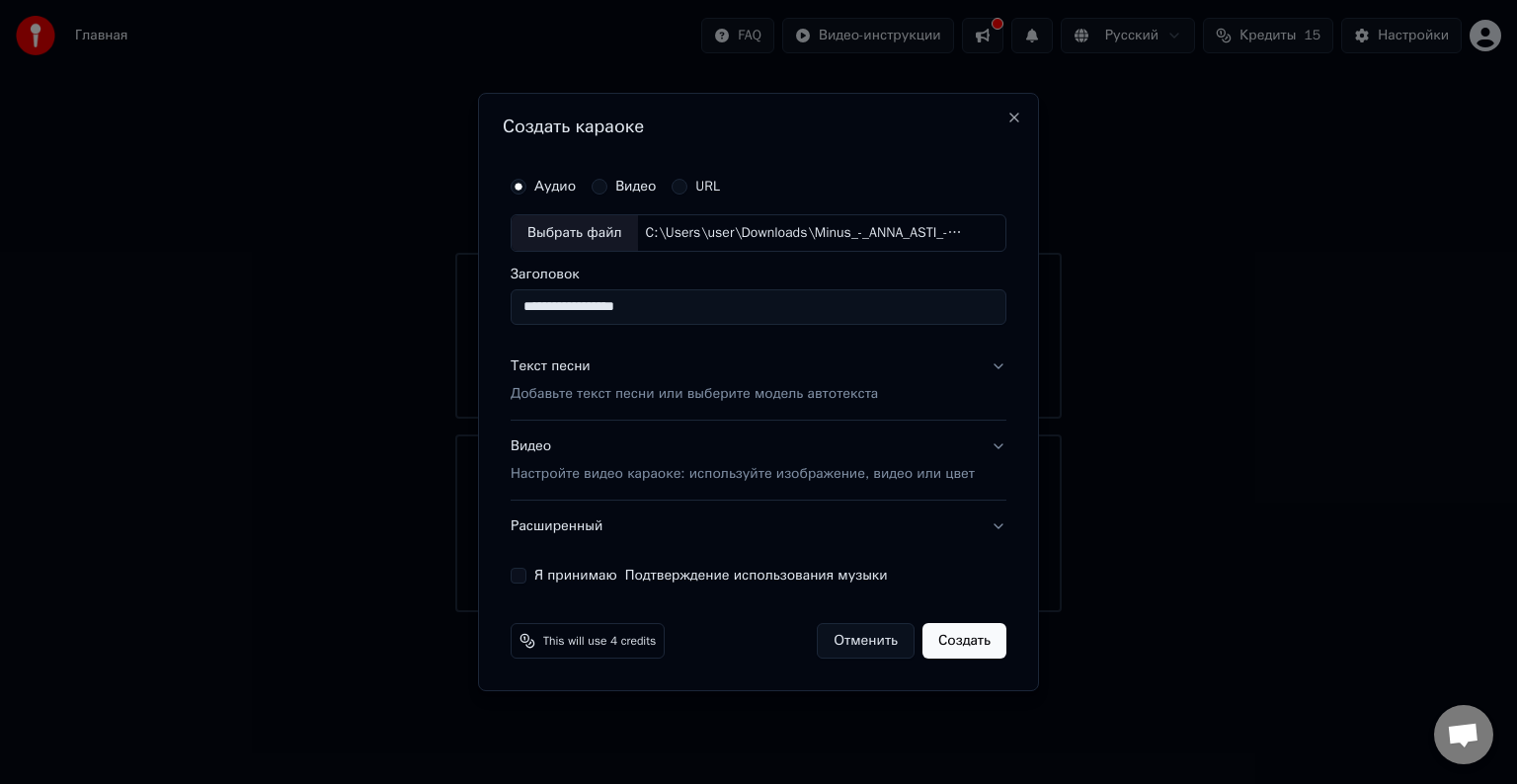 click on "Я принимаю   Подтверждение использования музыки" at bounding box center (519, 576) 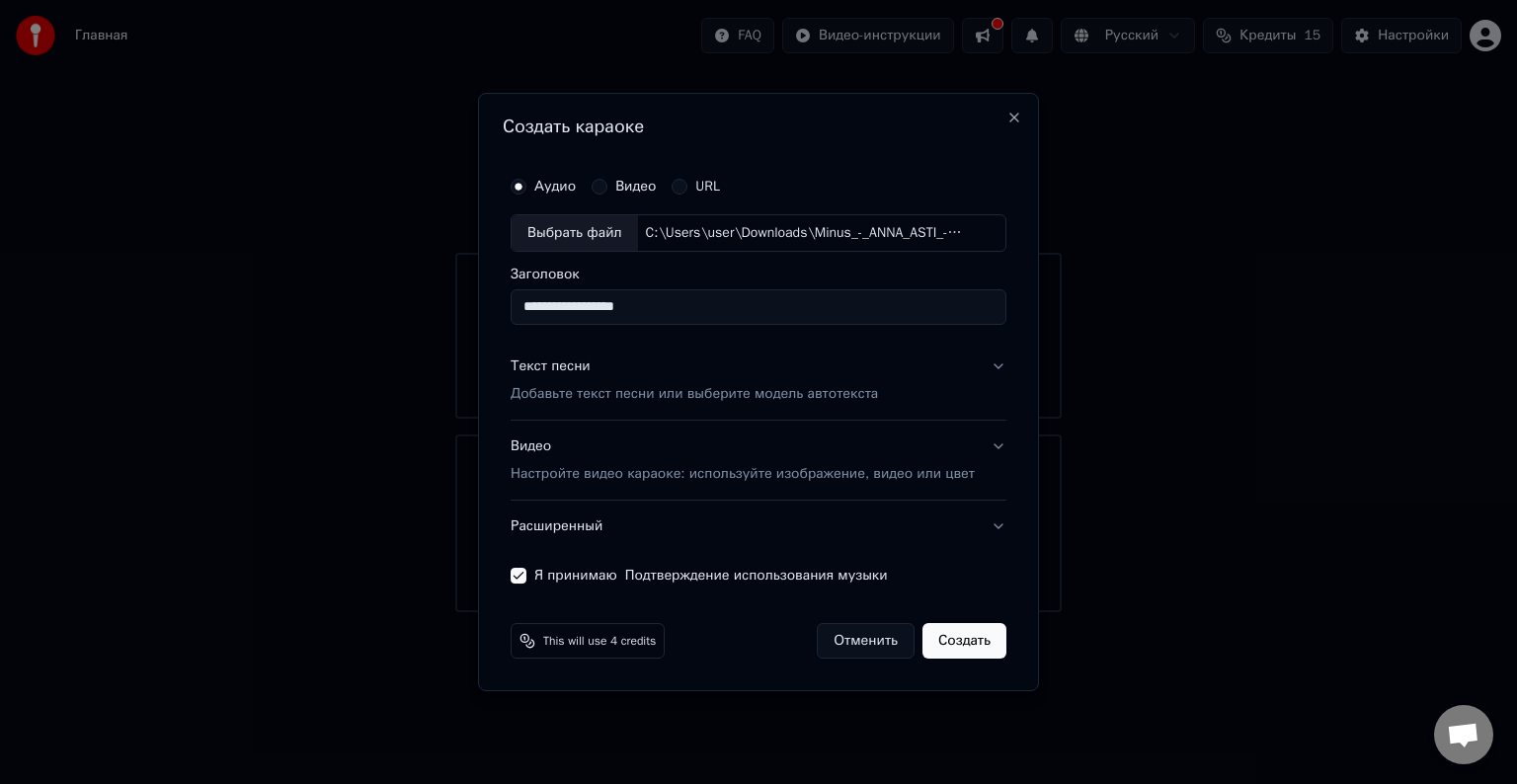click on "Видео" at bounding box center (599, 187) 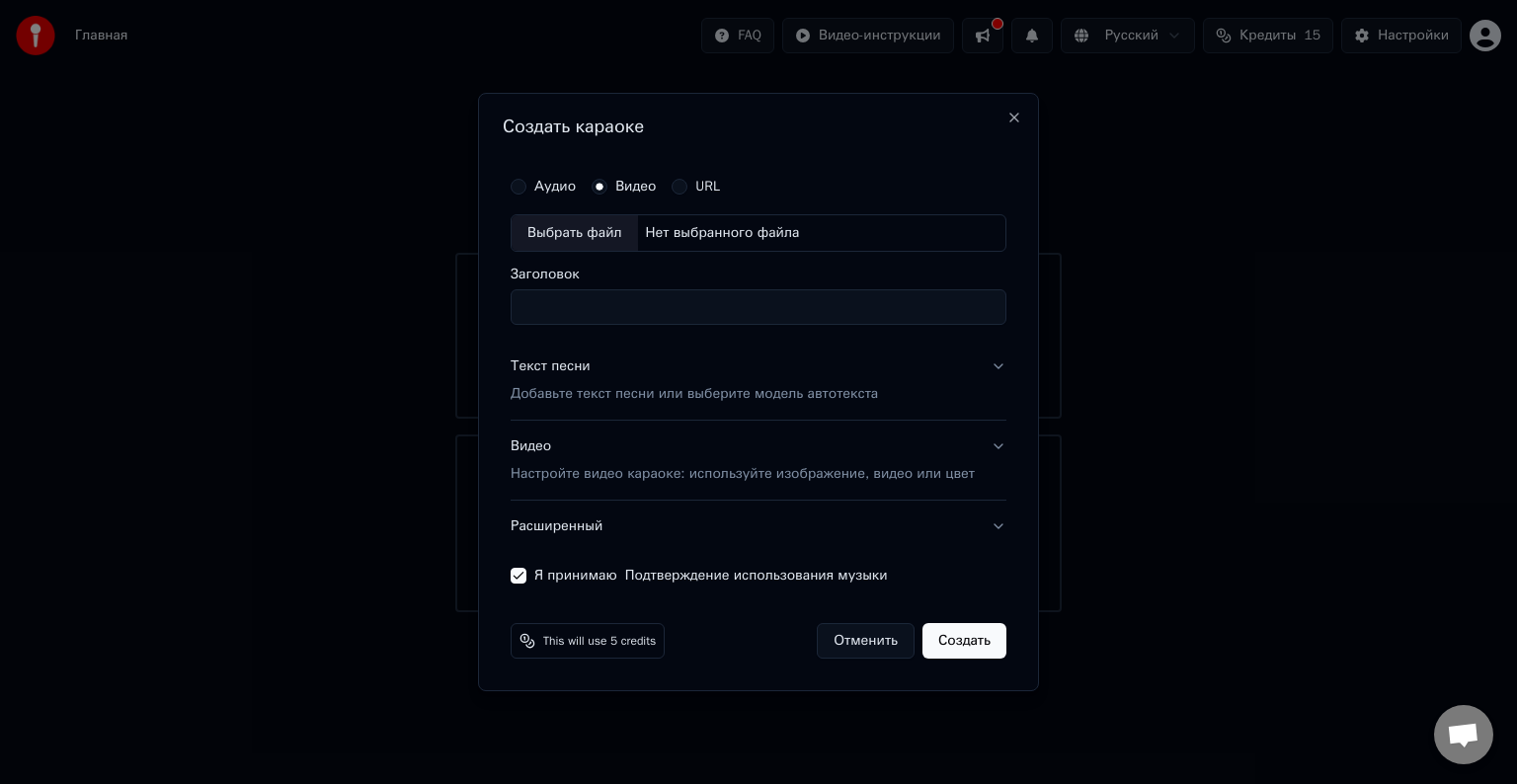click on "Аудио" at bounding box center [519, 187] 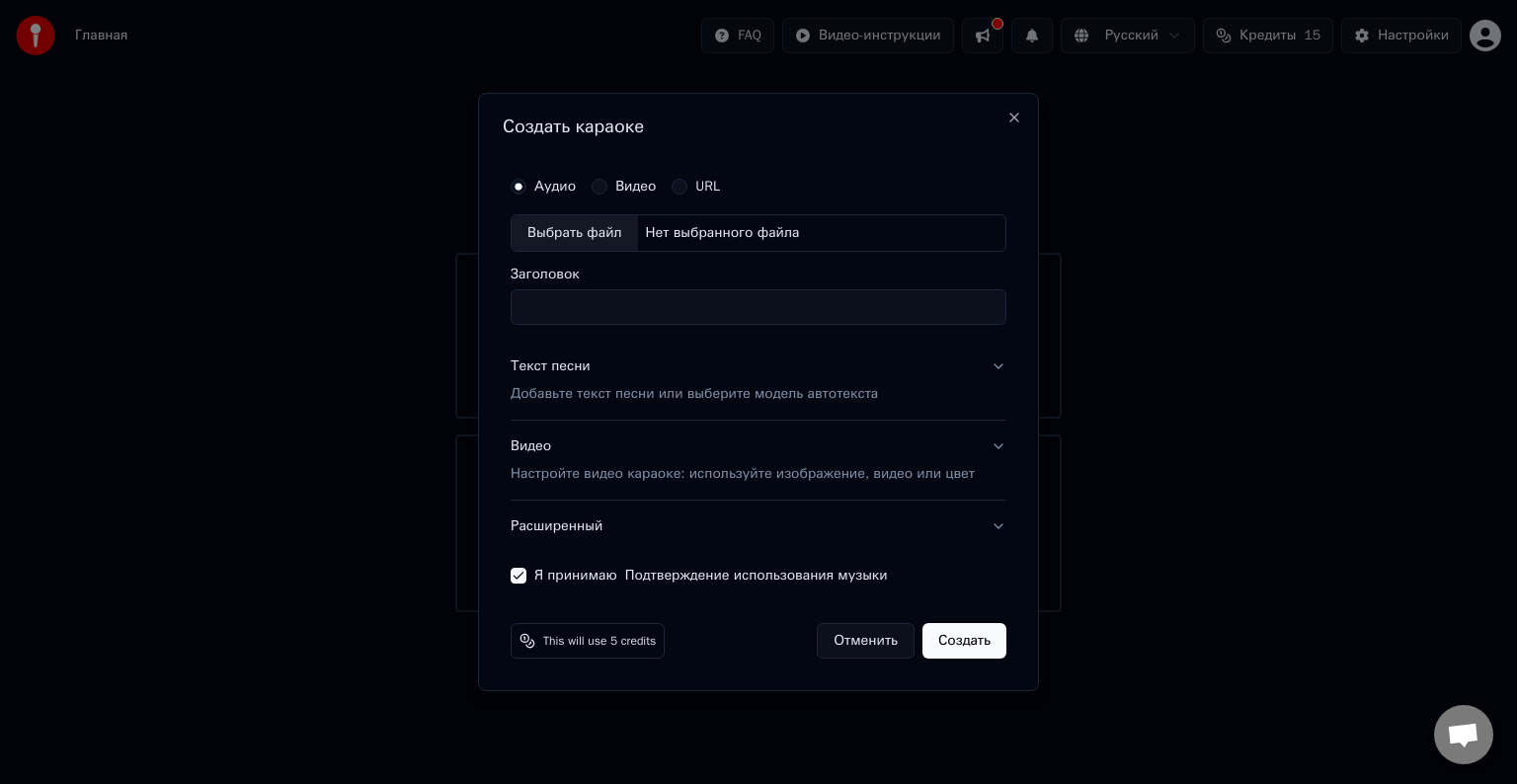 click 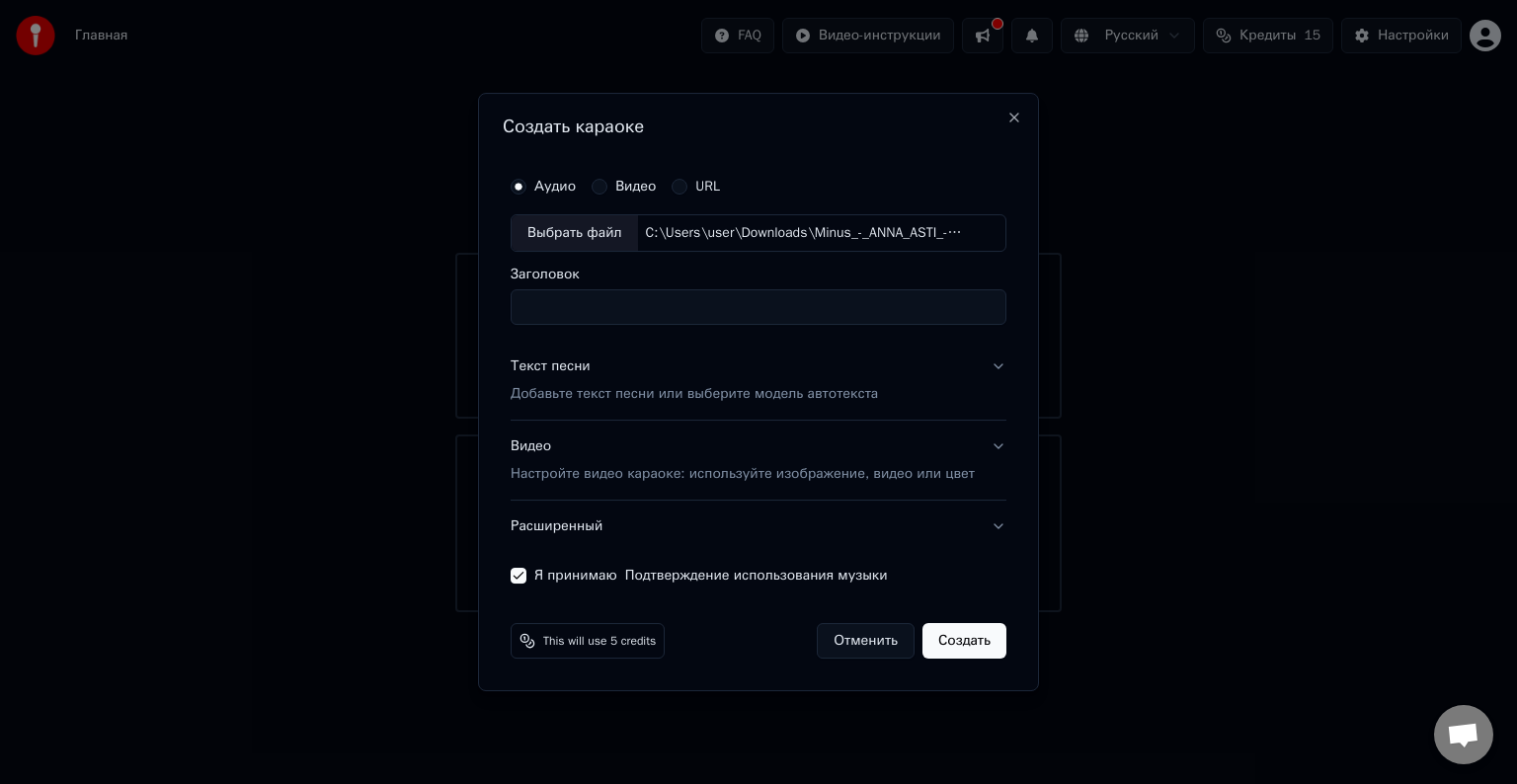 type on "**********" 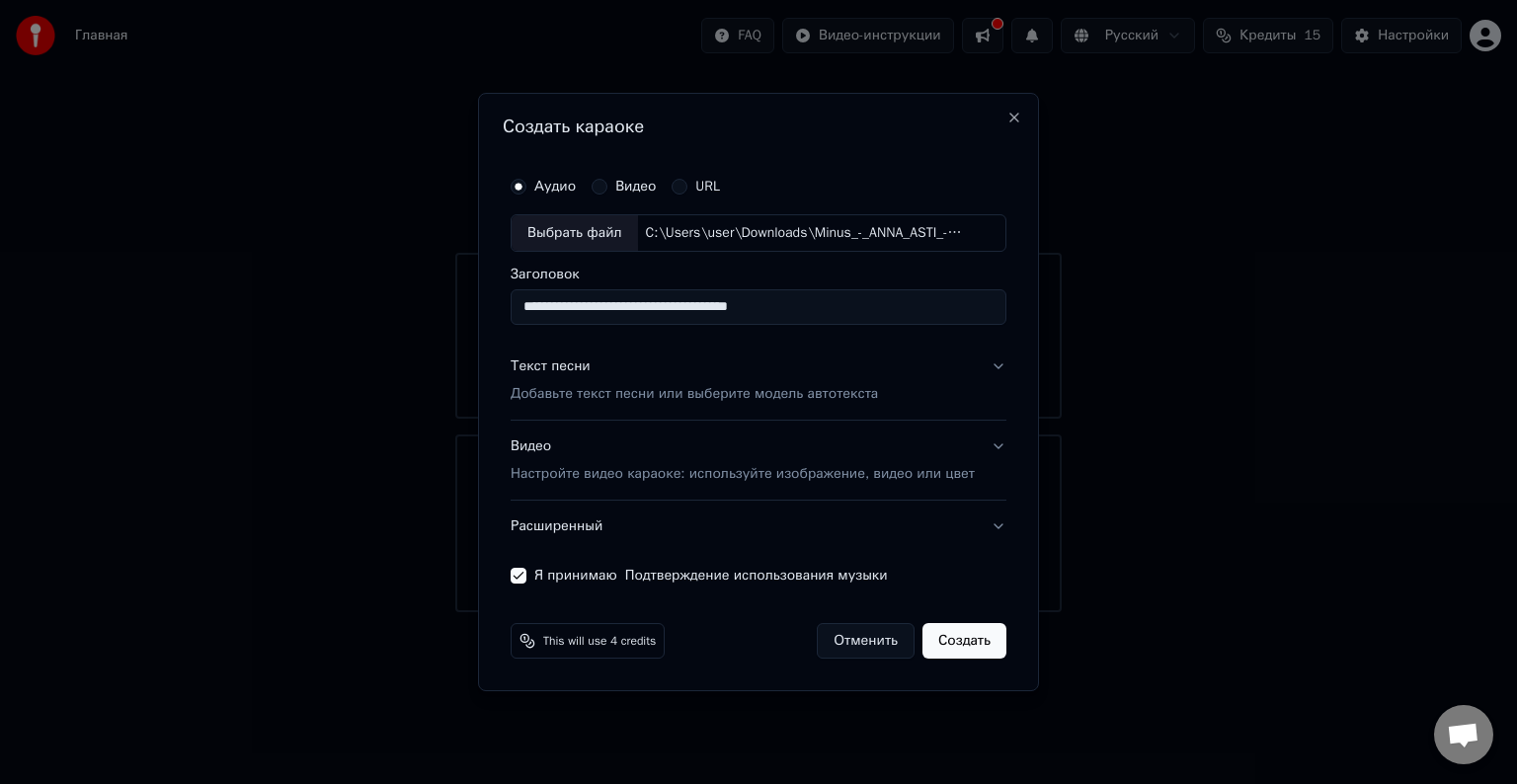 click on "Текст песни Добавьте текст песни или выберите модель автотекста" at bounding box center (758, 380) 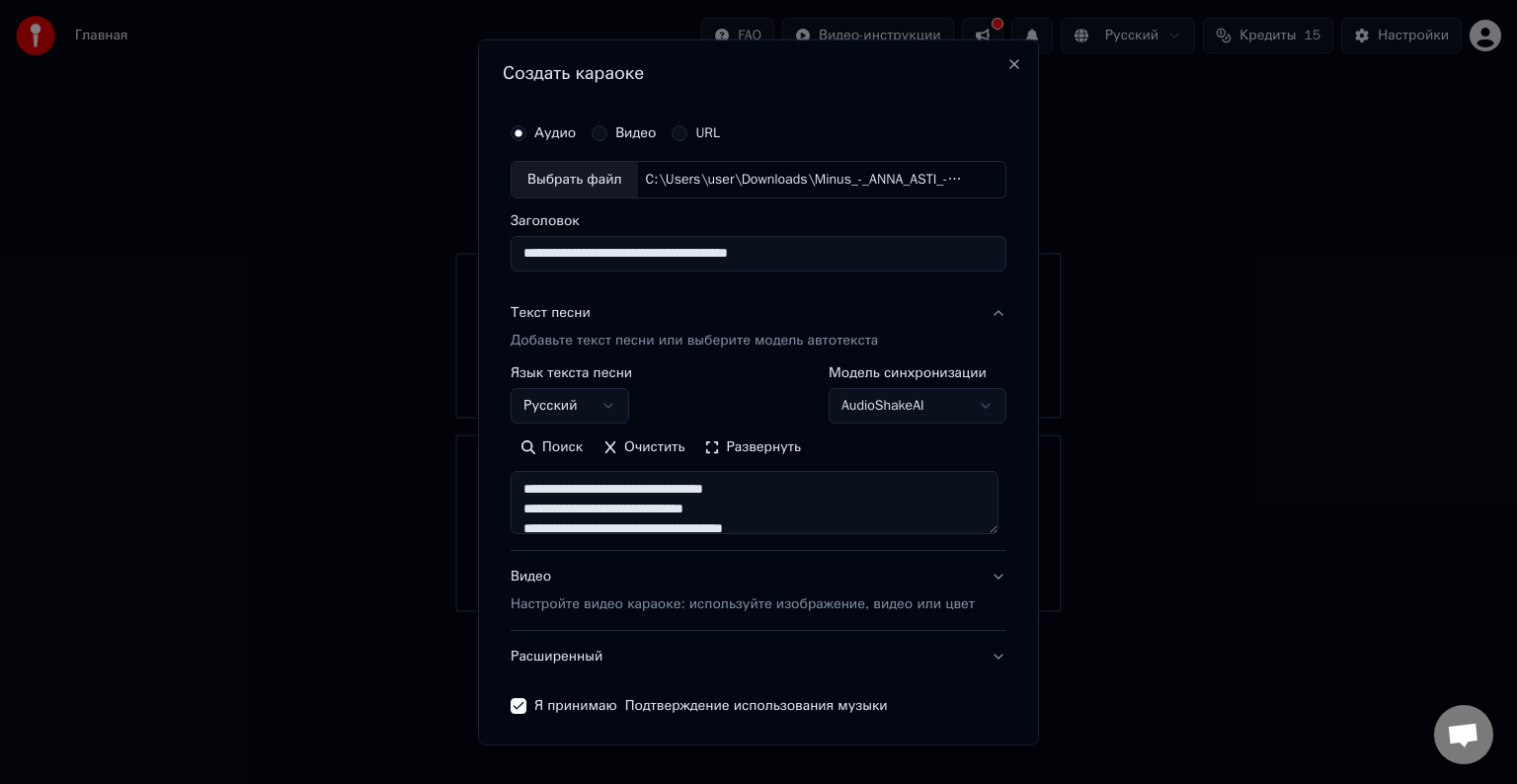 click on "Добавьте текст песни или выберите модель автотекста" at bounding box center (694, 341) 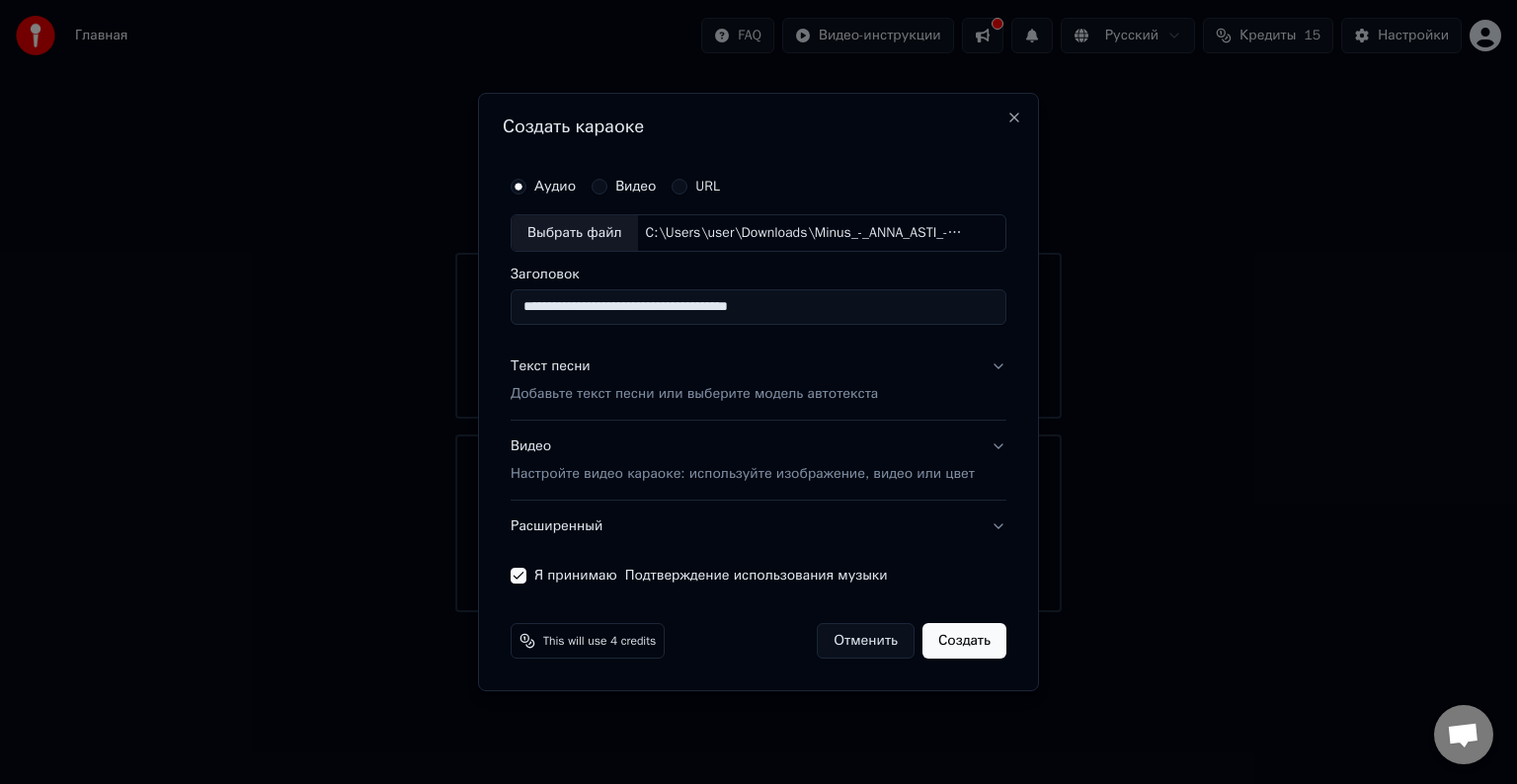 drag, startPoint x: 826, startPoint y: 305, endPoint x: 427, endPoint y: 304, distance: 399.00125 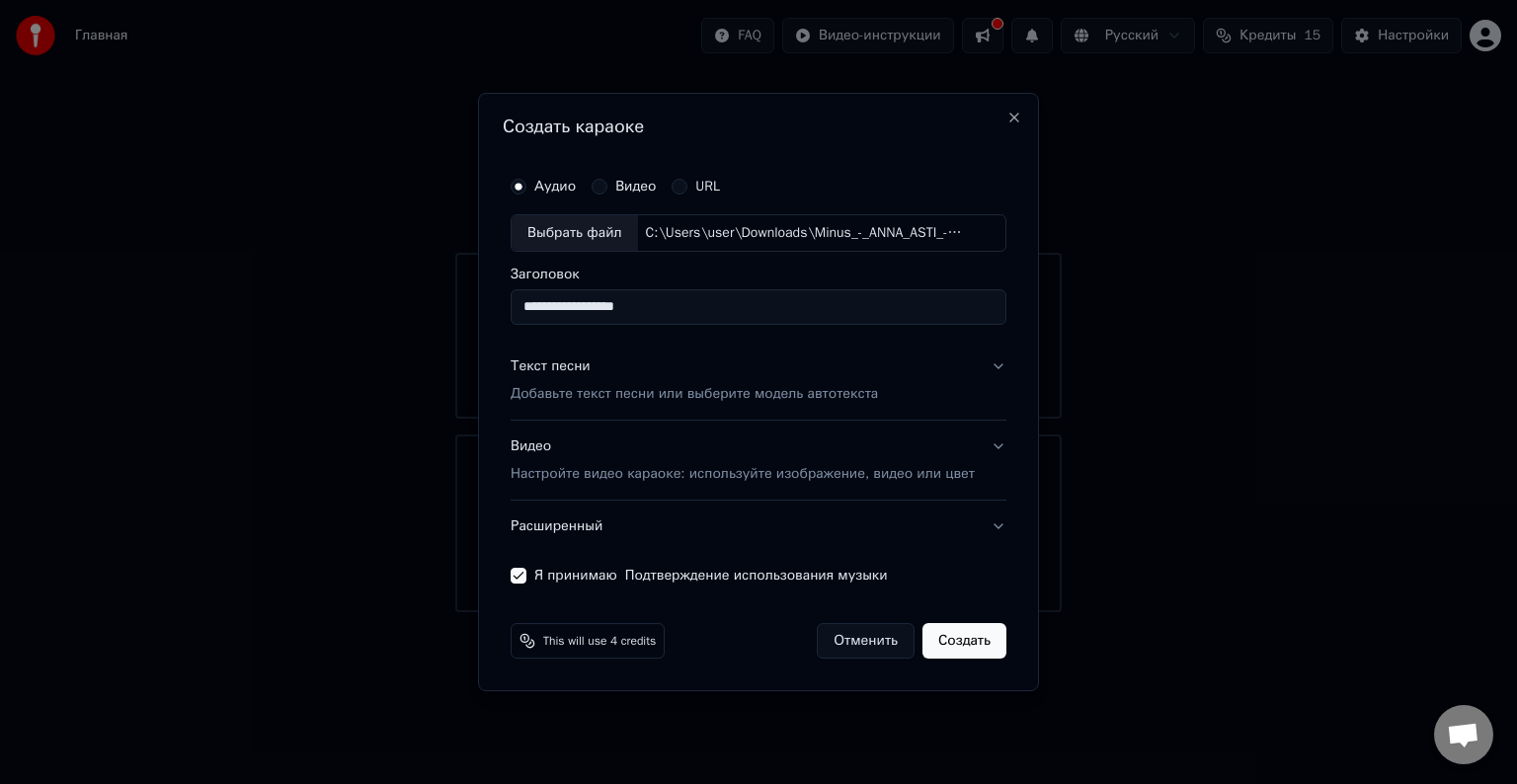 type on "**********" 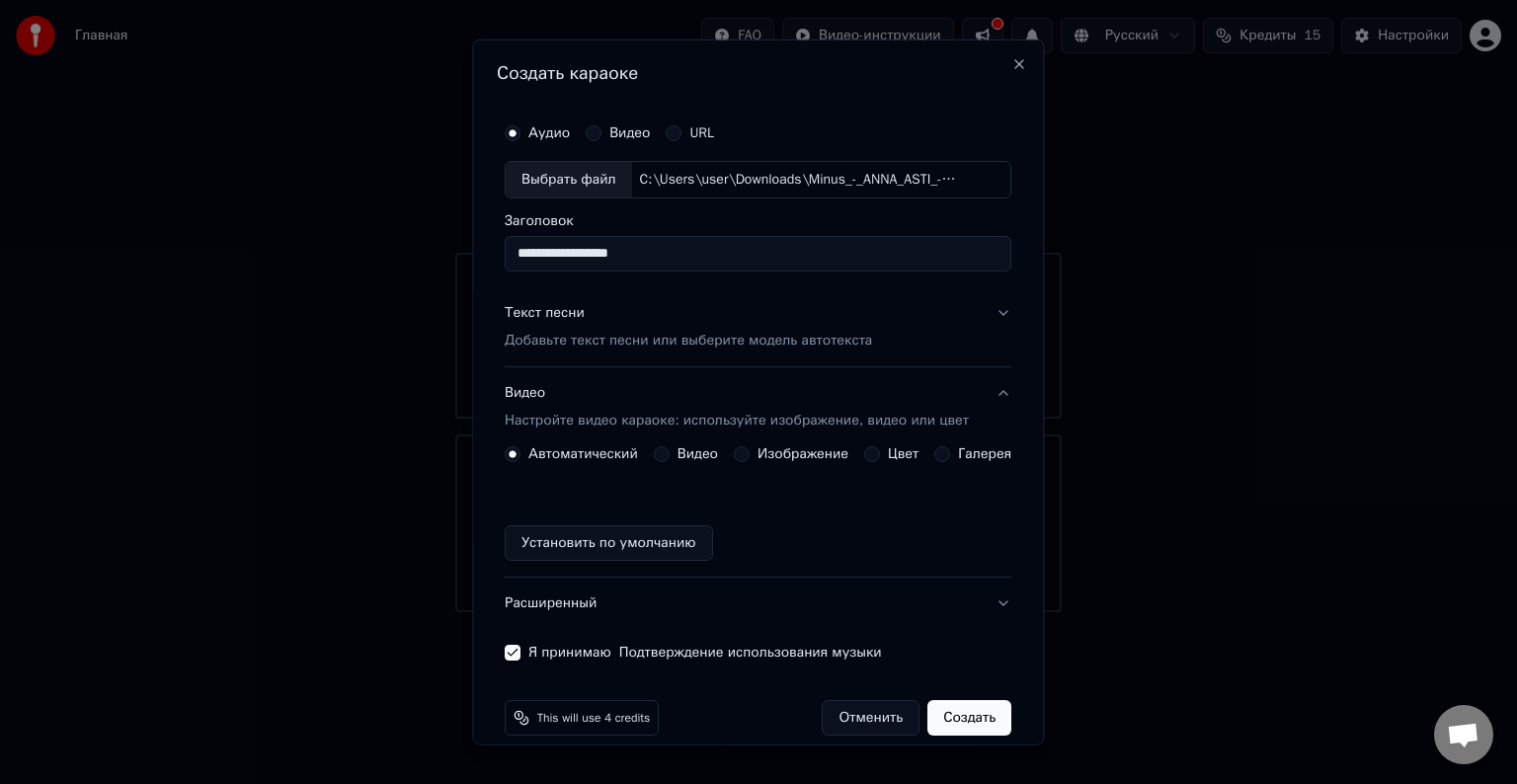 click on "Изображение" at bounding box center (791, 454) 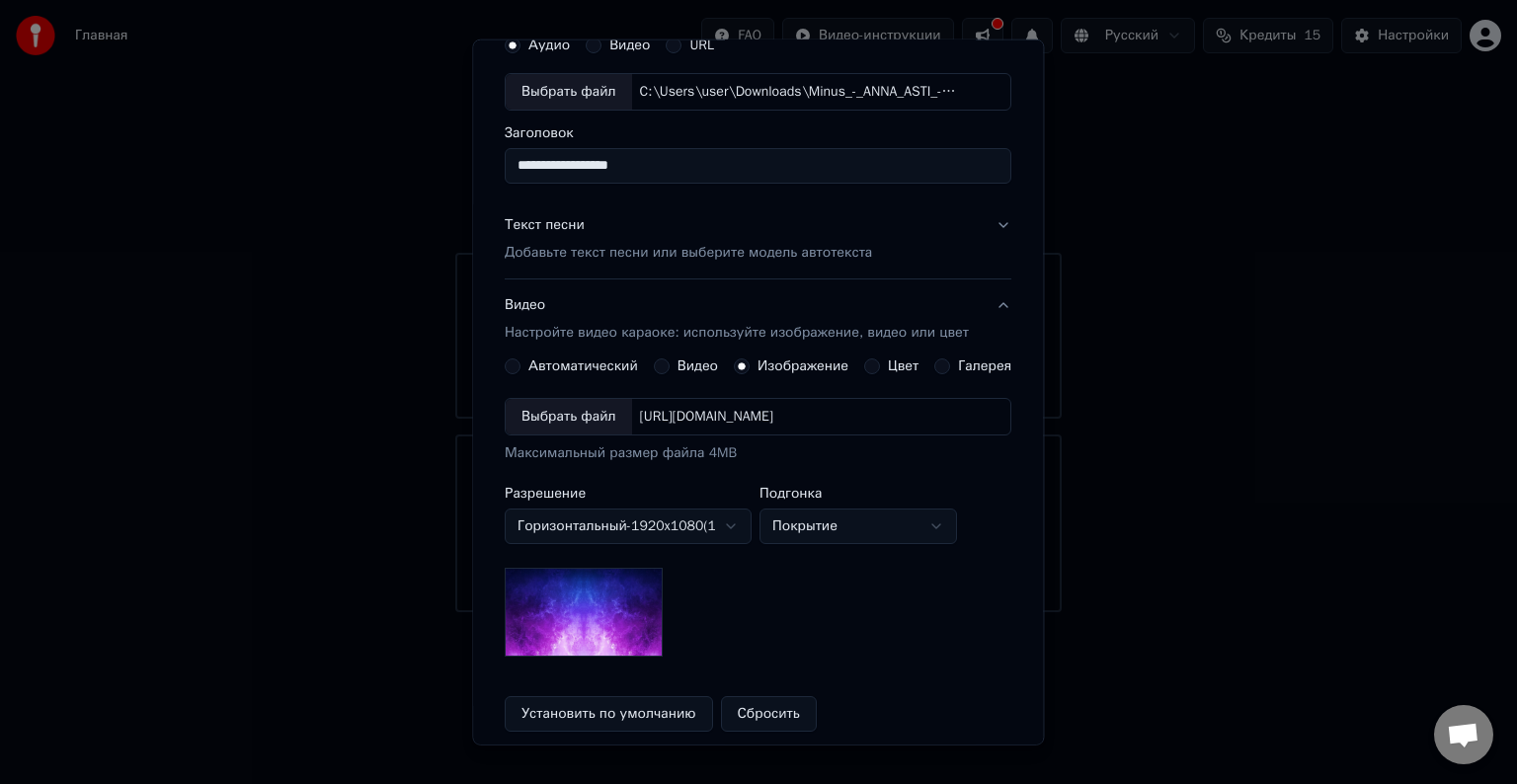 scroll, scrollTop: 99, scrollLeft: 0, axis: vertical 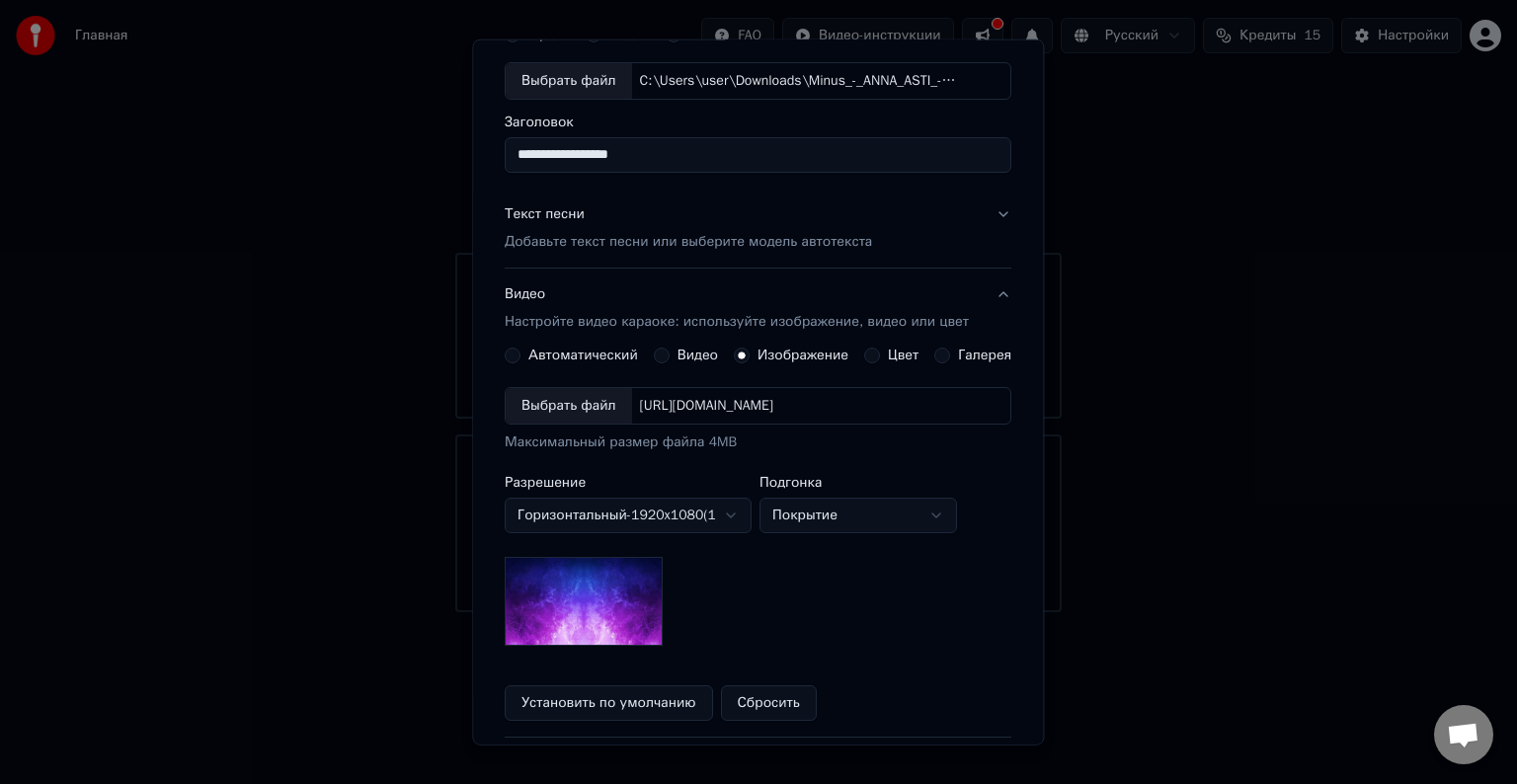 click on "Выбрать файл" at bounding box center (569, 406) 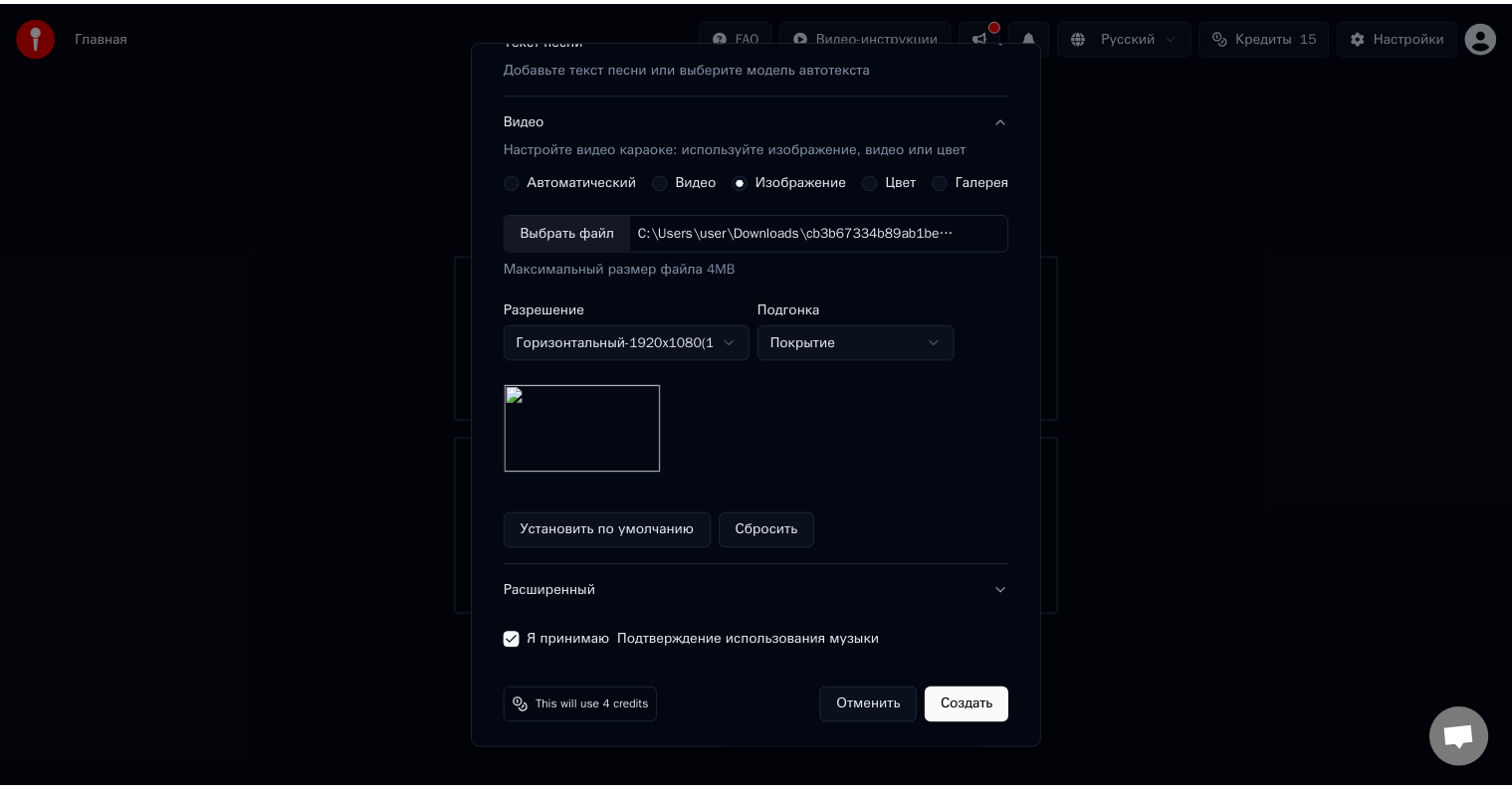 scroll, scrollTop: 283, scrollLeft: 0, axis: vertical 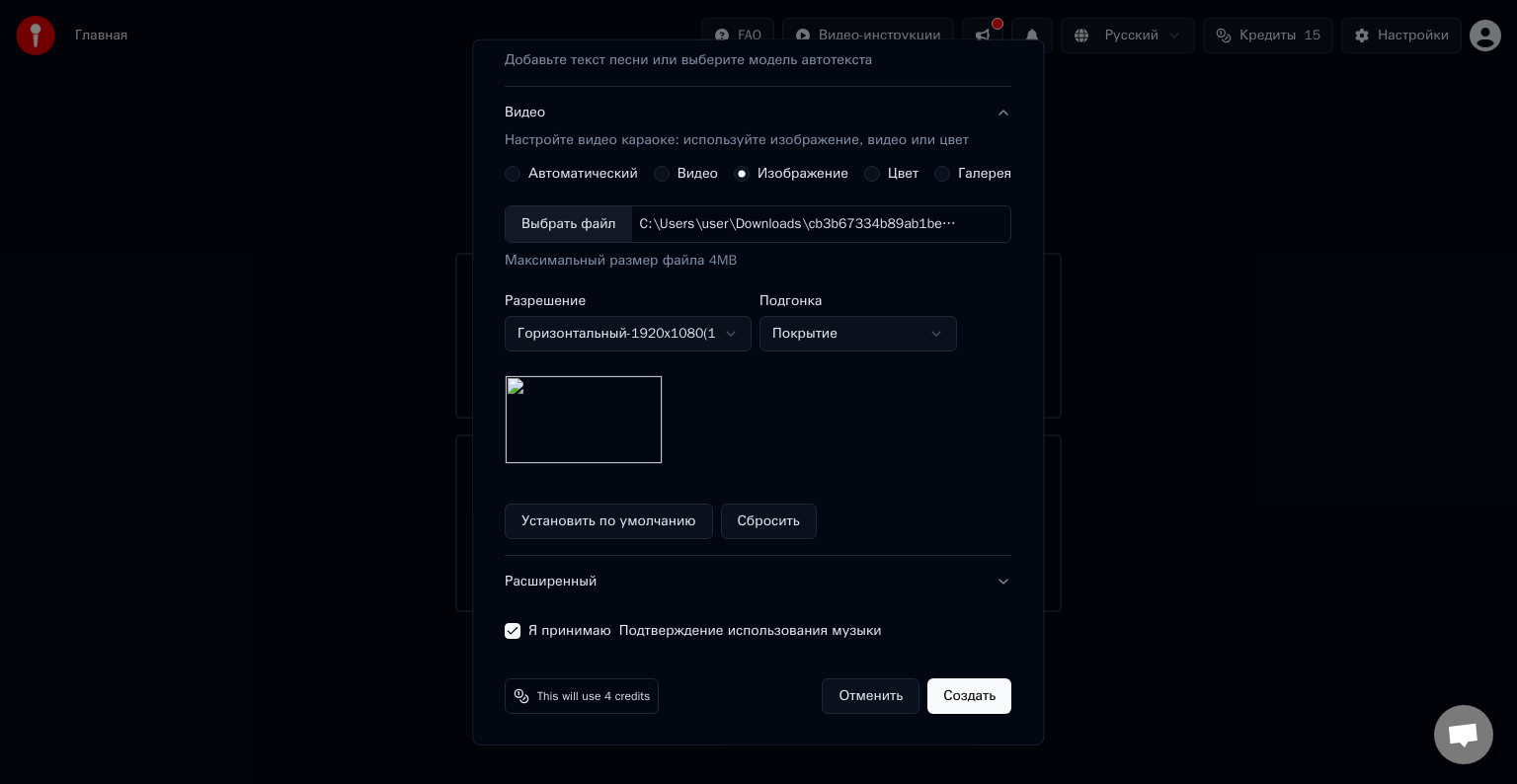 click on "Создать" at bounding box center (970, 696) 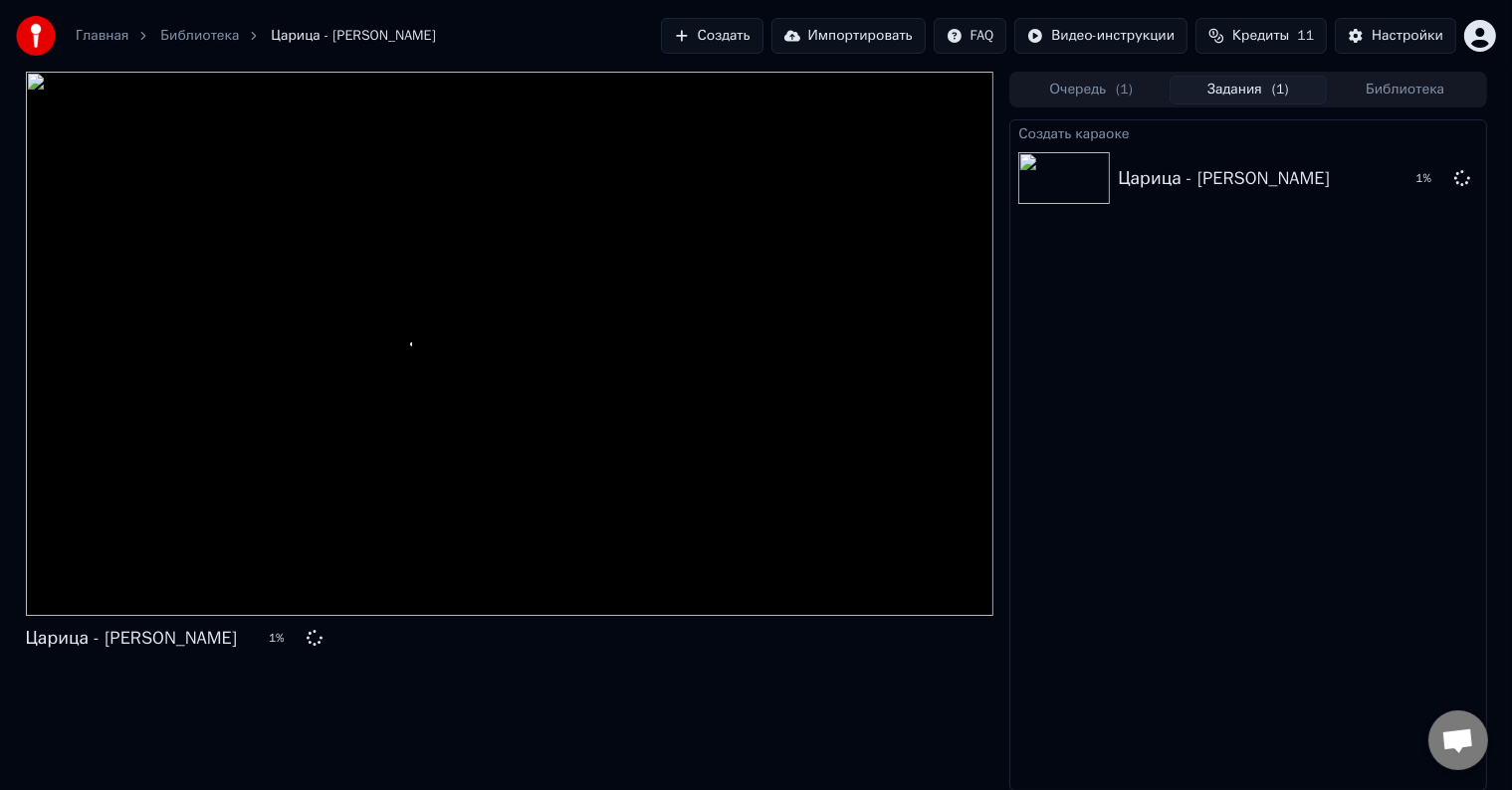 click on "Кредиты" at bounding box center (1260, 36) 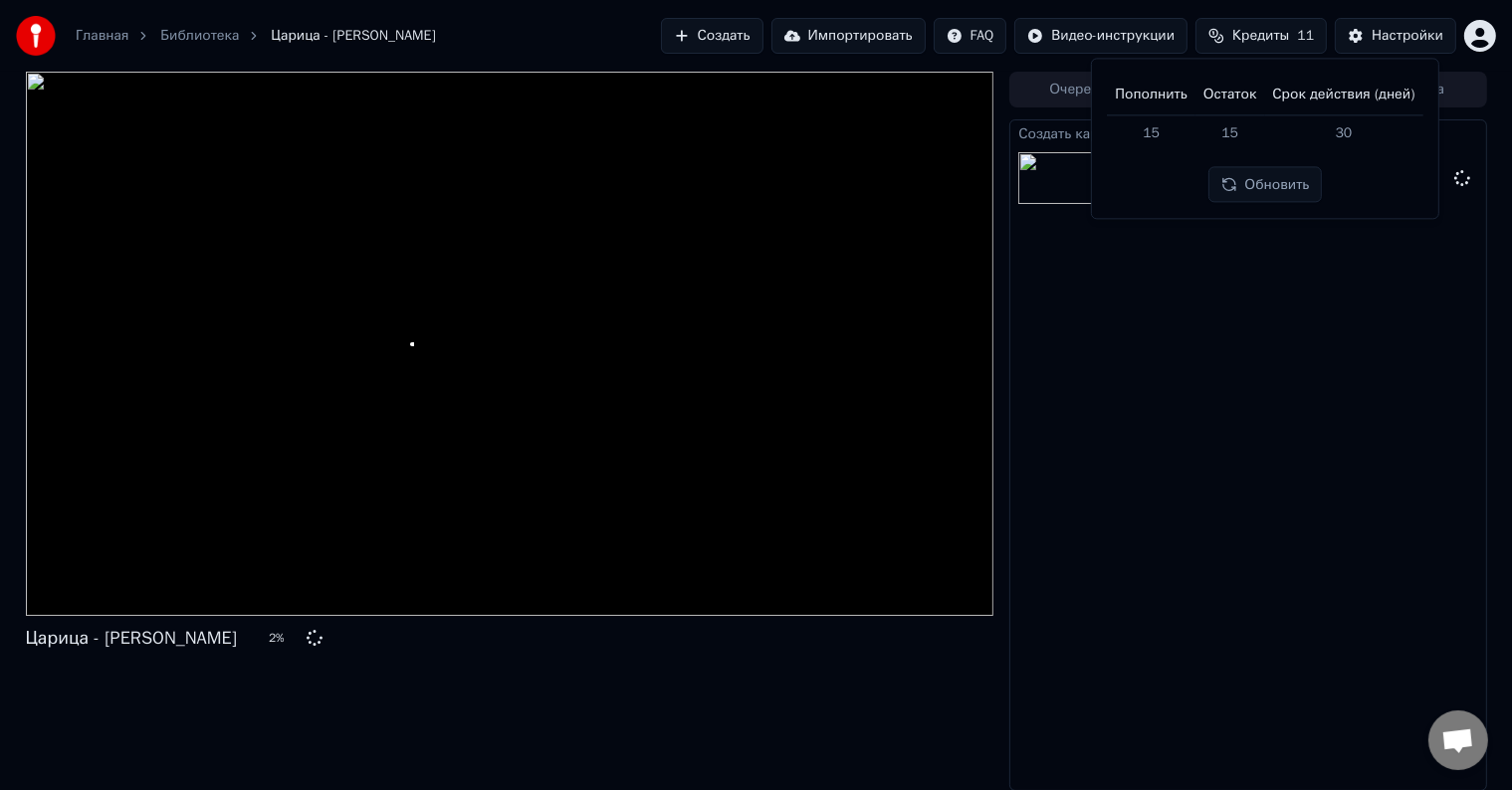click on "15" at bounding box center [1151, 132] 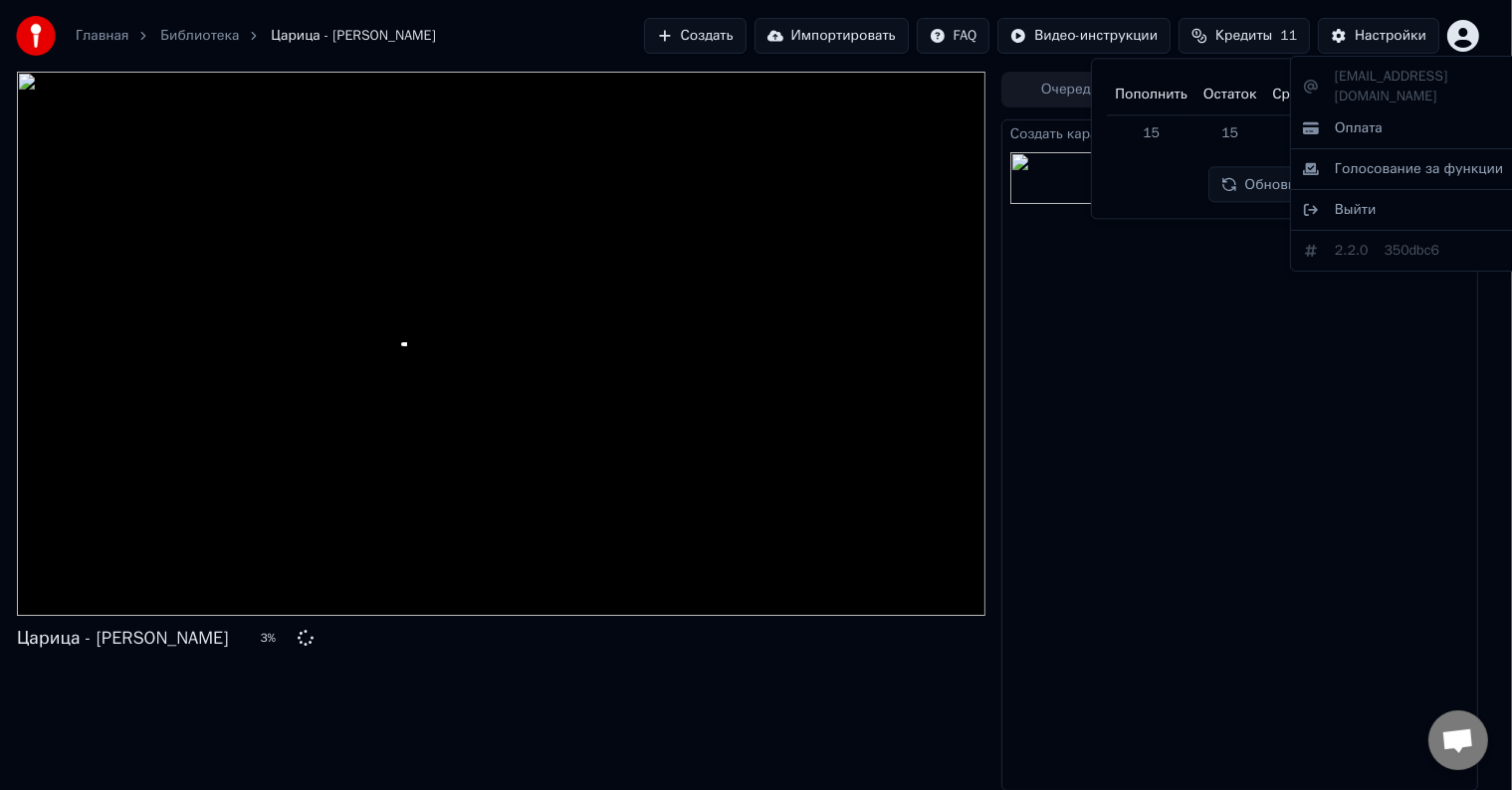 click on "Главная Библиотека Царица - [PERSON_NAME] Создать Импортировать FAQ Видео-инструкции Кредиты 11 Настройки Царица - [PERSON_NAME] 3 % Очередь ( 1 ) Задания ( 1 ) Библиотека Создать караоке Царица - [PERSON_NAME] 3 %
Пополнить Остаток Срок действия (дней) 15 15 30 Обновить [EMAIL_ADDRESS][DOMAIN_NAME] Оплата Голосование за функции Выйти 2.2.0 350dbc6" at bounding box center (756, 395) 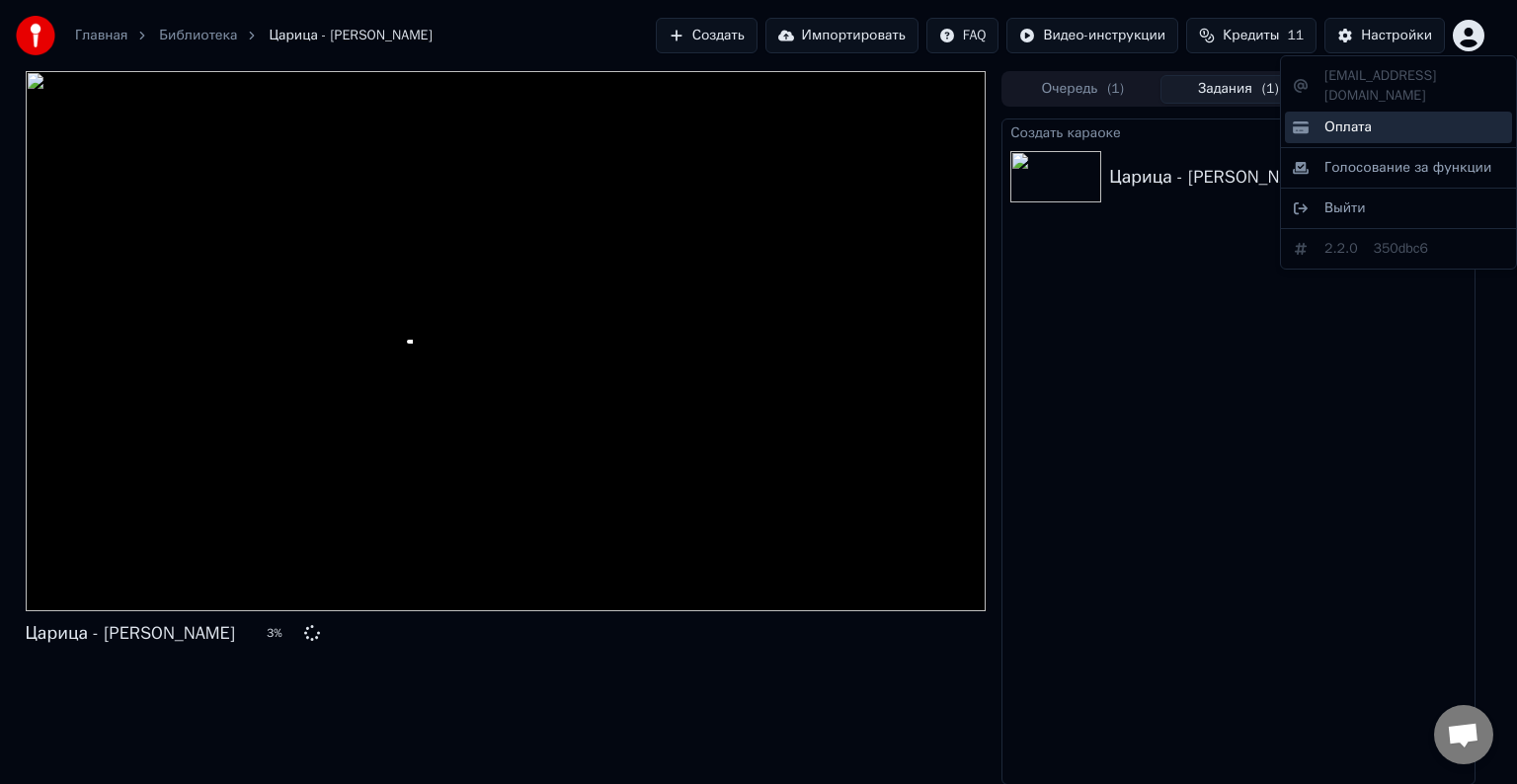 click on "Оплата" at bounding box center [1398, 127] 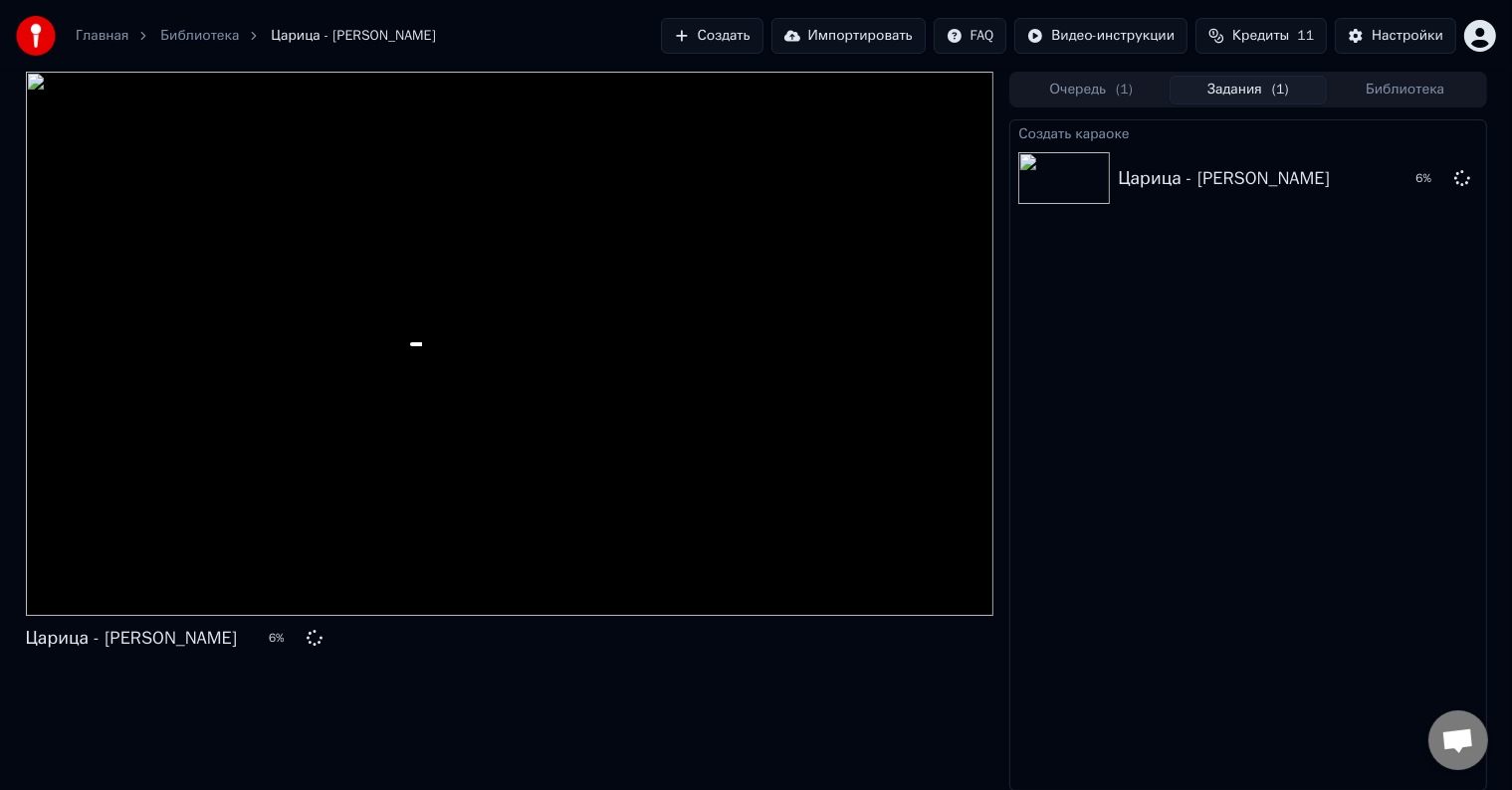 scroll, scrollTop: 0, scrollLeft: 0, axis: both 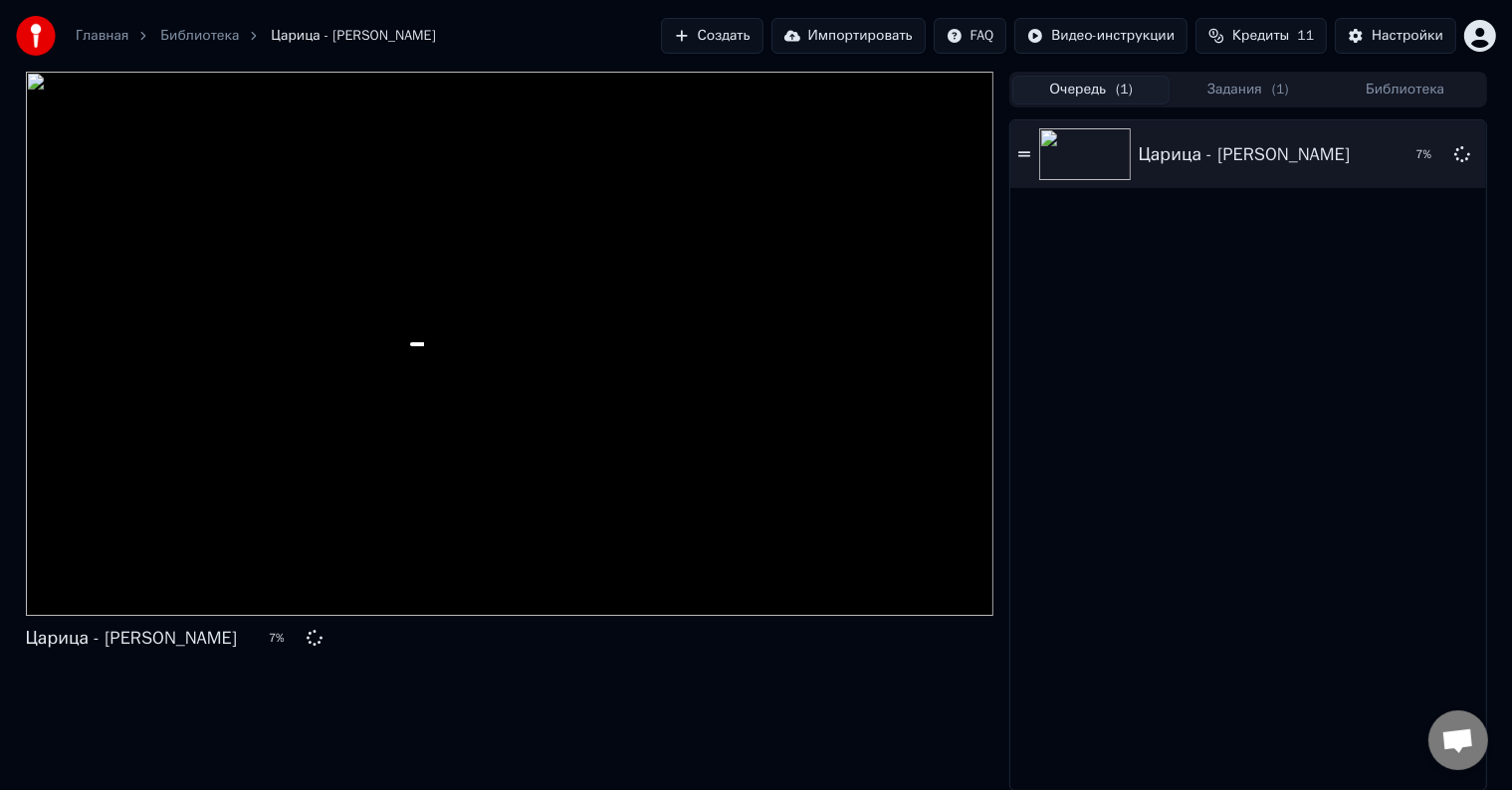 click on "( 1 )" at bounding box center (1124, 90) 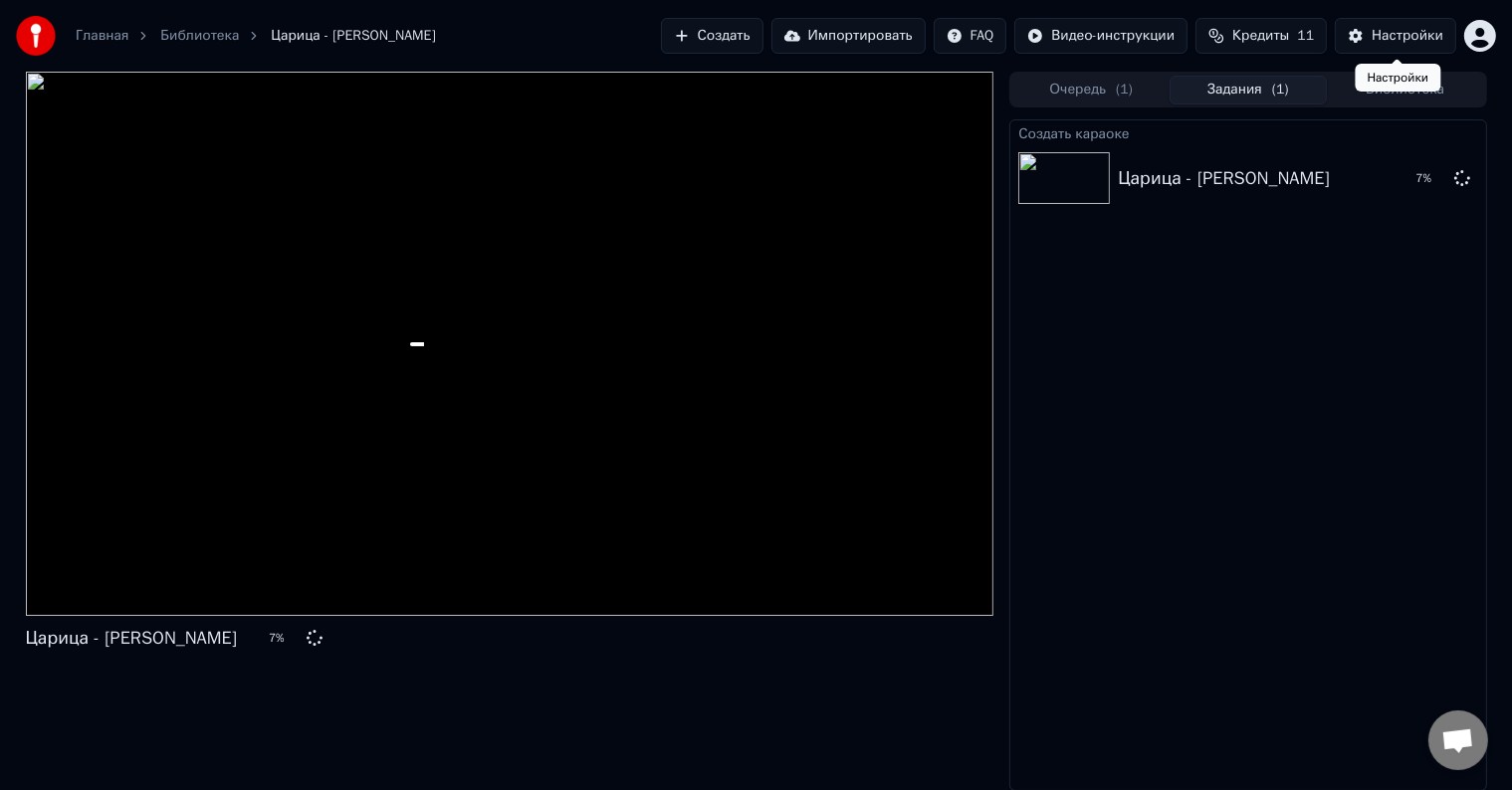 click on "Настройки" at bounding box center (1396, 36) 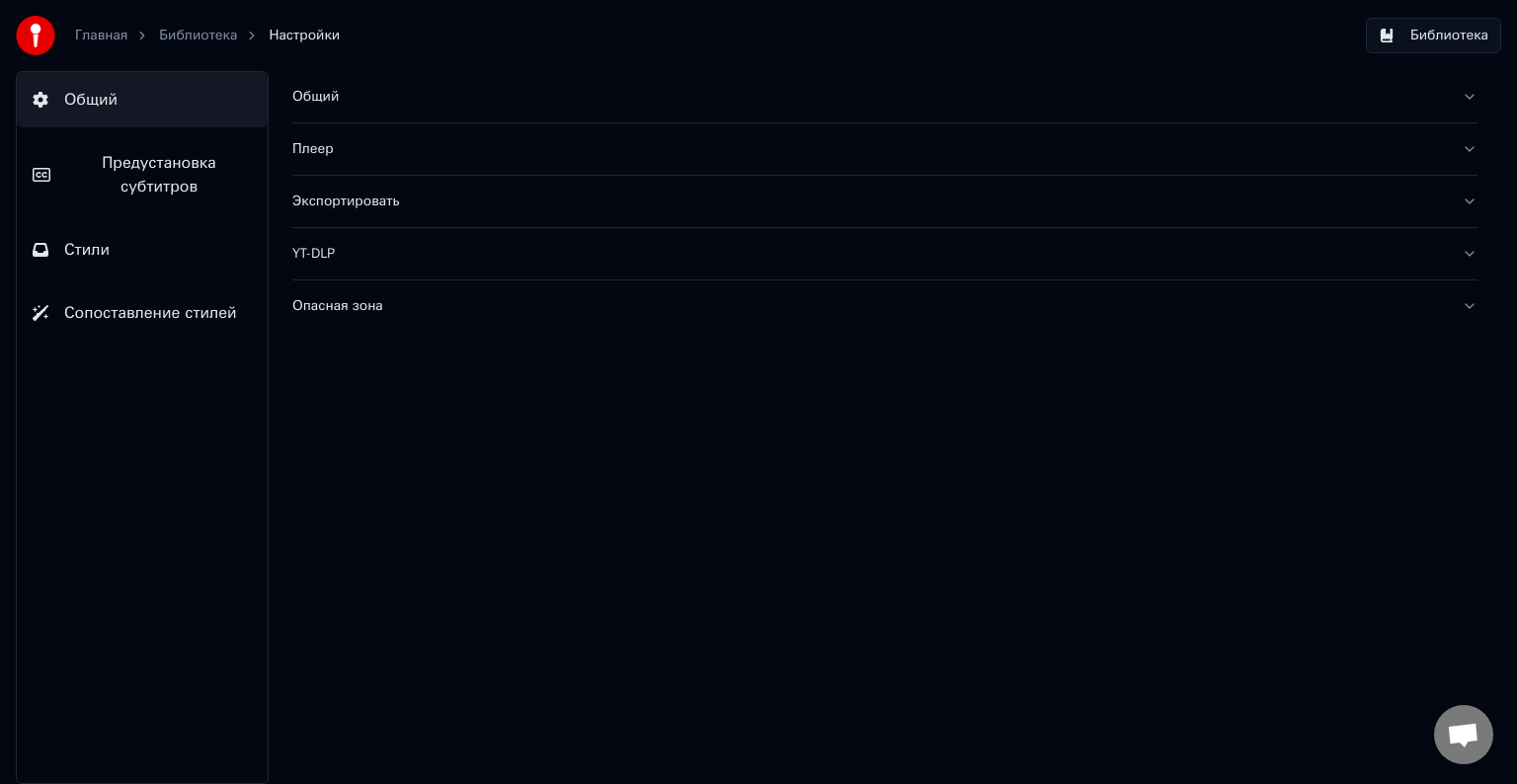 click on "Библиотека" at bounding box center [198, 36] 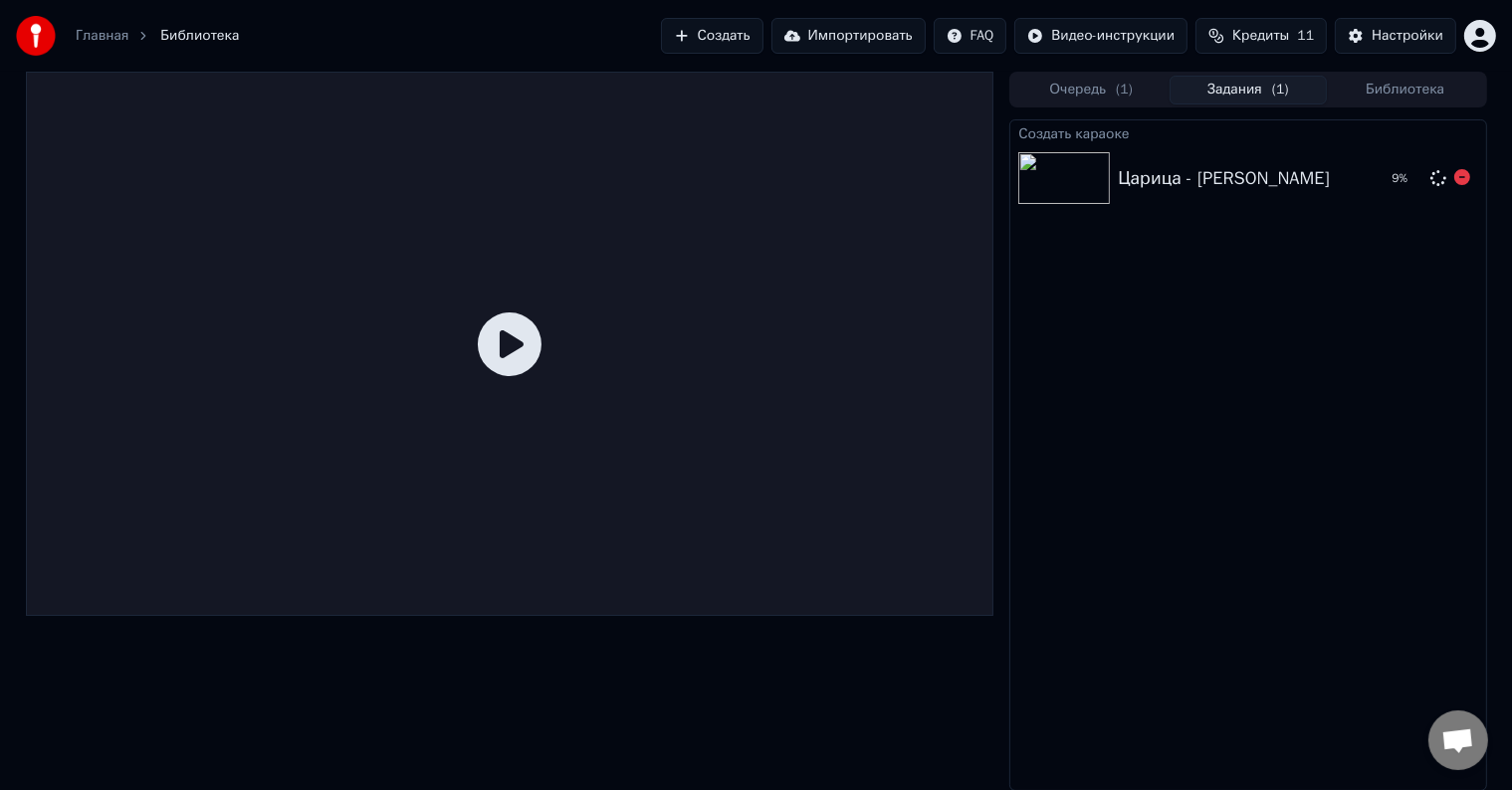 click on "Царица - [PERSON_NAME]" at bounding box center [1223, 178] 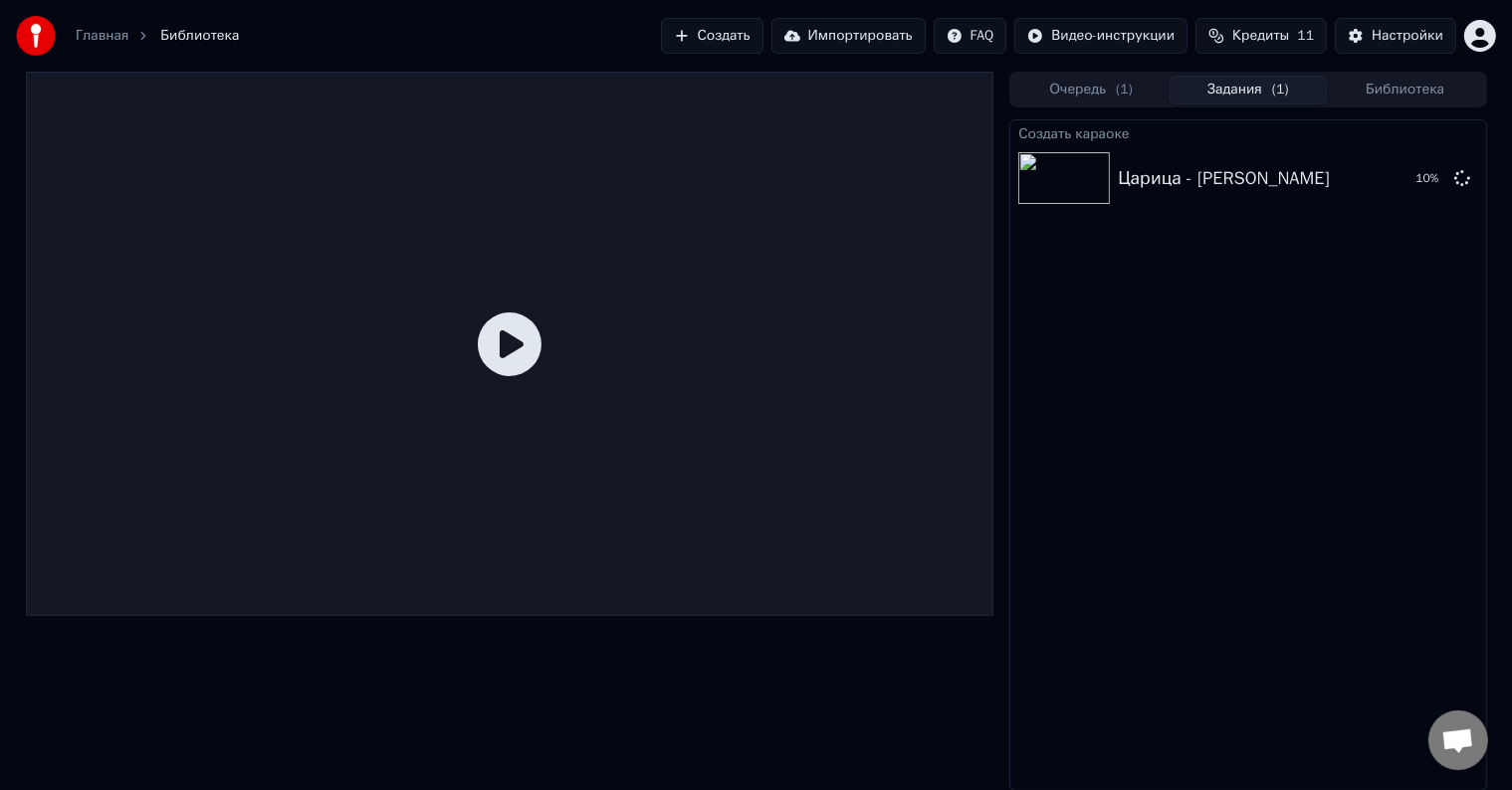 click 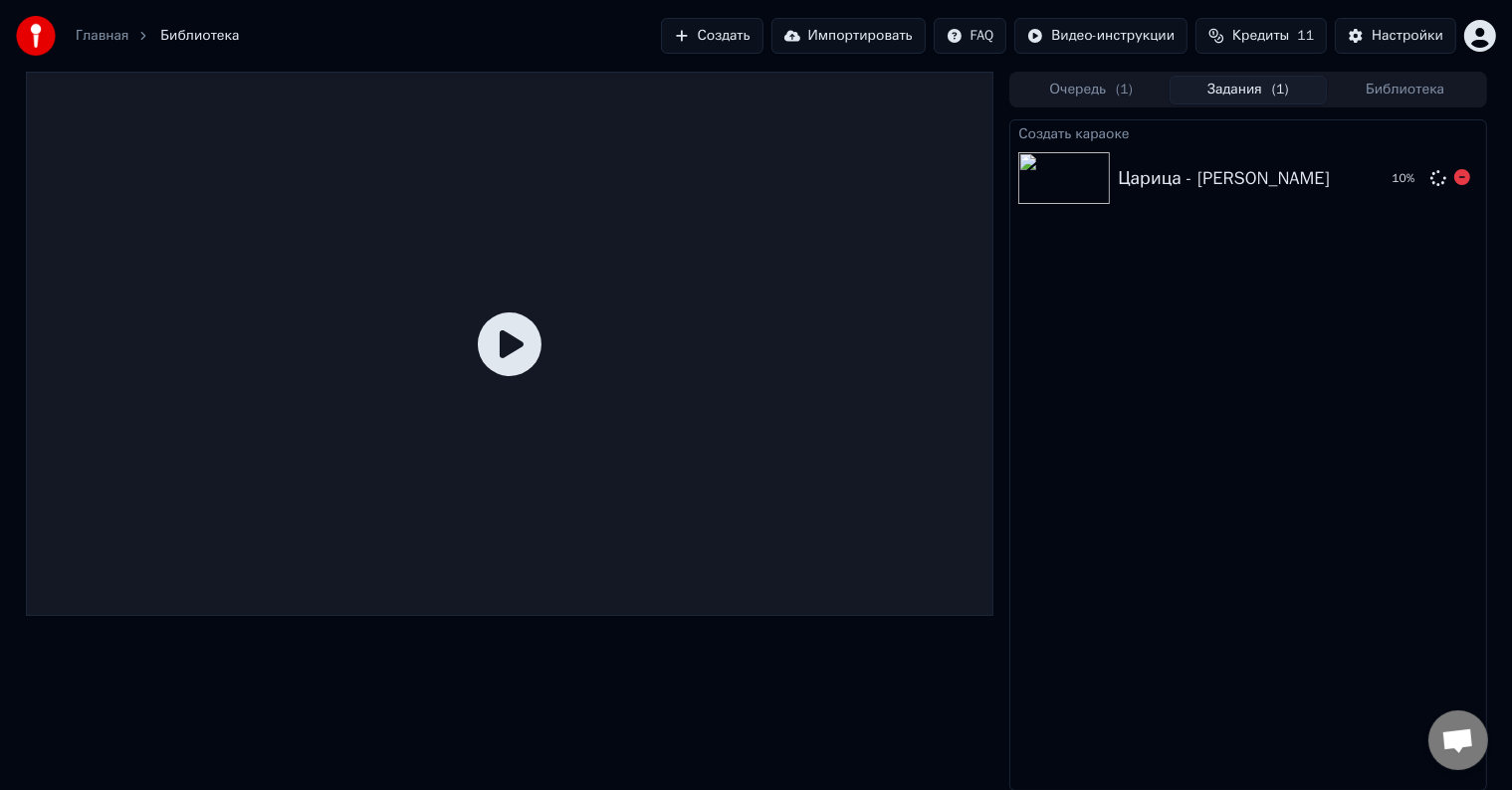 click at bounding box center [1064, 178] 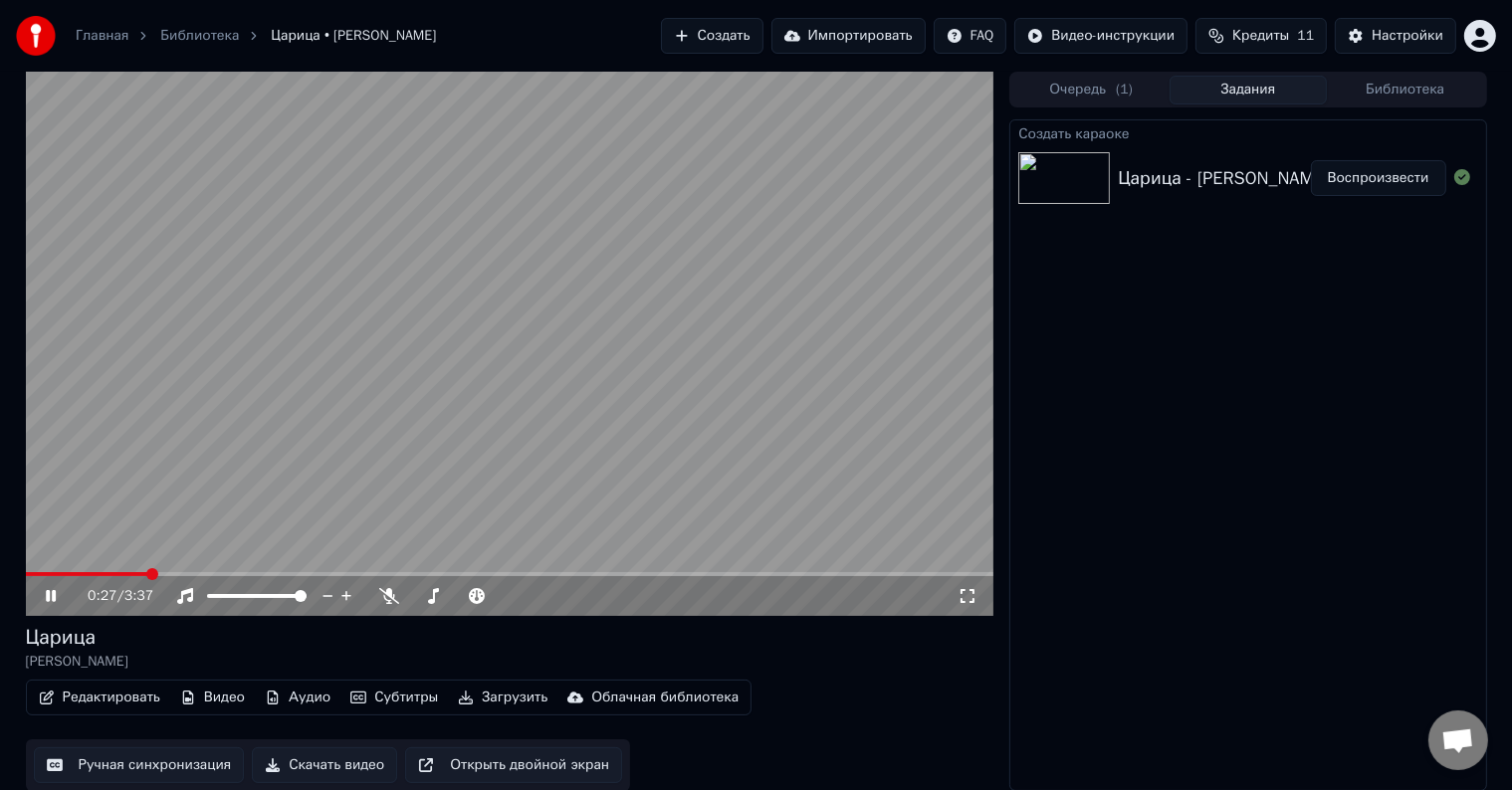 click 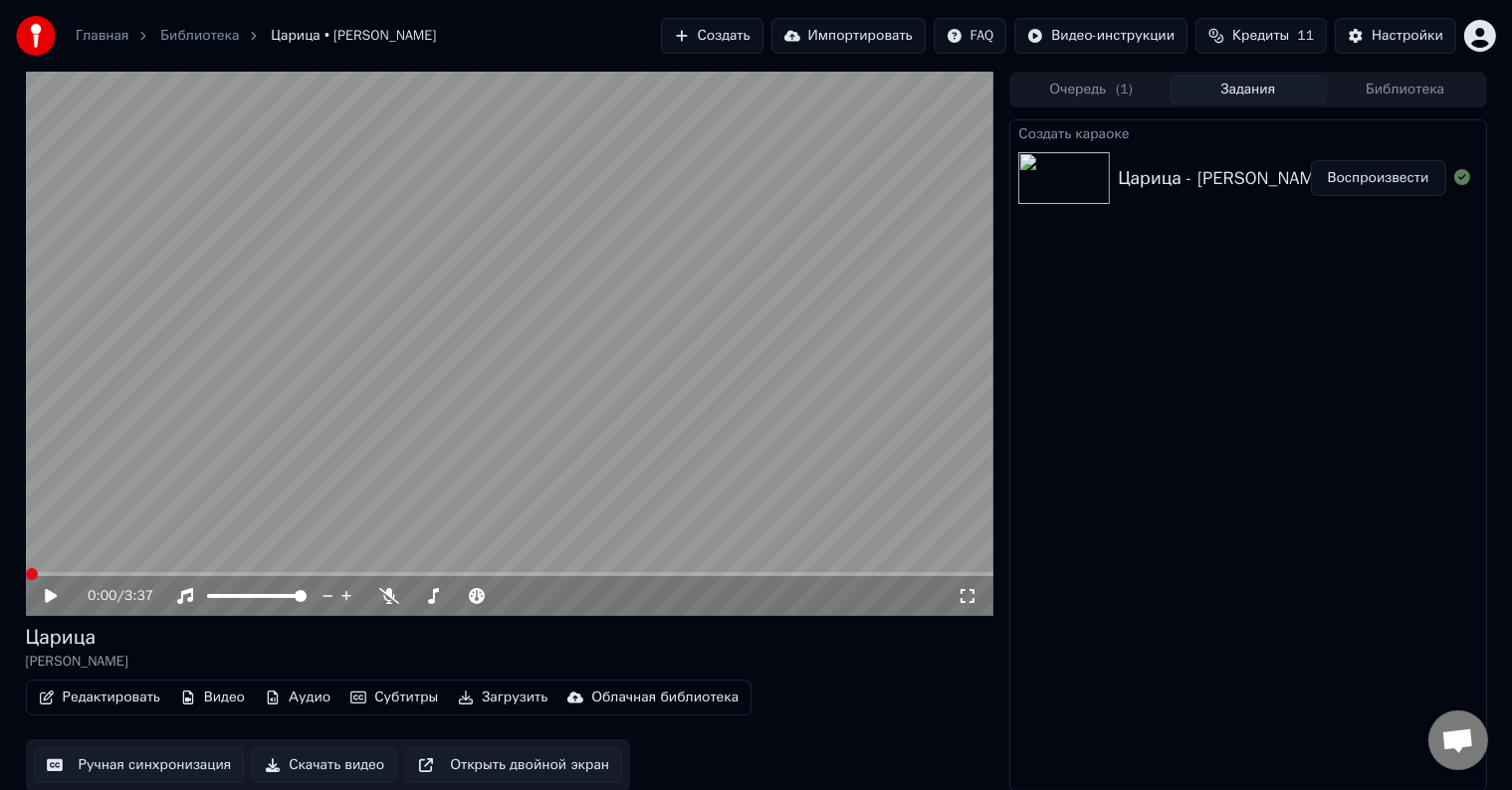 click at bounding box center (32, 574) 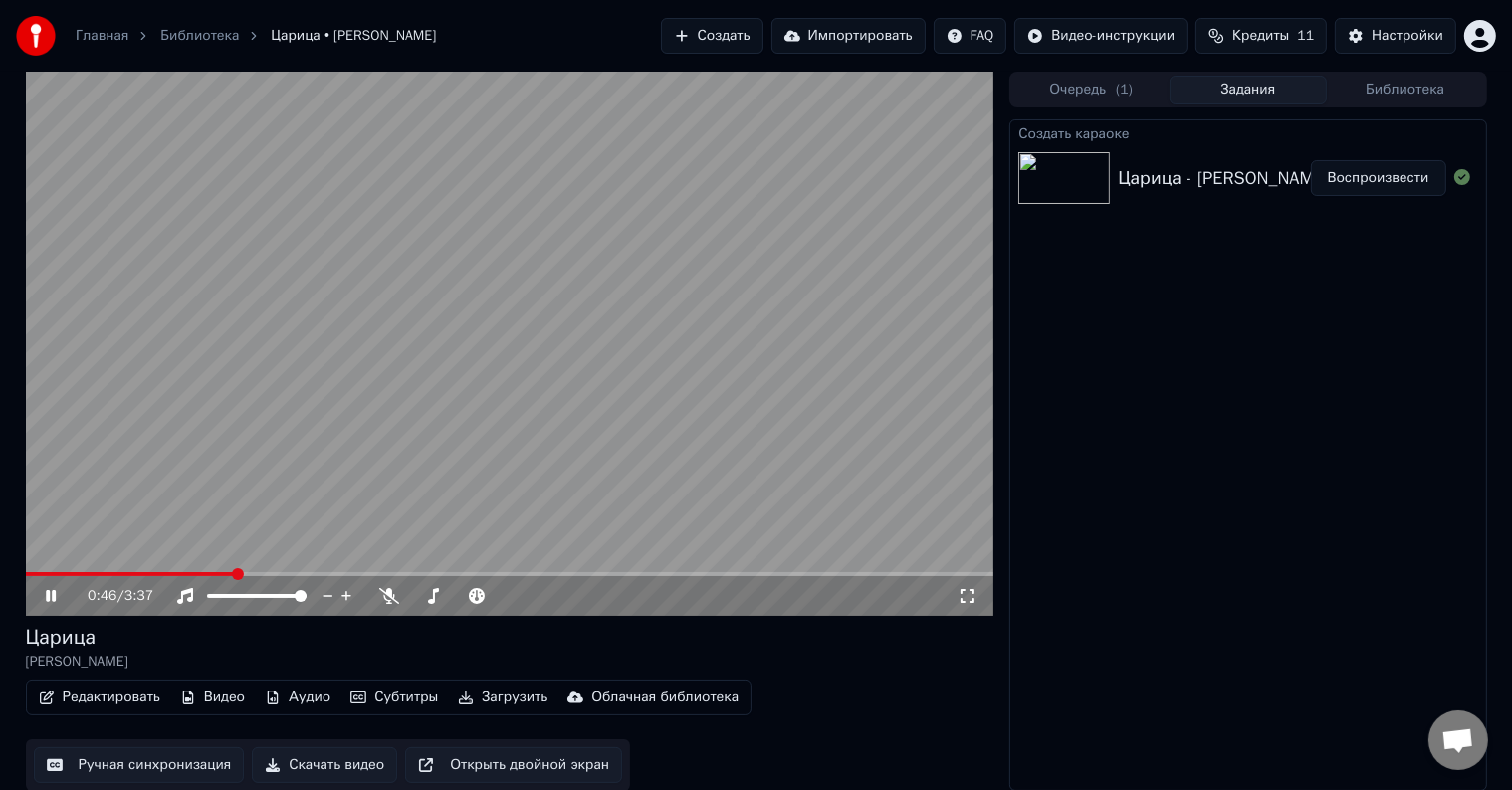 click at bounding box center [510, 343] 